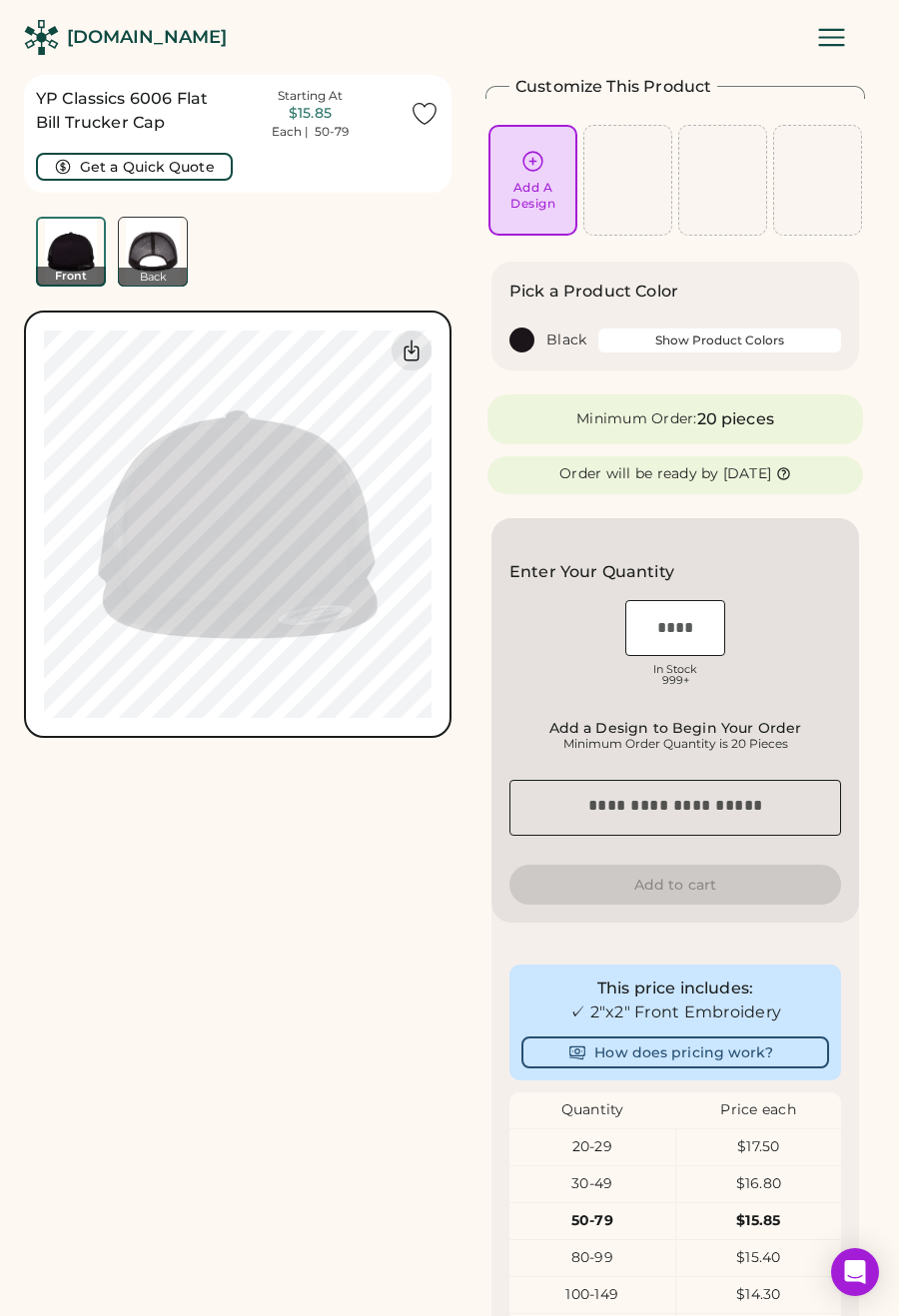 scroll, scrollTop: 0, scrollLeft: 0, axis: both 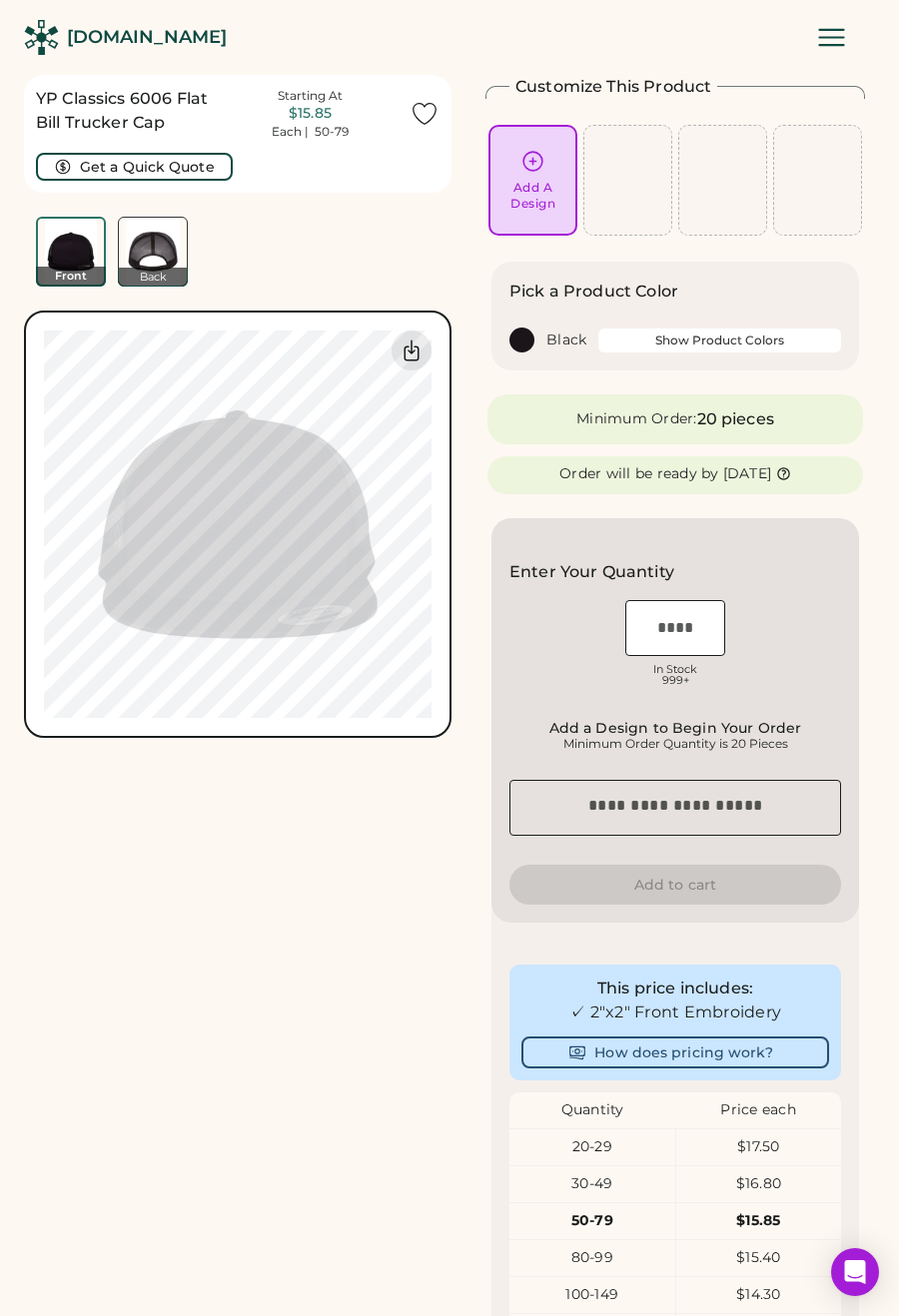 click on "[DOMAIN_NAME]" at bounding box center (147, 37) 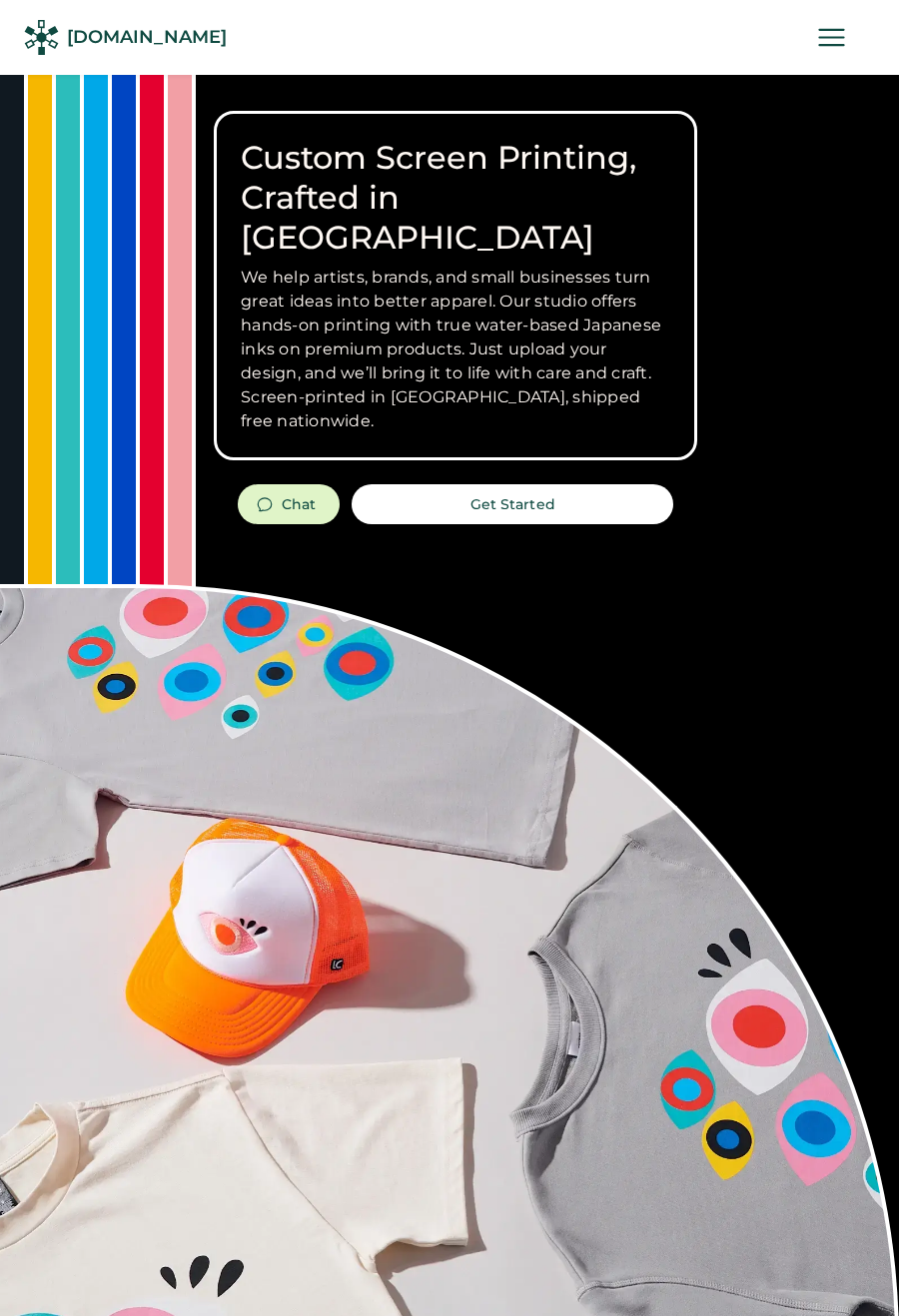 scroll, scrollTop: 0, scrollLeft: 0, axis: both 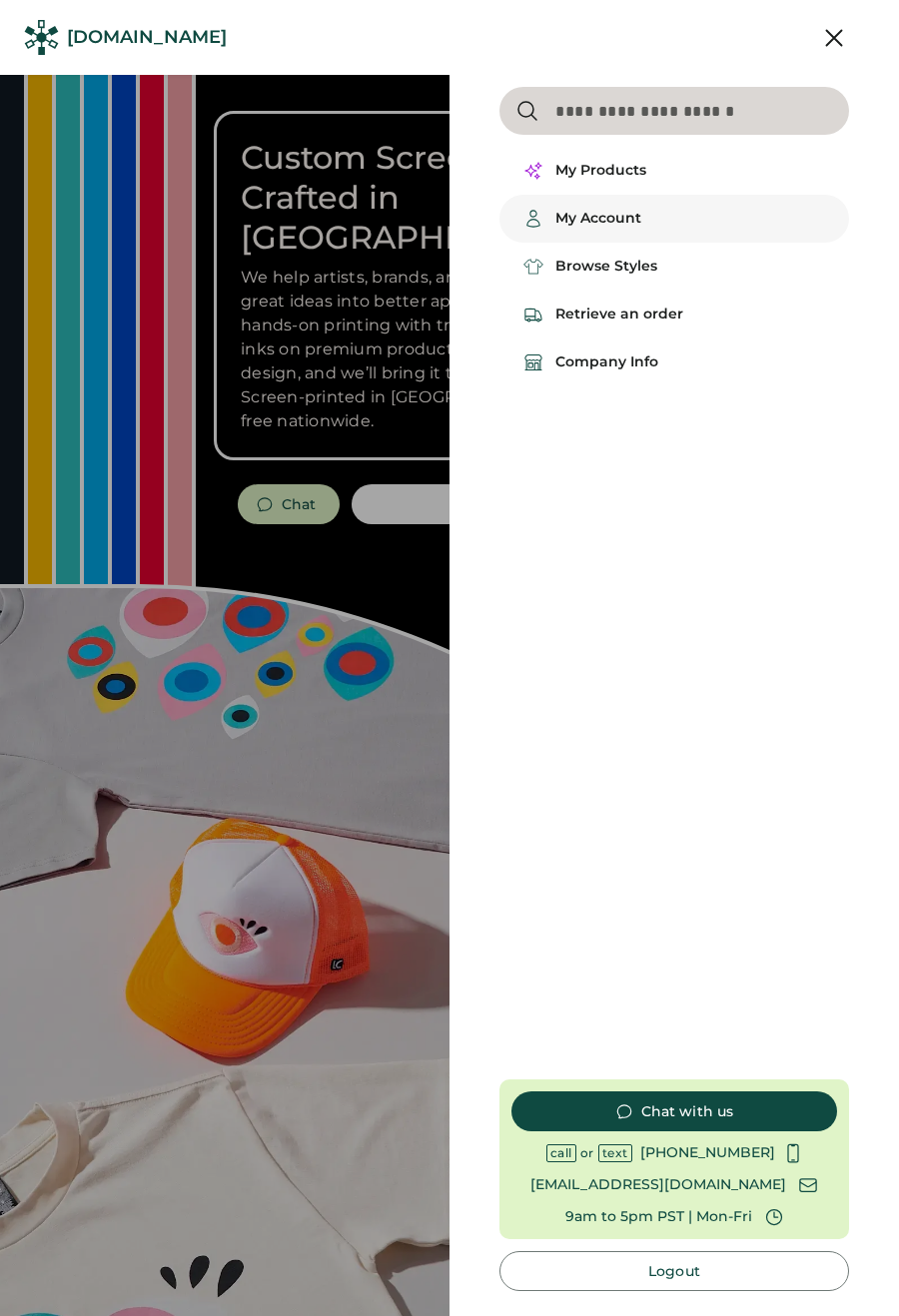 click on "My Account" at bounding box center [598, 219] 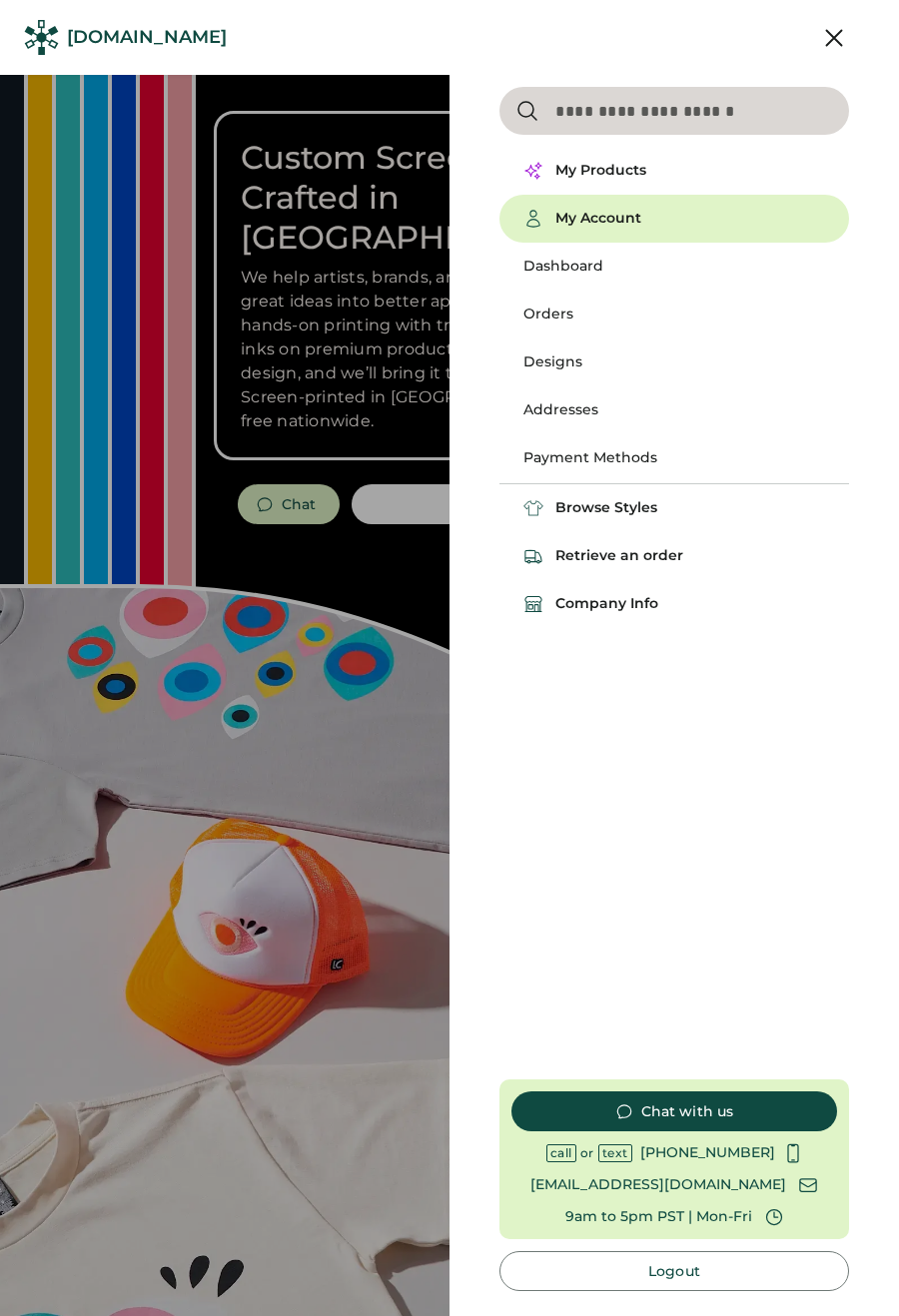 click on "Dashboard" at bounding box center [674, 267] 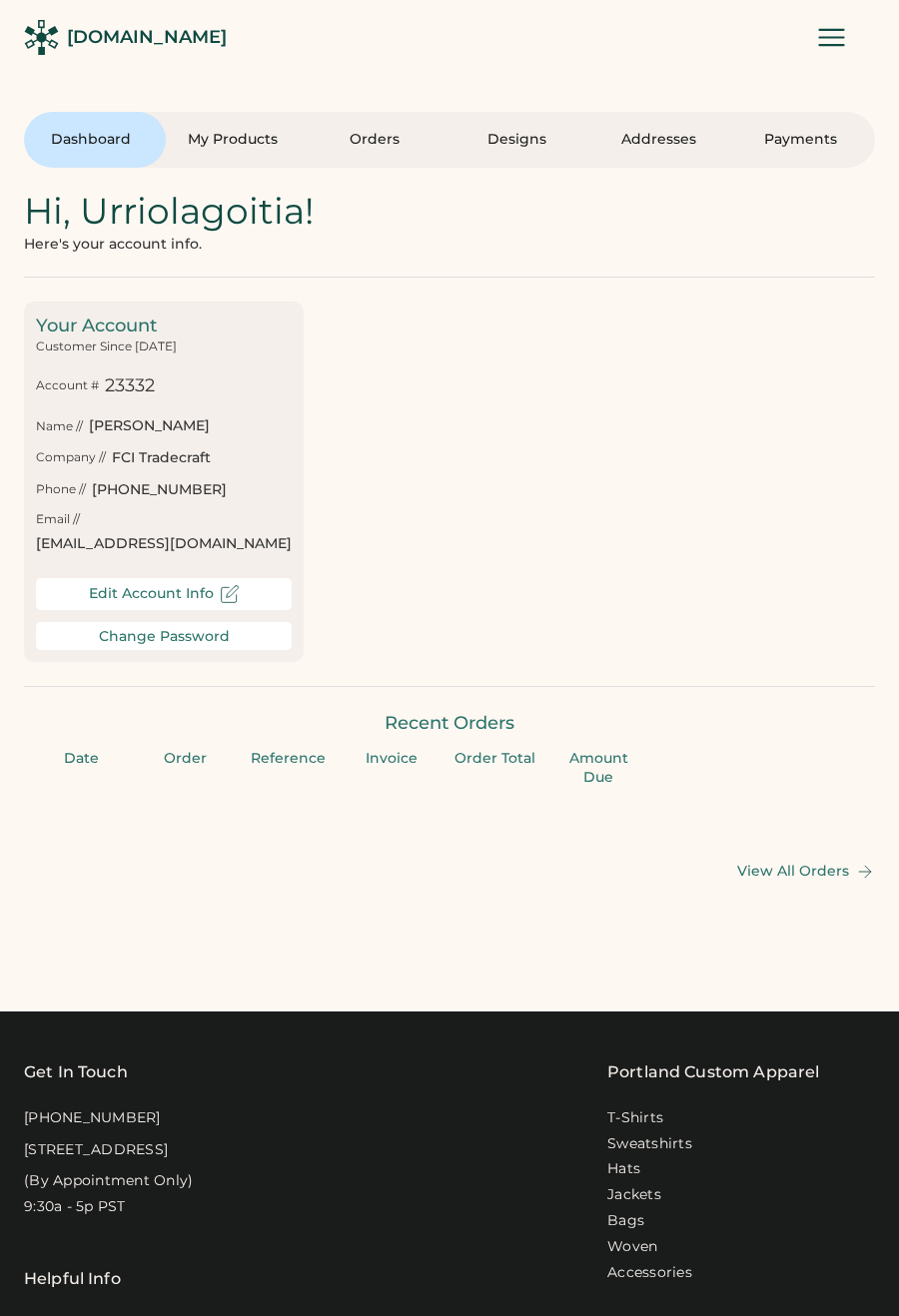scroll, scrollTop: 0, scrollLeft: 0, axis: both 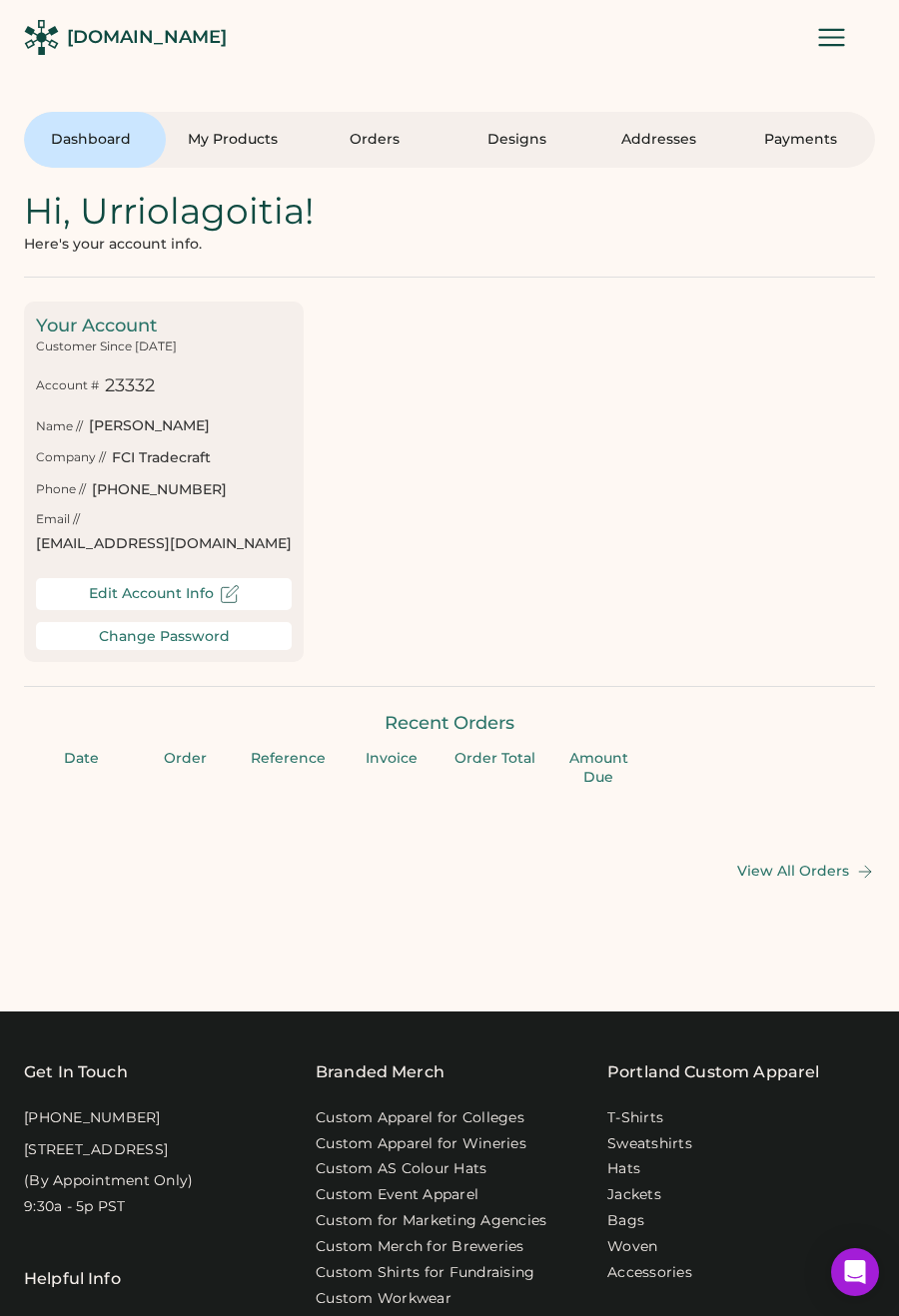 click 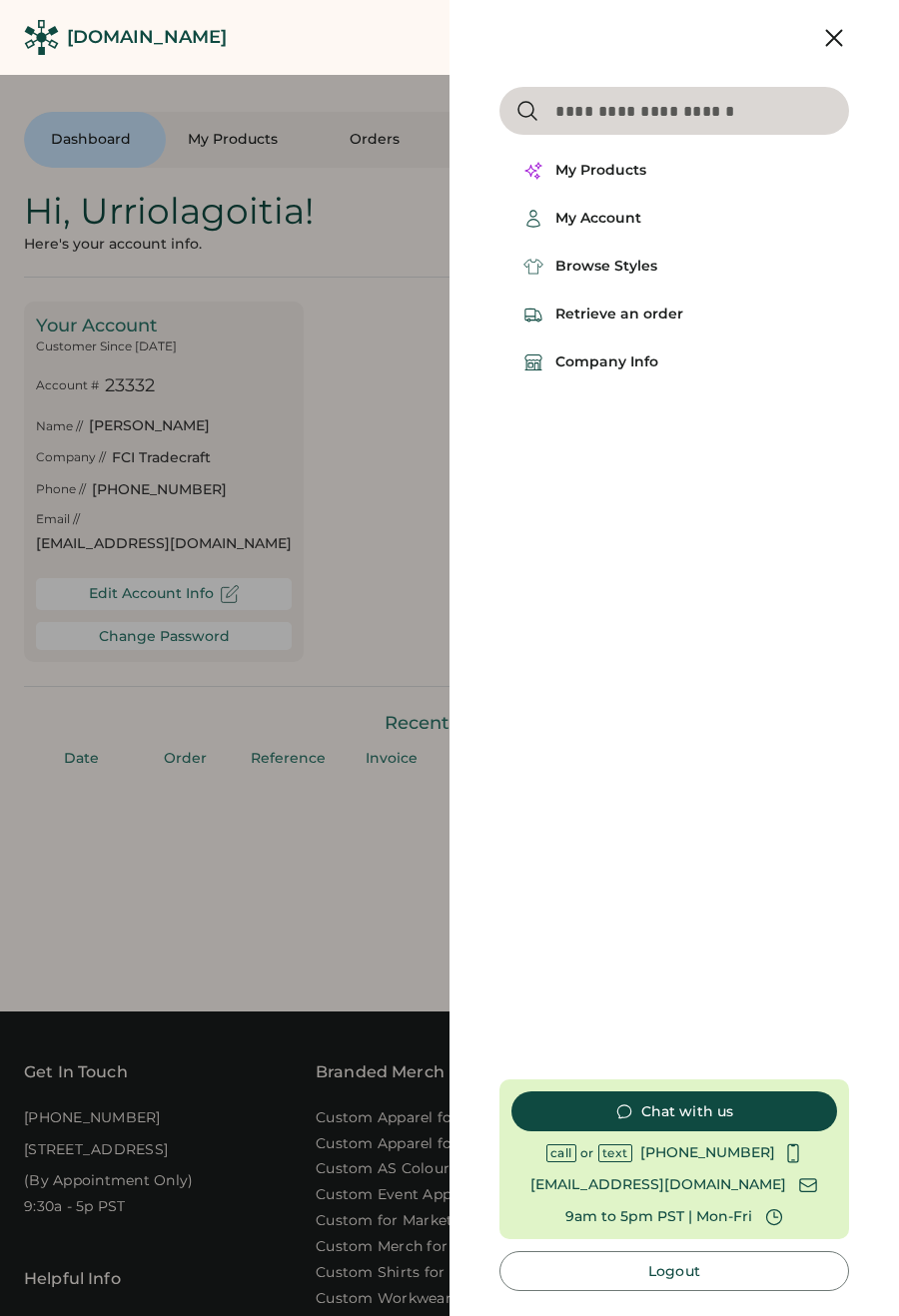 click 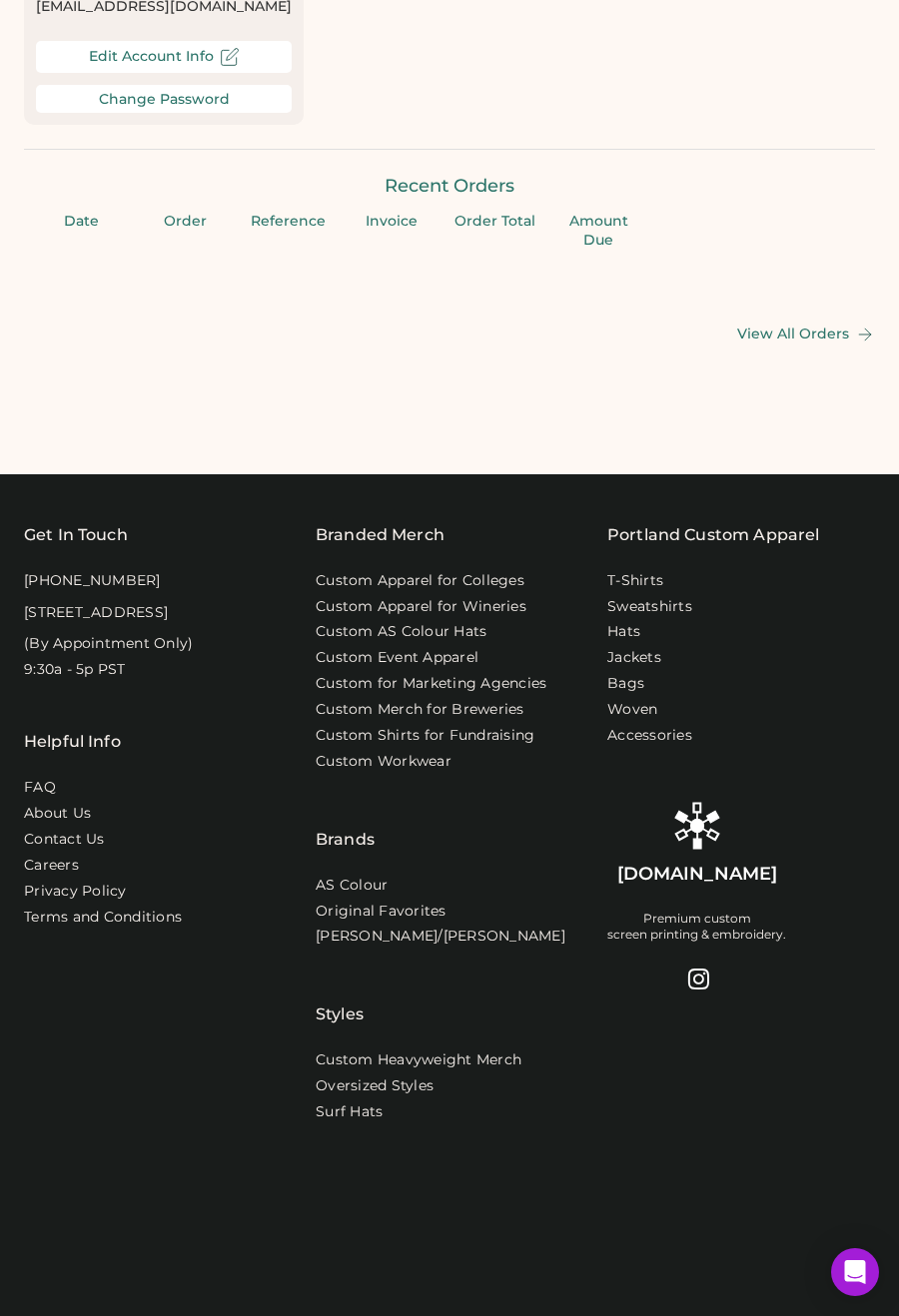 scroll, scrollTop: 0, scrollLeft: 0, axis: both 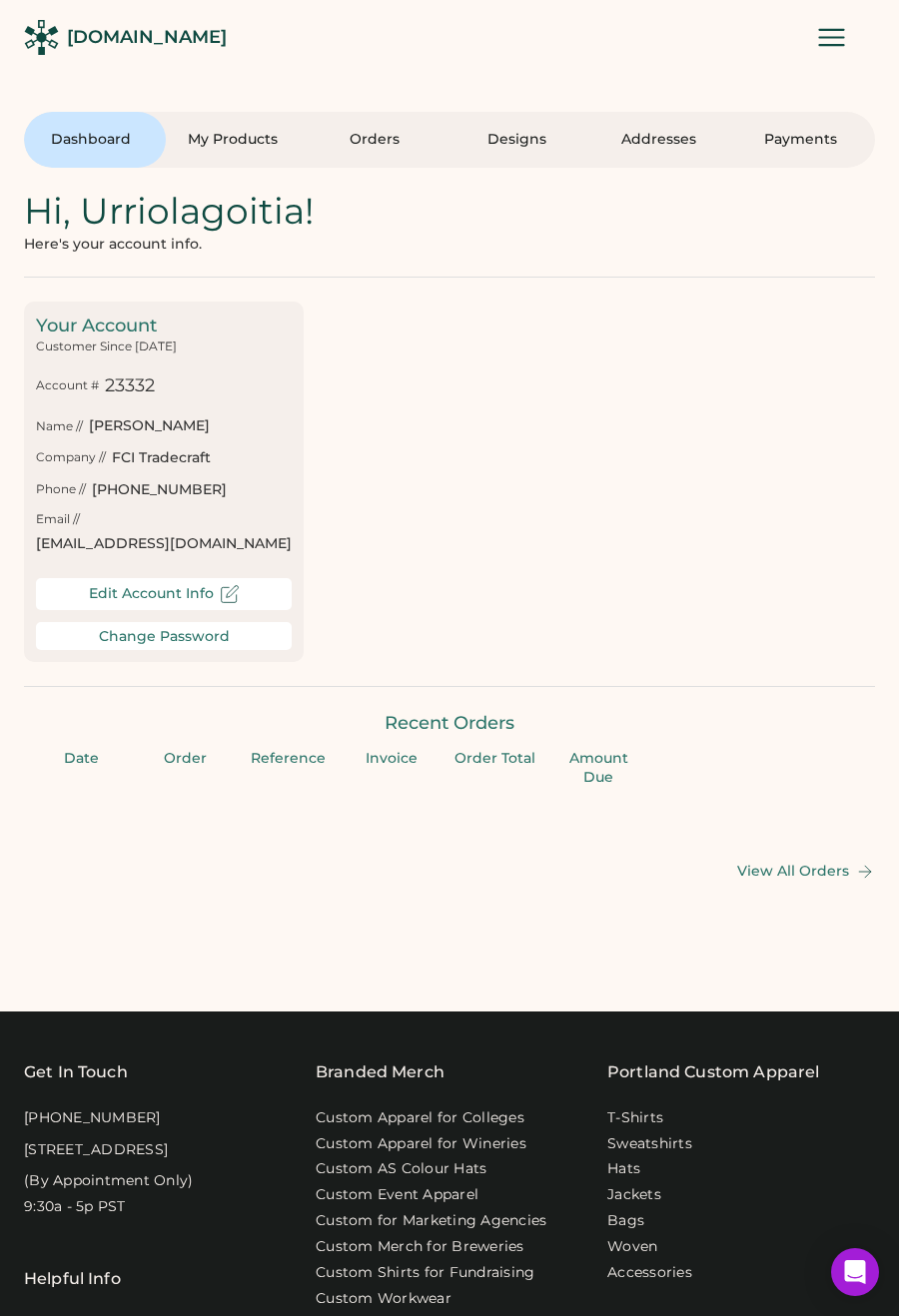 click on "View All Orders" at bounding box center [793, 871] 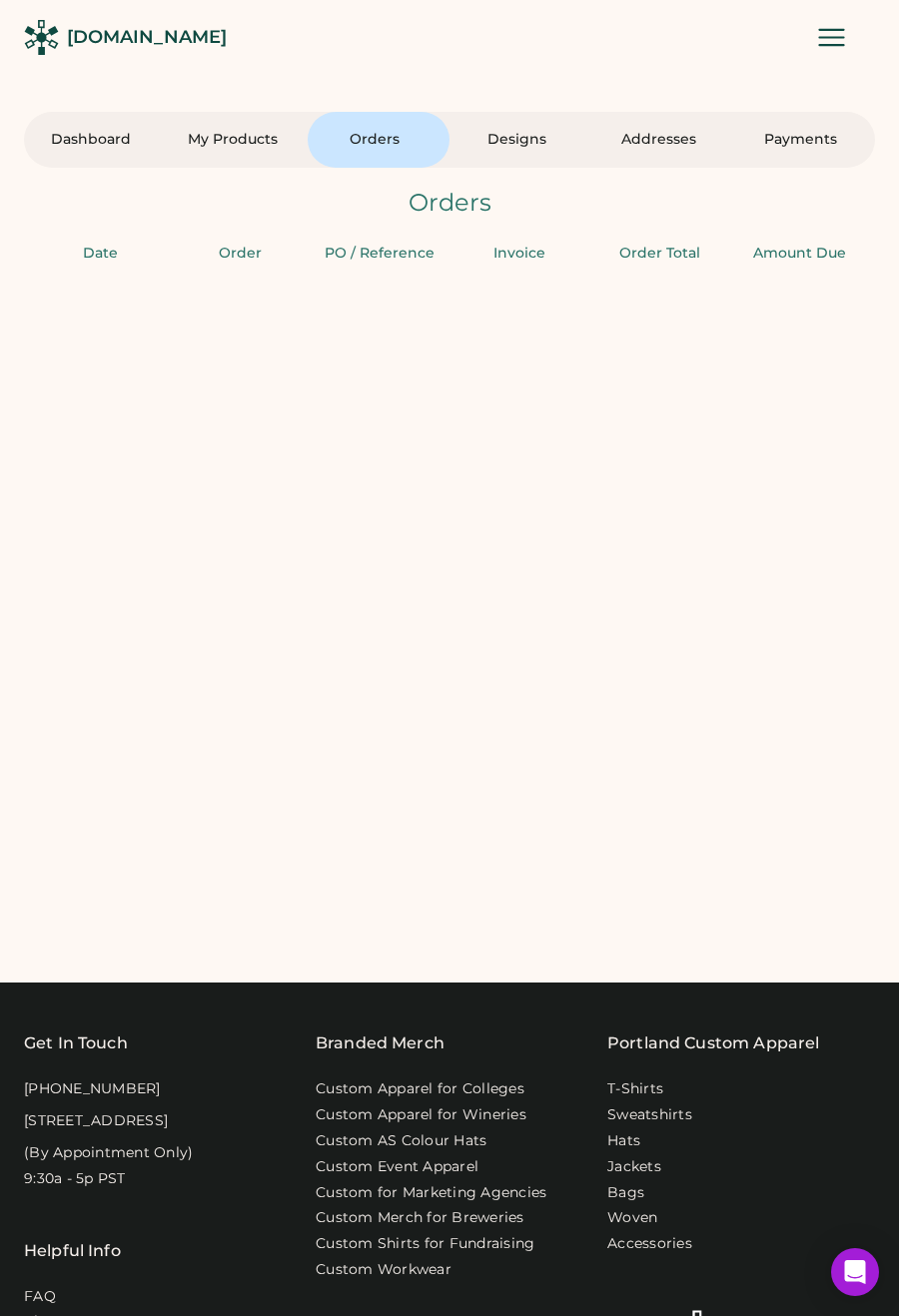 click on "Dashboard My Products Orders Designs Addresses Payments Hi, Urriolagoitia! Here's your account info. Your Account Customer Since July 2025 Account # 23332 Name // Urriolagoitia Miner Company // FCI Tradecraft Phone // (925) 330-8739 Email // rio@fcitradecraft.com Edit Account Info Change Password Recent Orders Date Order Reference Invoice Order Total Due View All Orders Orders Date Order PO / Reference Invoice Order Total Amount Due Get In Touch 1-888-299-3595 916 SE 34th Ave, STE 300
Portland, OR 97214 (By Appointment Only) 9:30a - 5p PST Helpful Info FAQ About Us Contact Us Careers Privacy Policy Terms and Conditions Branded Merch Custom Apparel for Colleges Custom Apparel for Wineries Custom AS Colour Hats Custom Event Apparel Custom for Marketing Agencies Custom Merch for Breweries Custom Shirts for Fundraising Custom Workwear Brands AS Colour Original Favorites Stanley/Stella Styles Custom Heavyweight Merch Oversized Styles Surf Hats Portland Custom Apparel T-Shirts Sweatshirts Hats Jackets Bags Woven" at bounding box center (450, 1214) 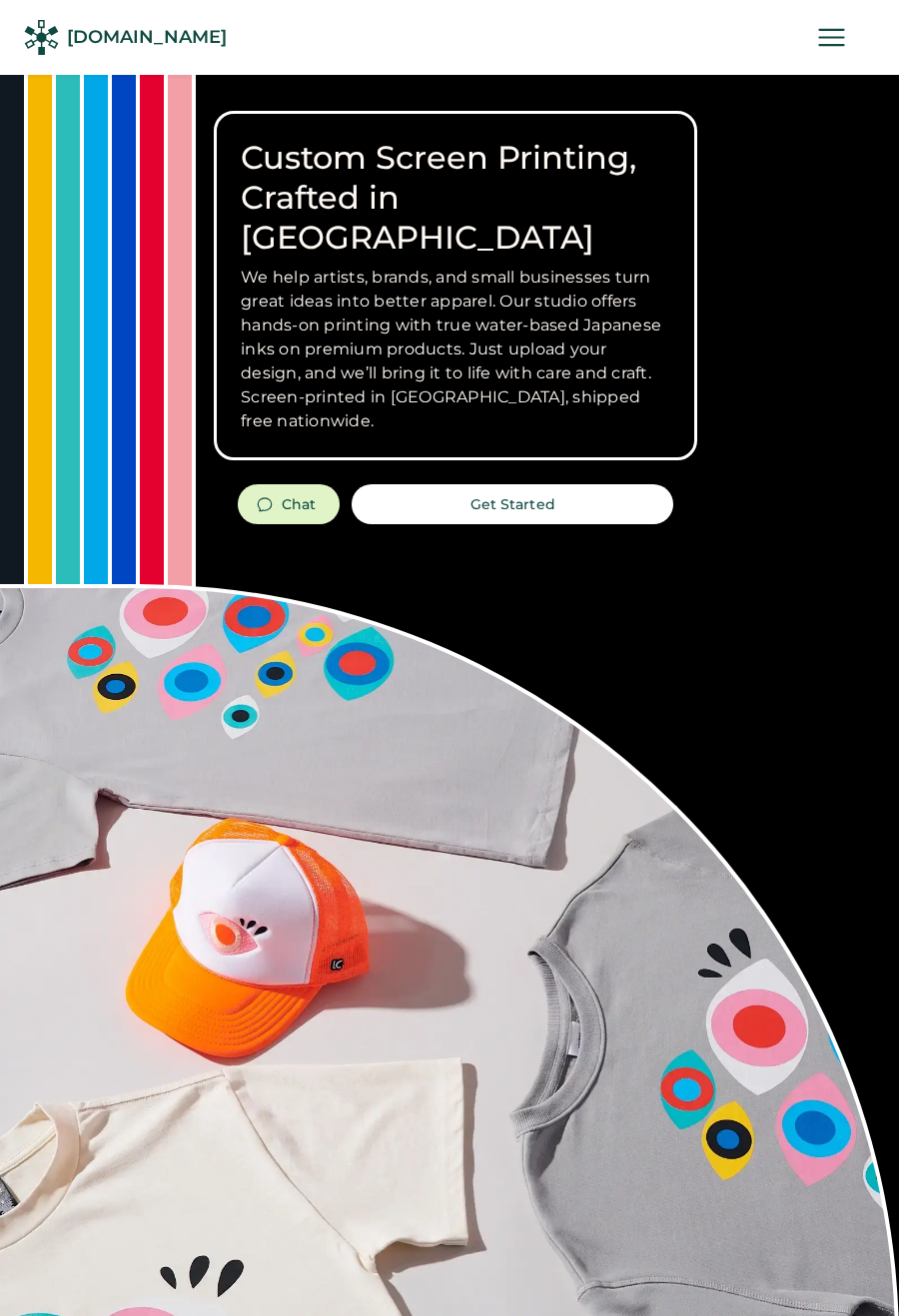 scroll, scrollTop: 0, scrollLeft: 0, axis: both 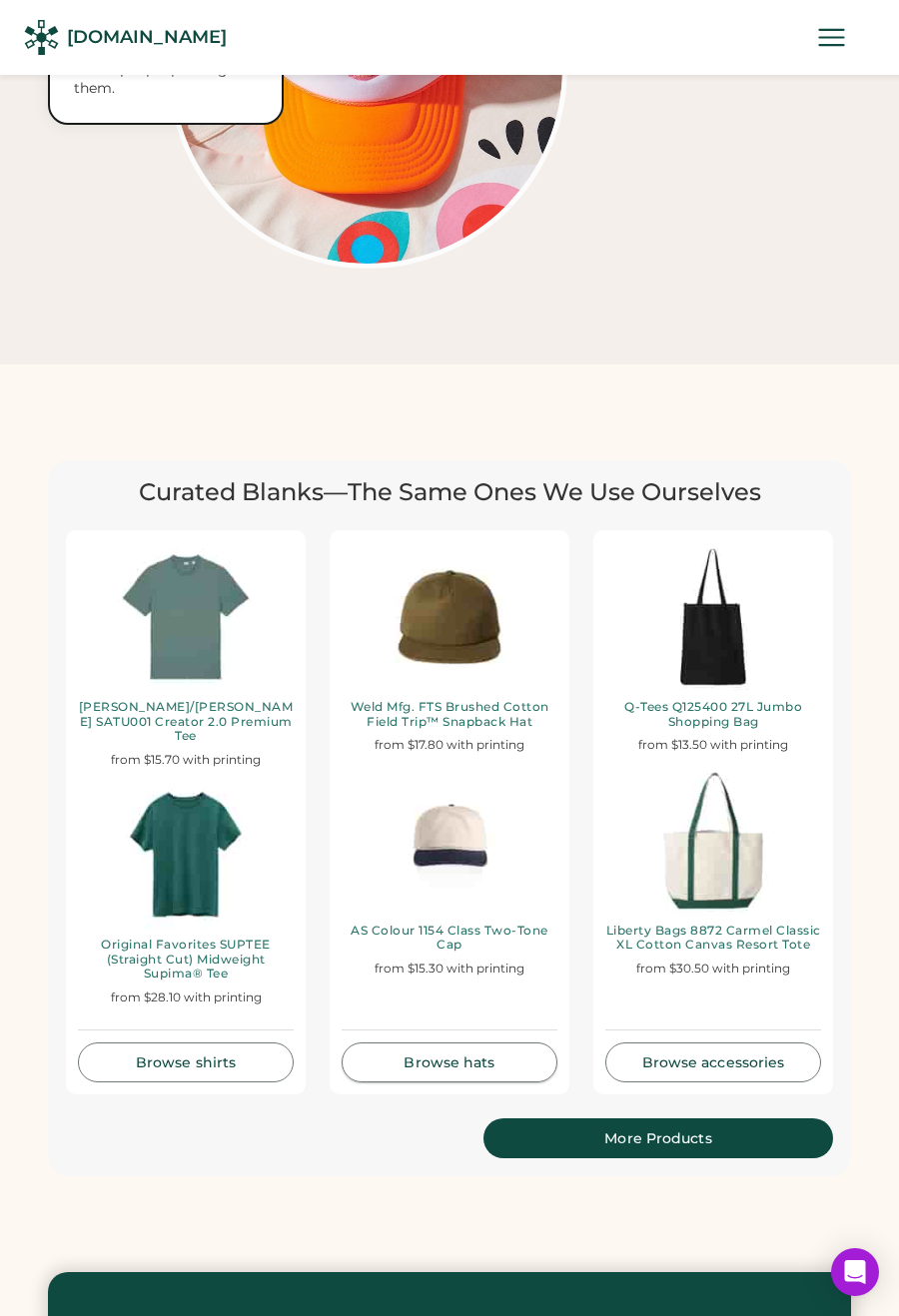 click on "Browse hats" at bounding box center [450, 1062] 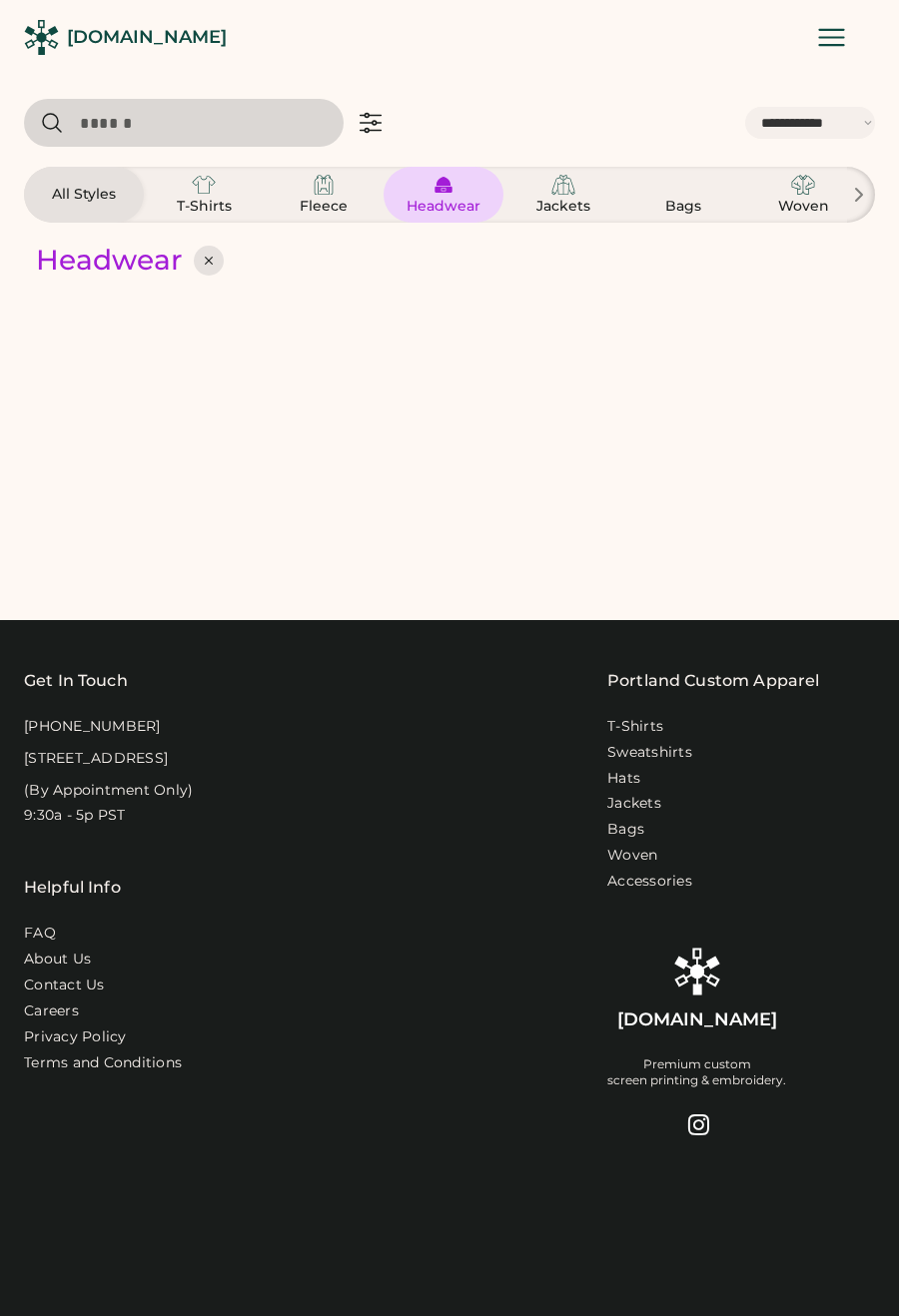 select on "*****" 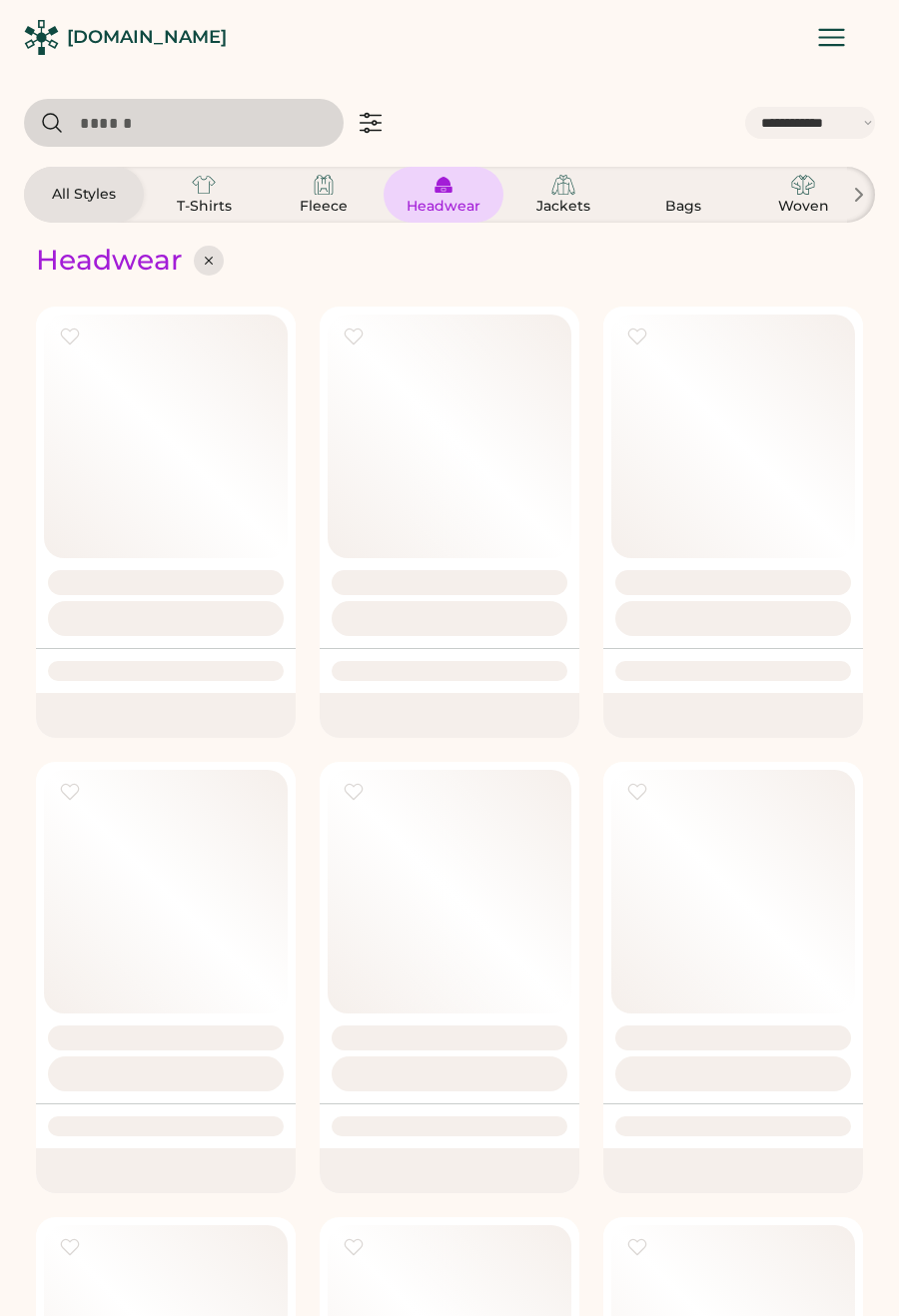 scroll, scrollTop: 0, scrollLeft: 108, axis: horizontal 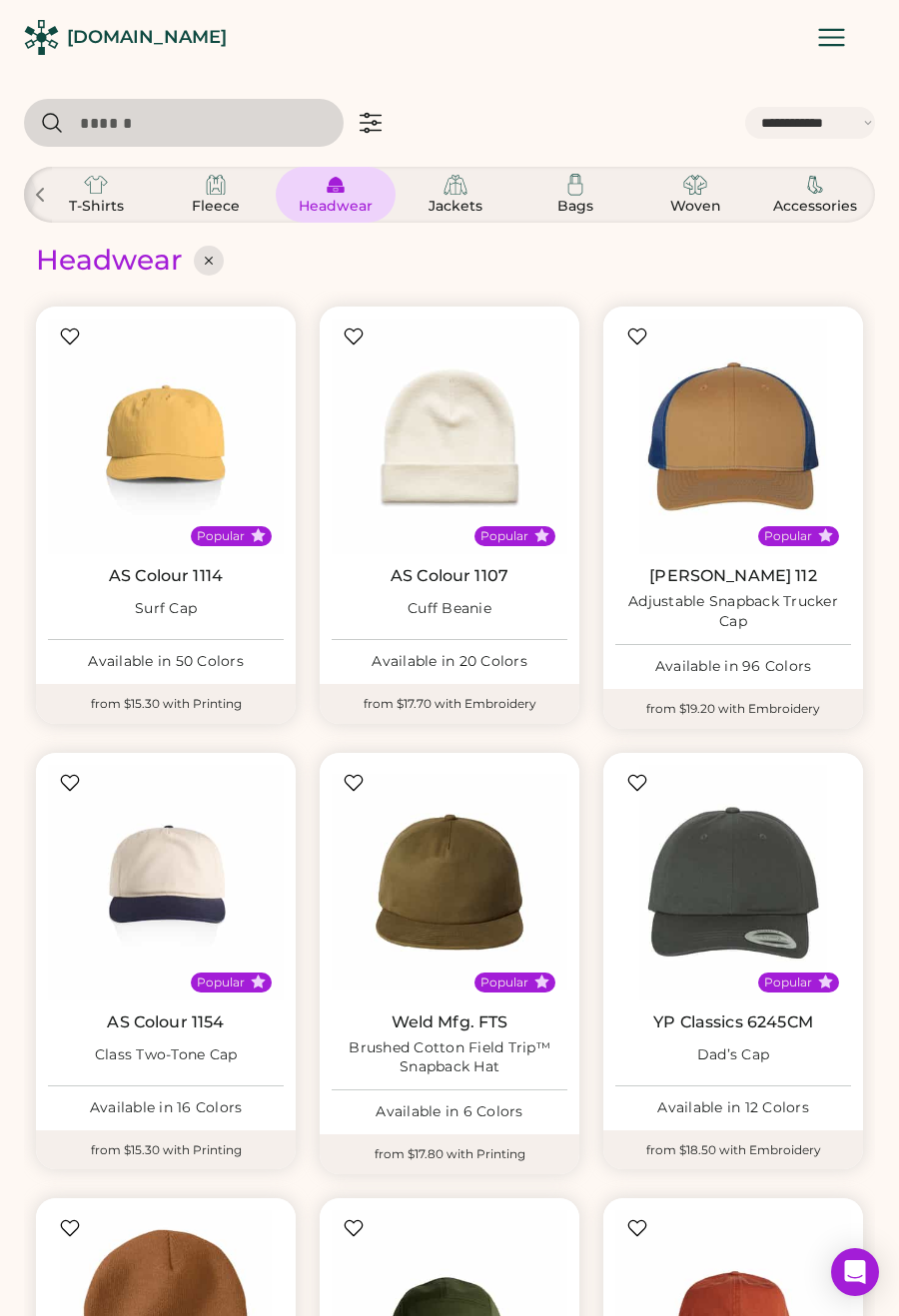 click 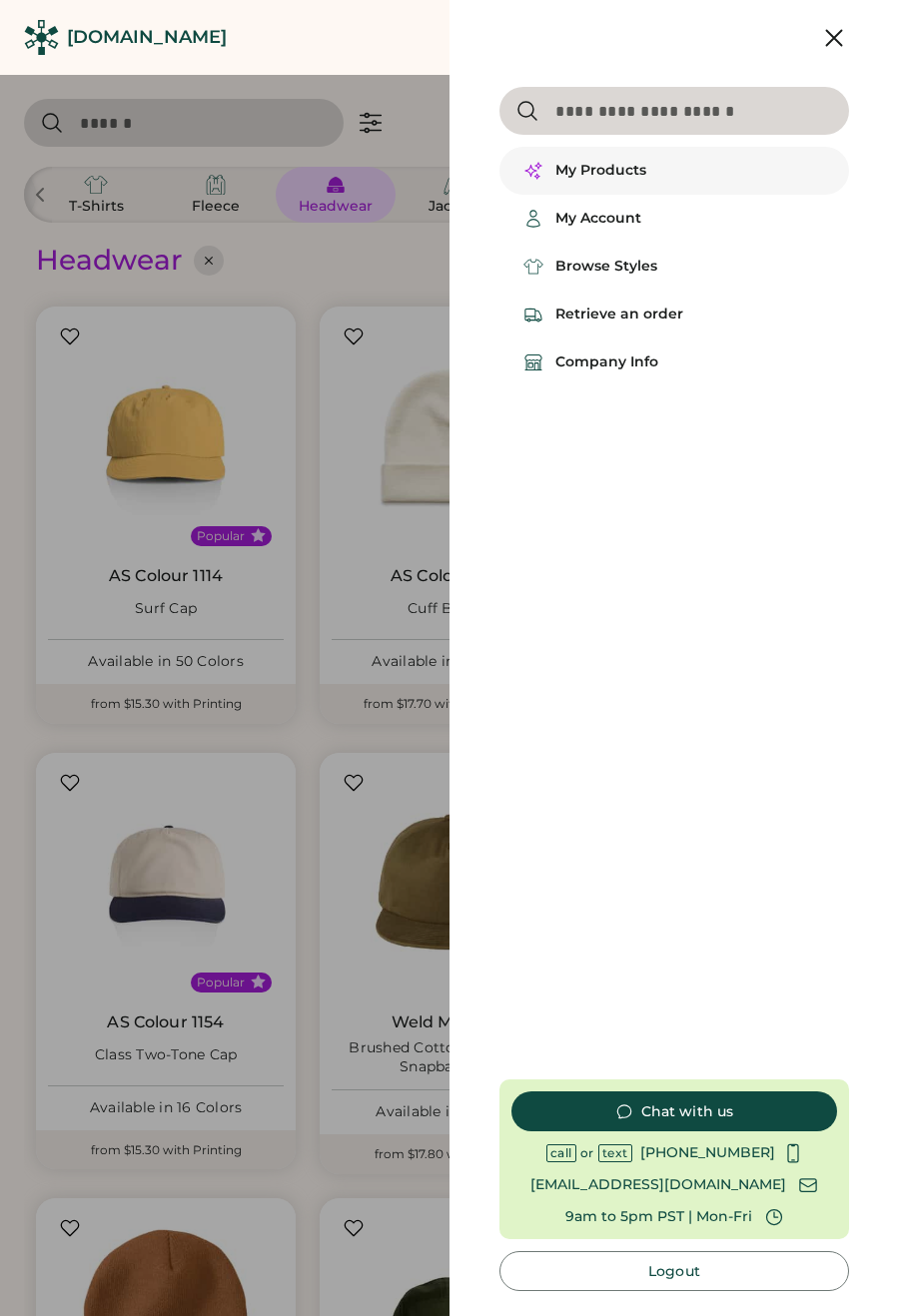 click on "My Products" at bounding box center [600, 171] 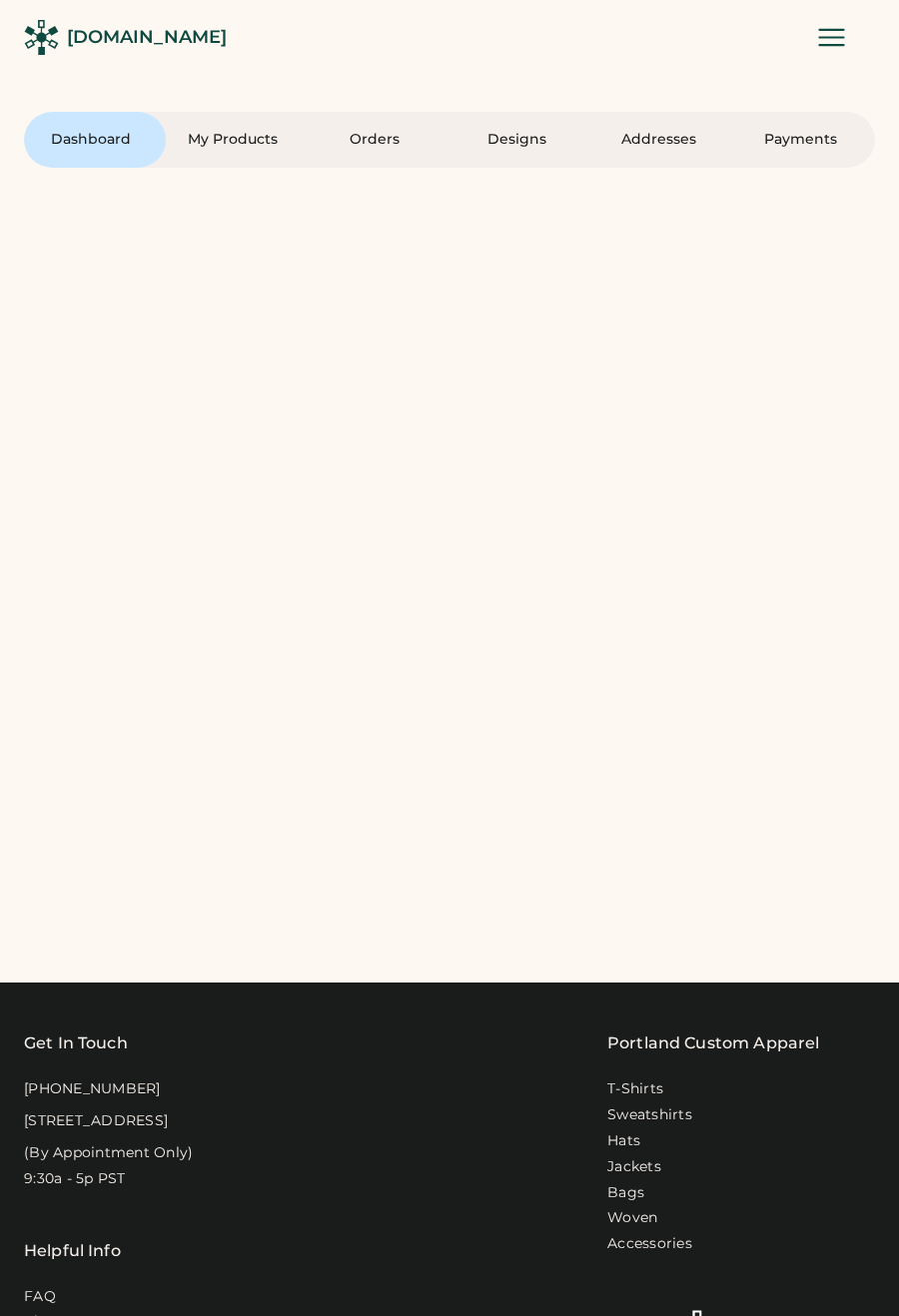 scroll, scrollTop: 0, scrollLeft: 0, axis: both 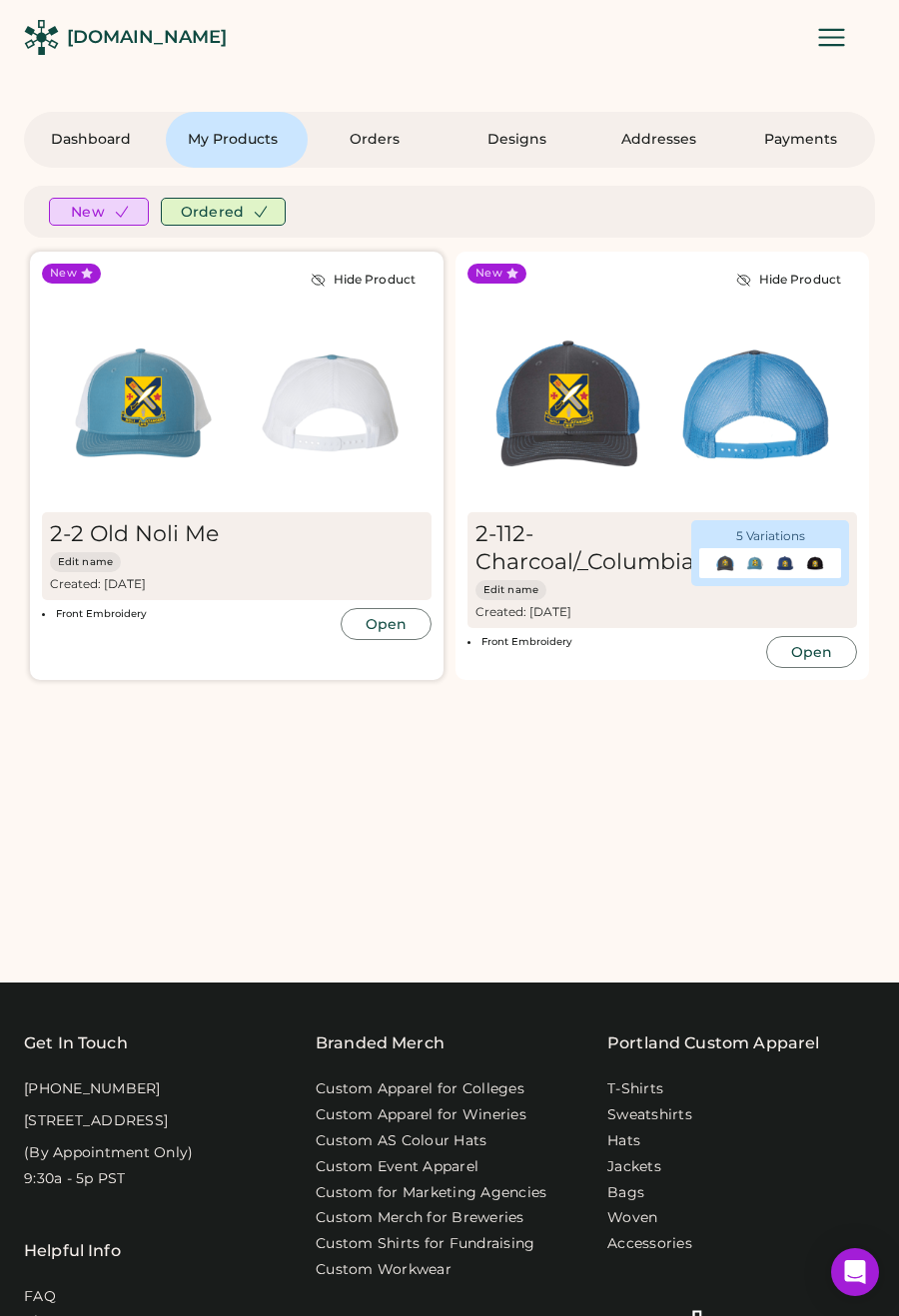 click at bounding box center [143, 402] 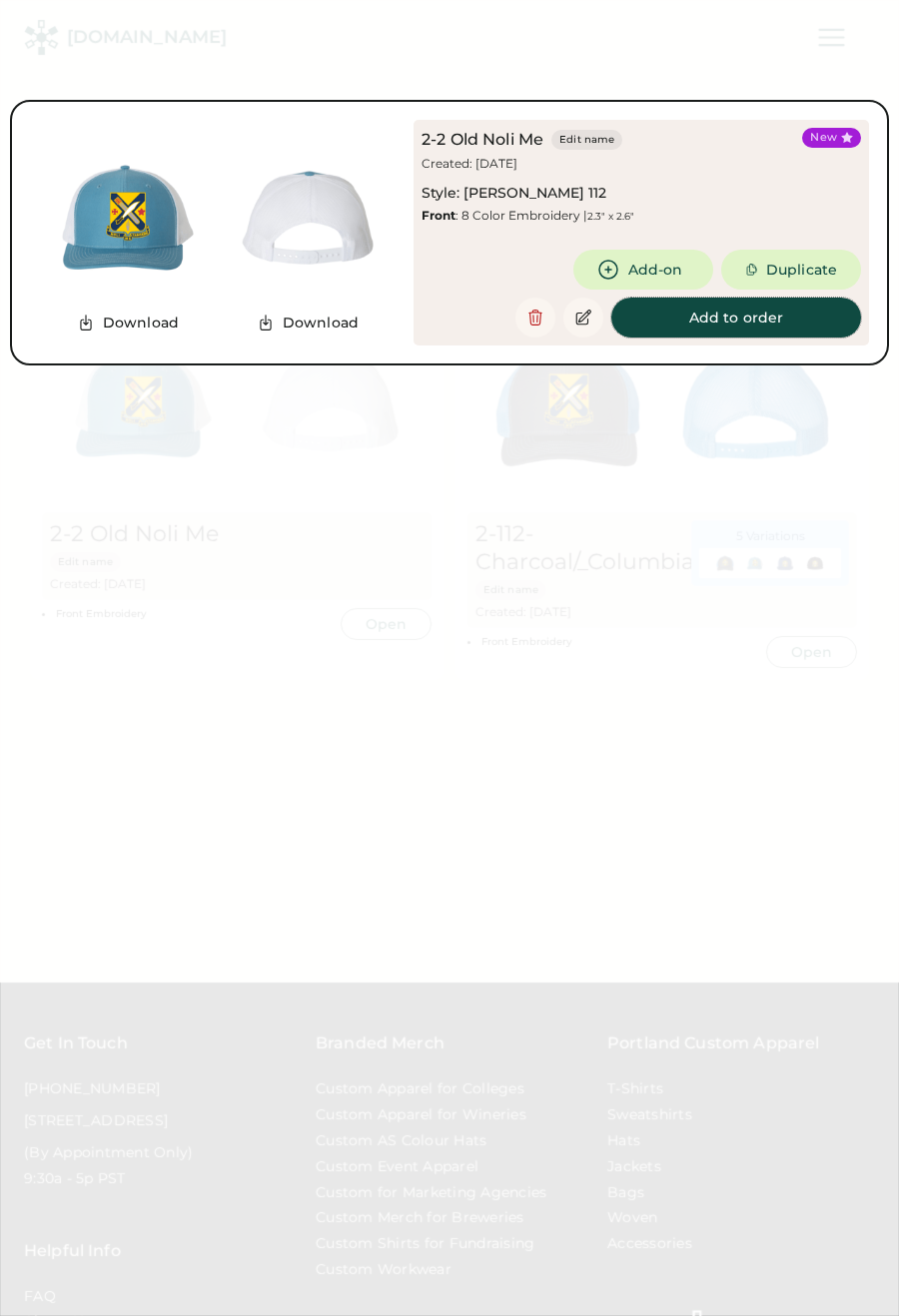 click on "Add to order" at bounding box center [736, 318] 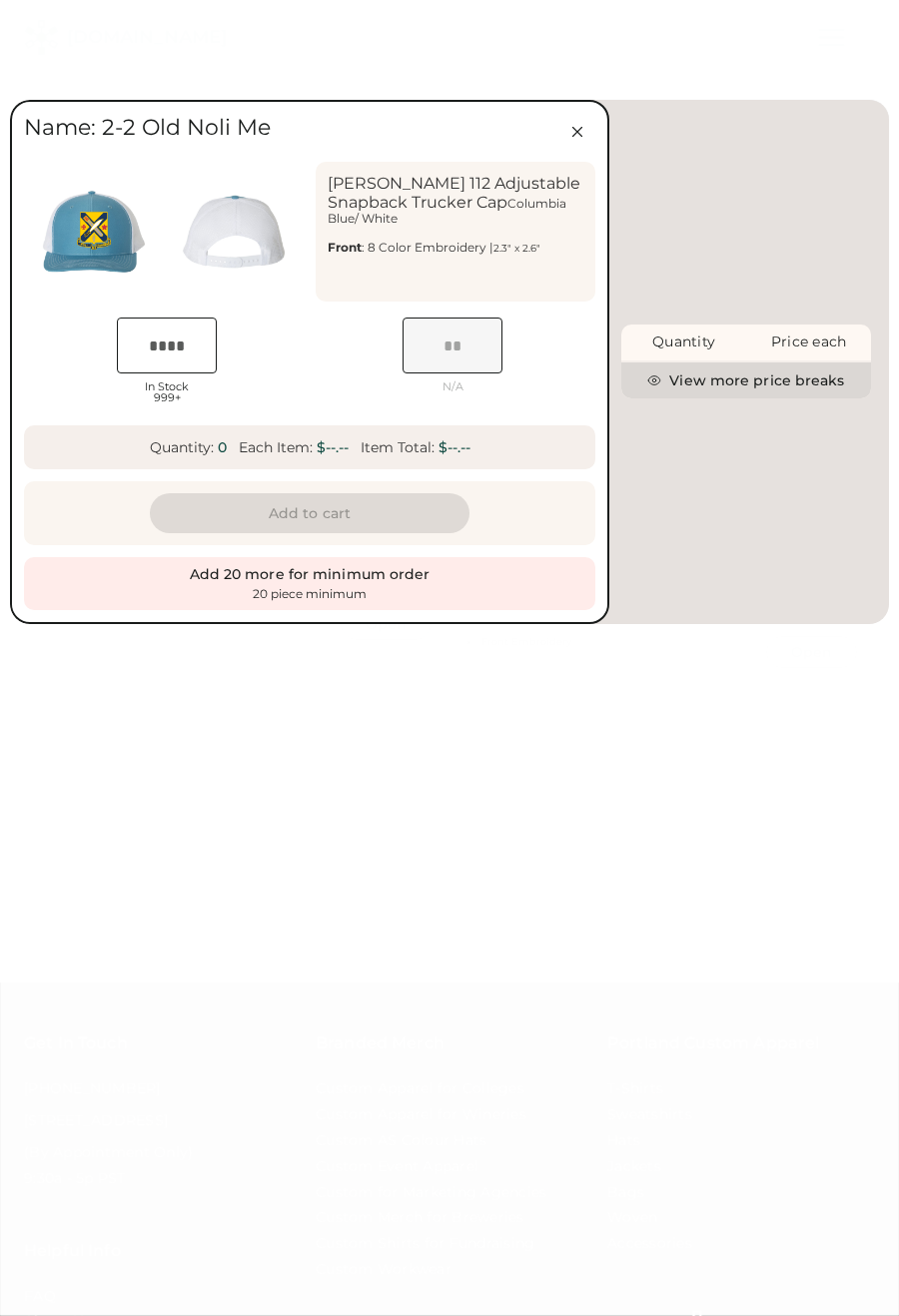 scroll, scrollTop: 0, scrollLeft: 40, axis: horizontal 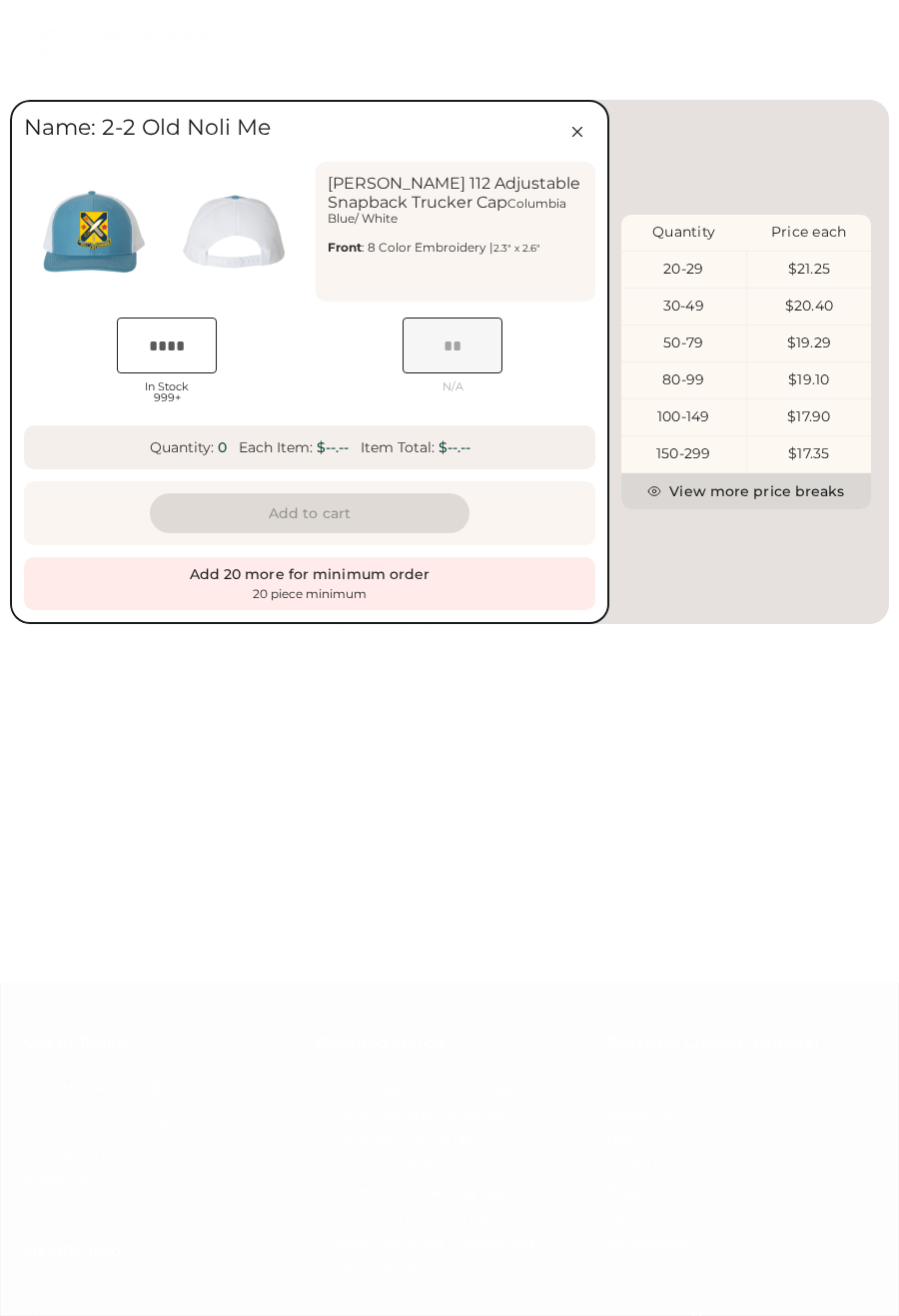 click at bounding box center [167, 345] 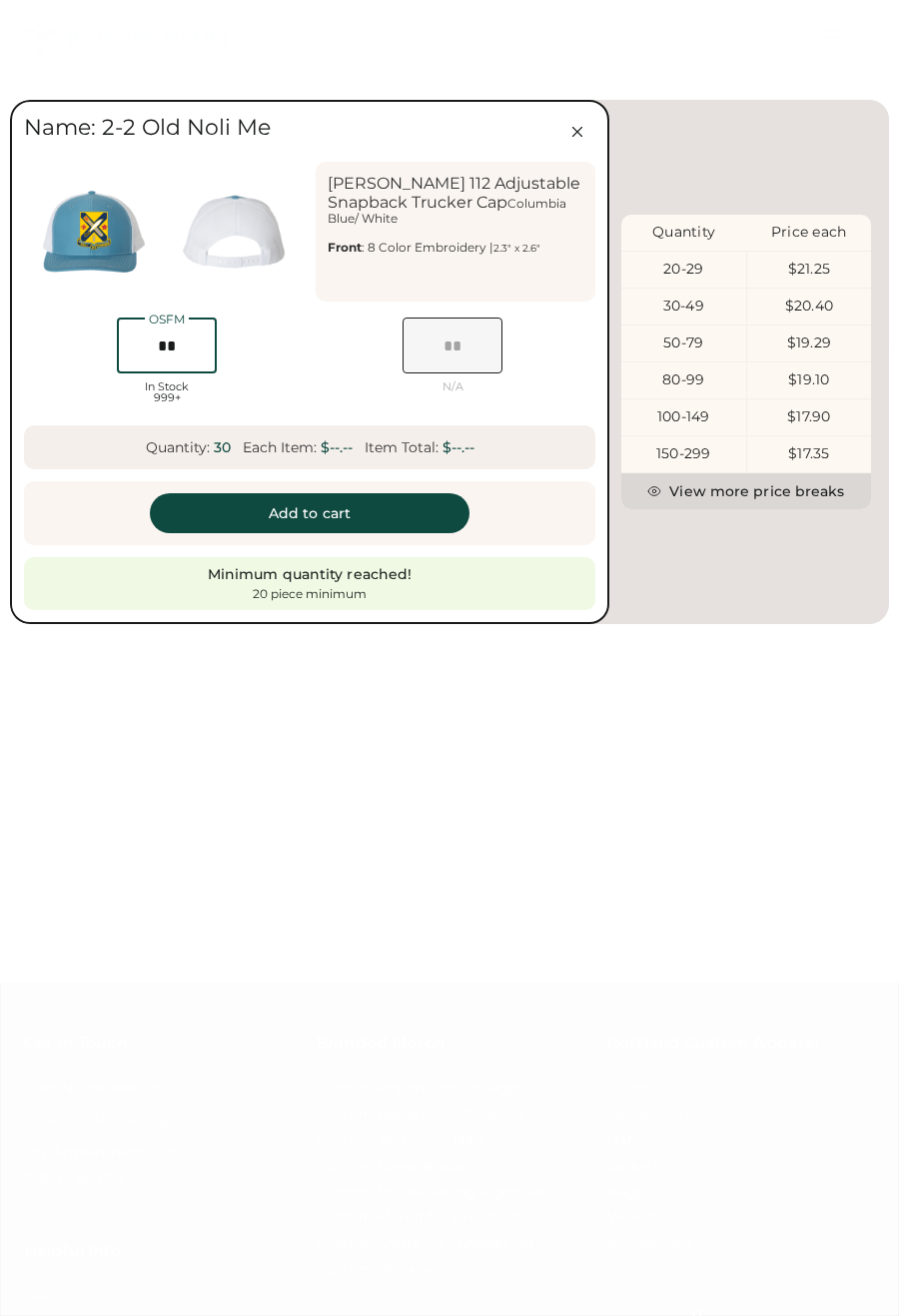 scroll, scrollTop: 0, scrollLeft: 48, axis: horizontal 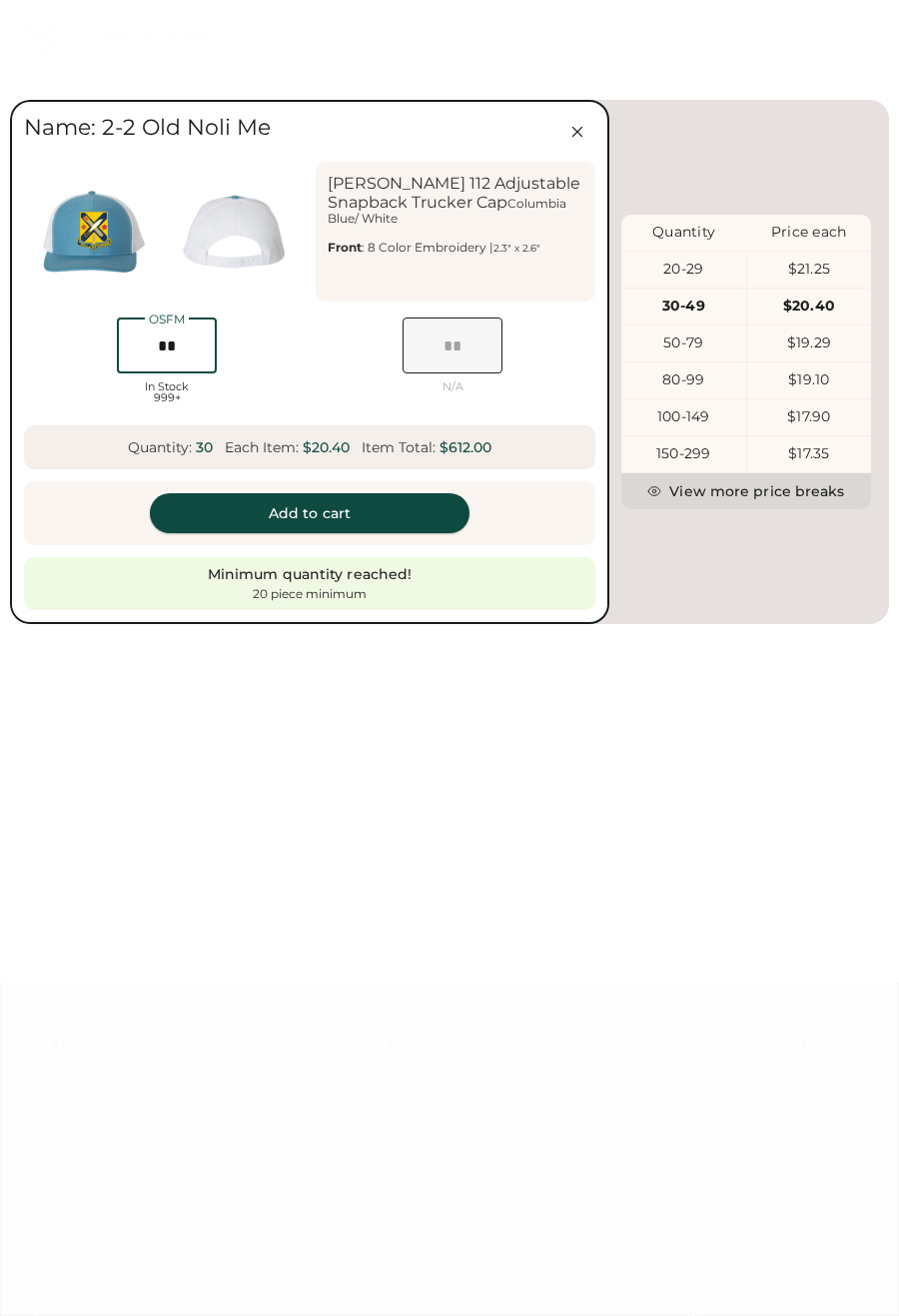 type on "**" 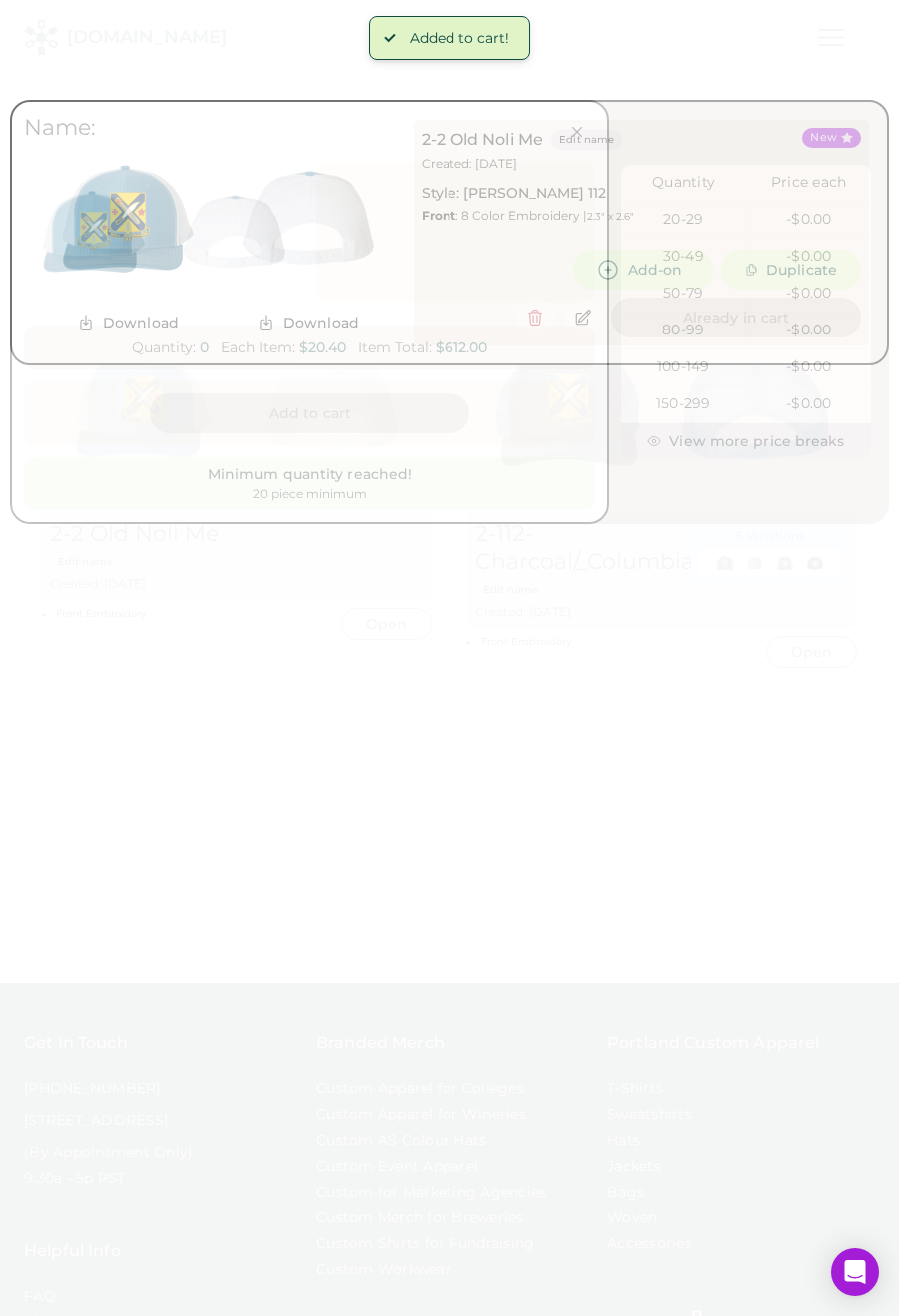 scroll, scrollTop: 0, scrollLeft: 40, axis: horizontal 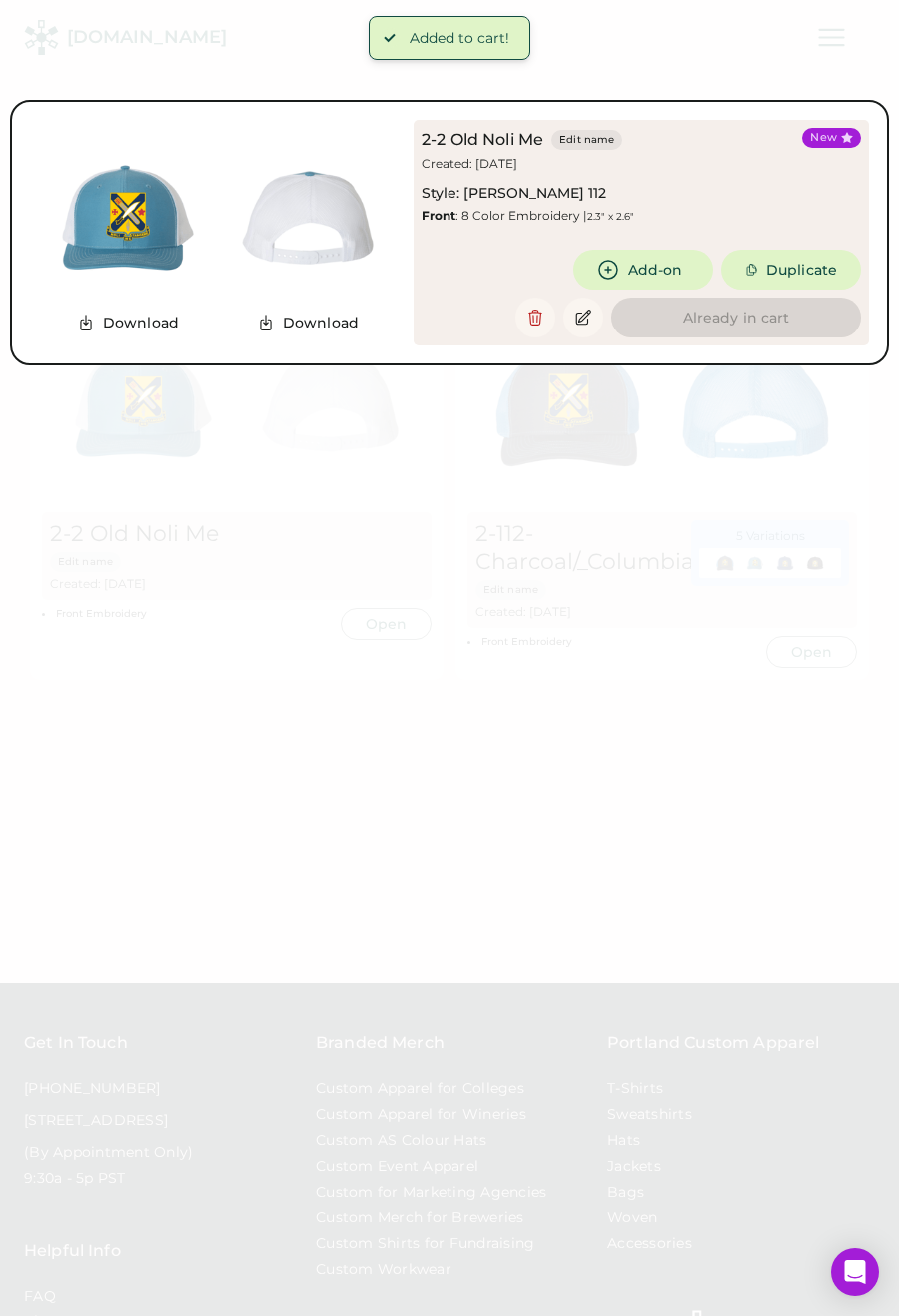 click on "Added to cart!" at bounding box center [450, 38] 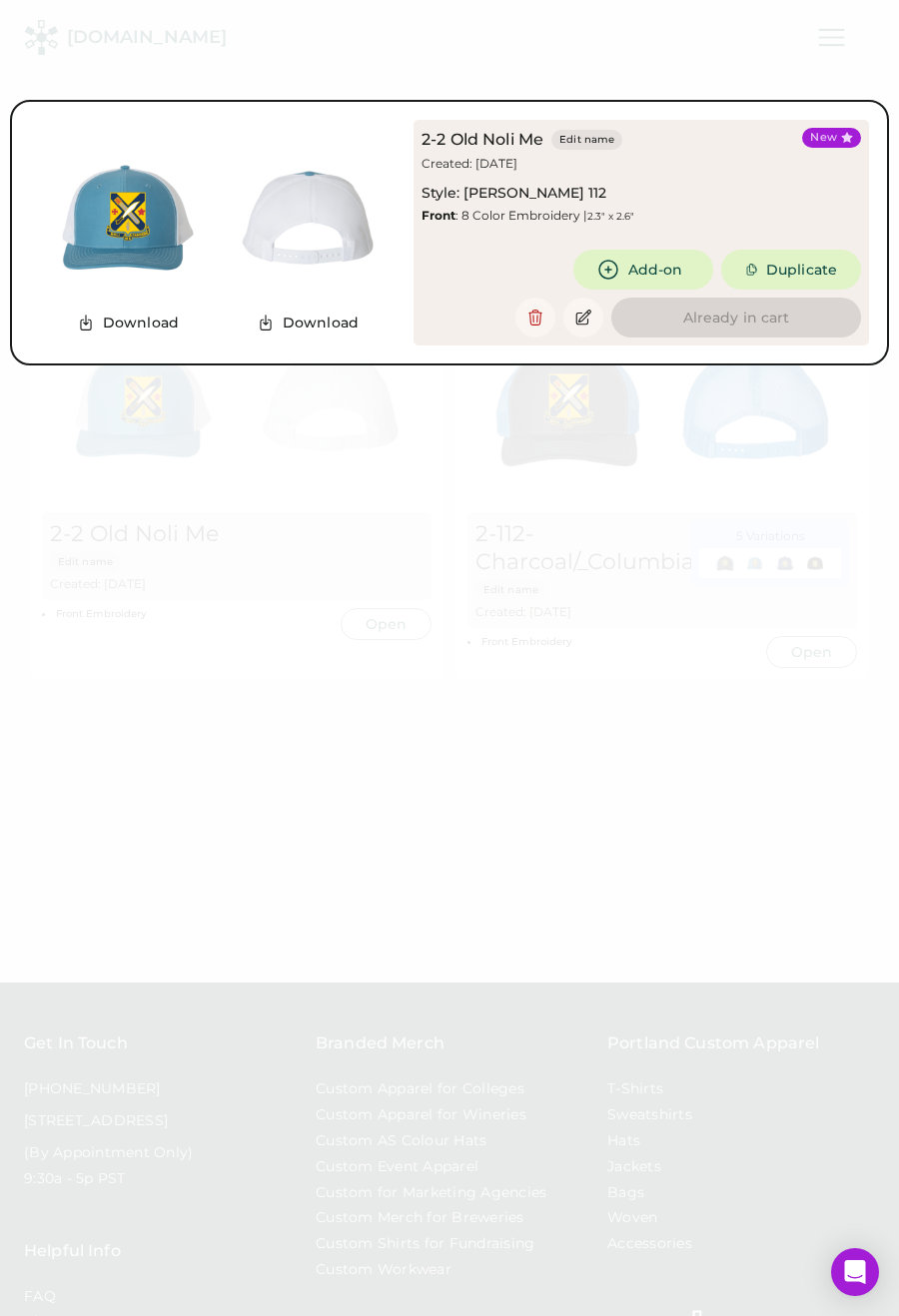 click at bounding box center [450, 658] 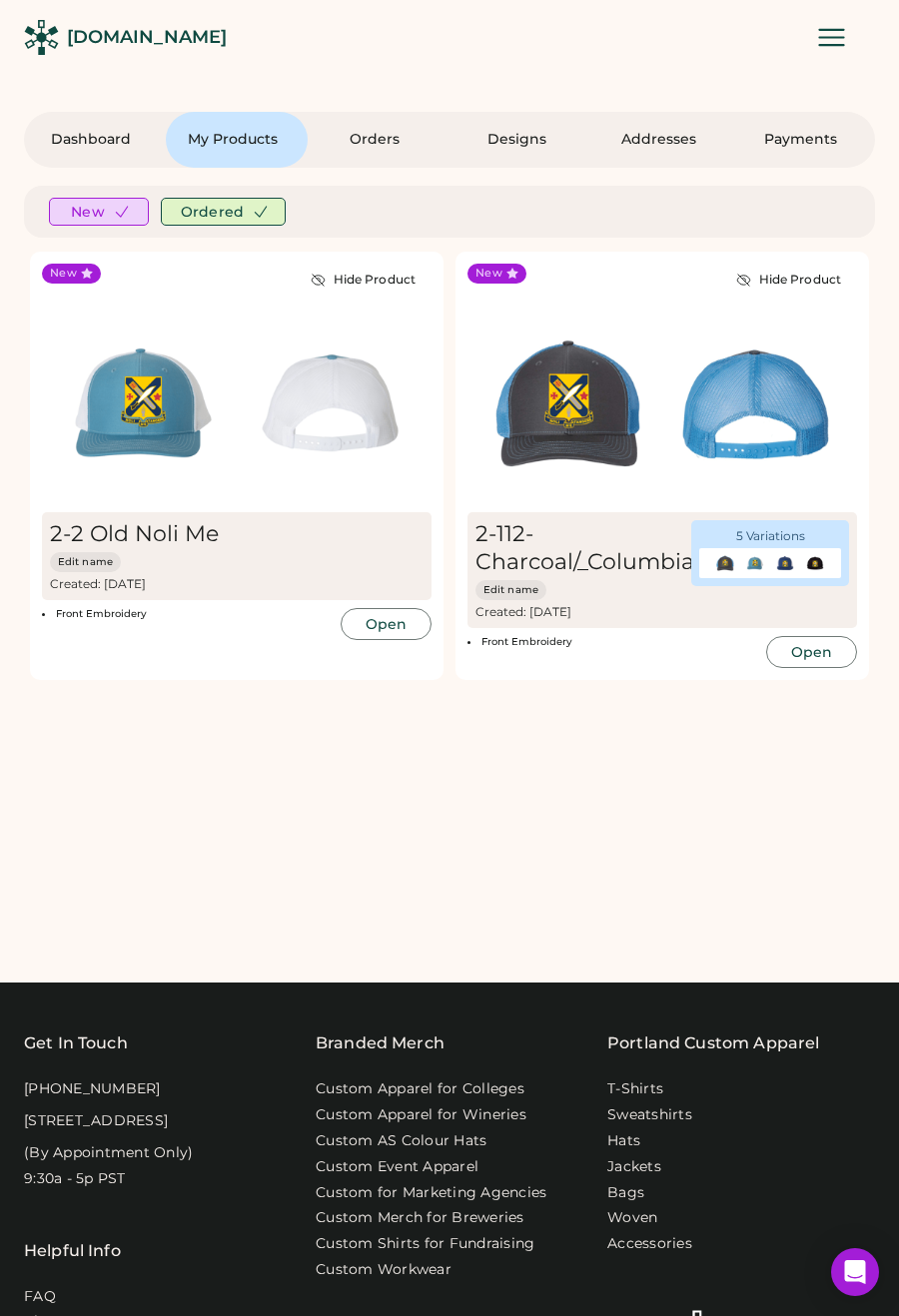 click 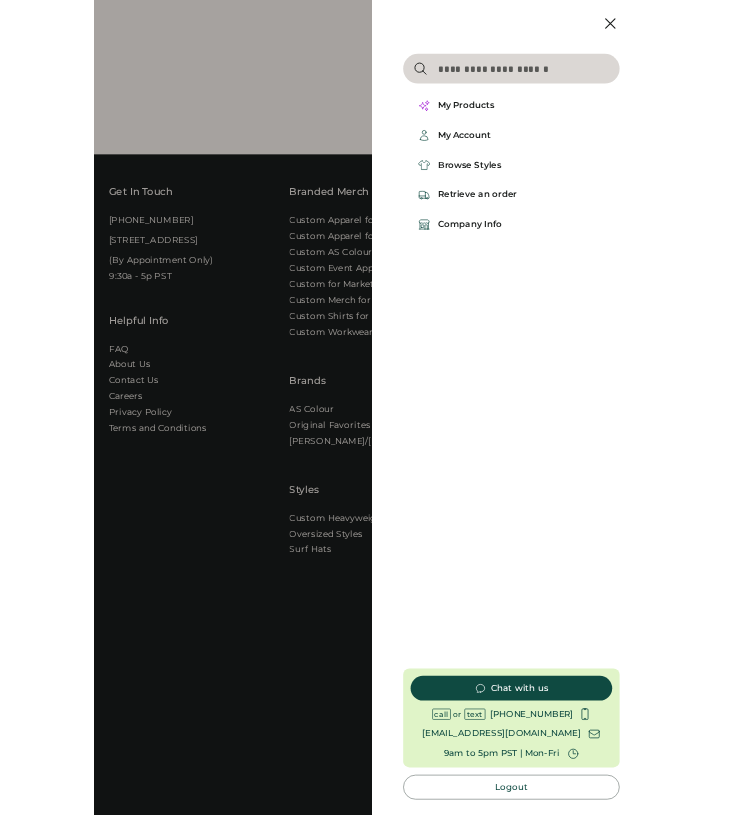 scroll, scrollTop: 0, scrollLeft: 0, axis: both 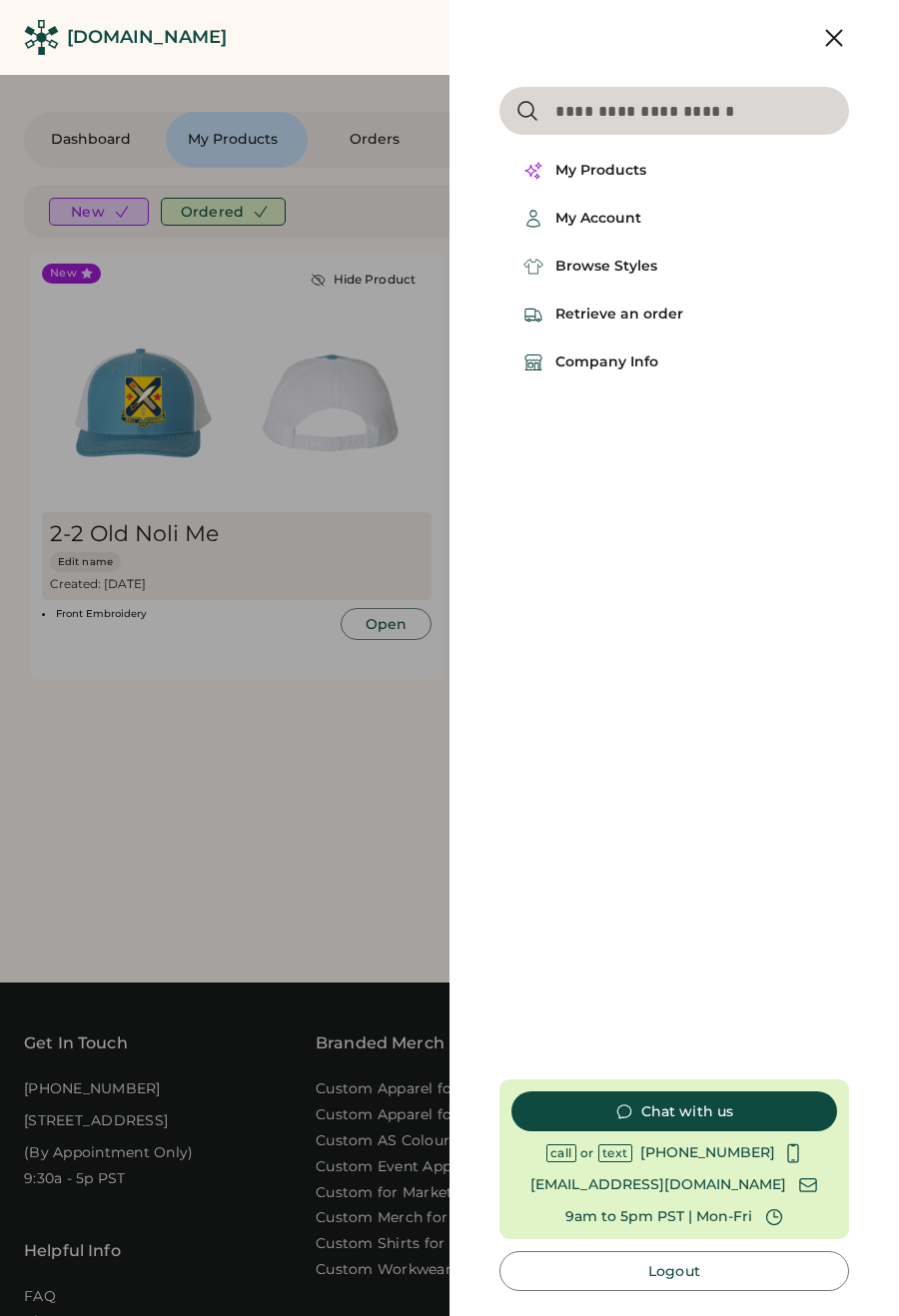 click at bounding box center (450, 658) 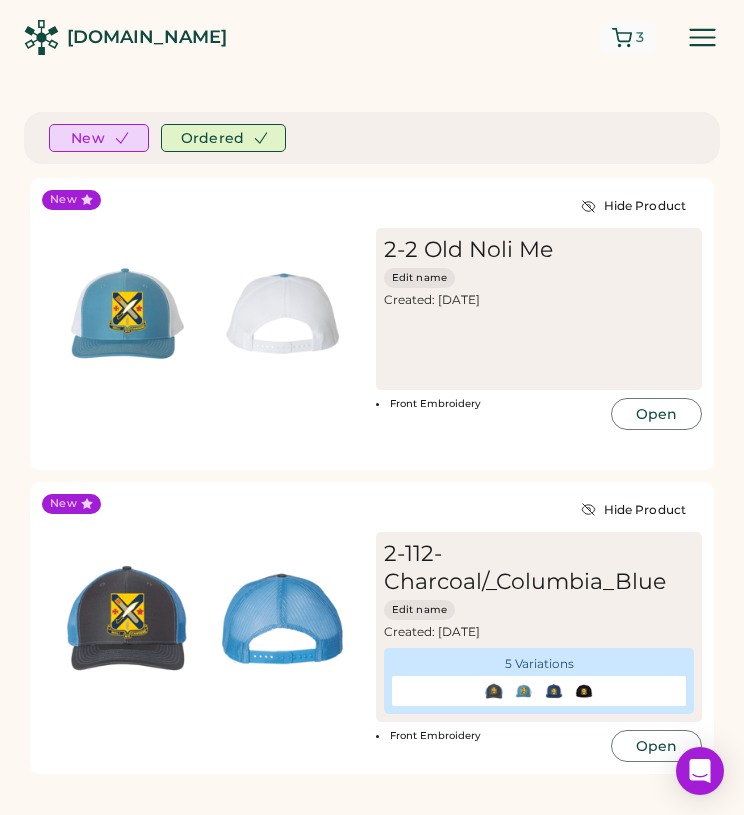 click at bounding box center (622, 38) 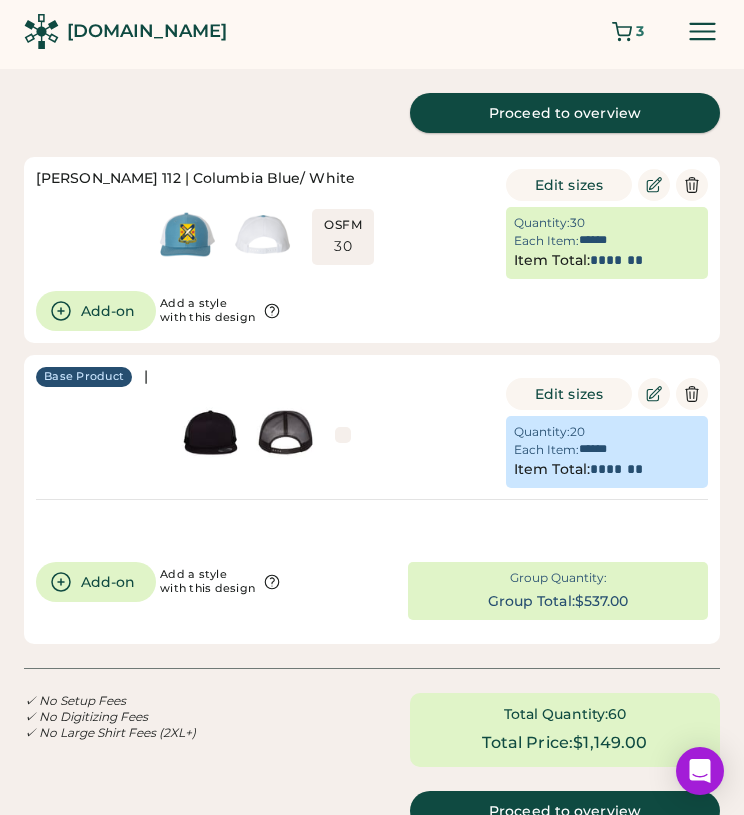 type on "******" 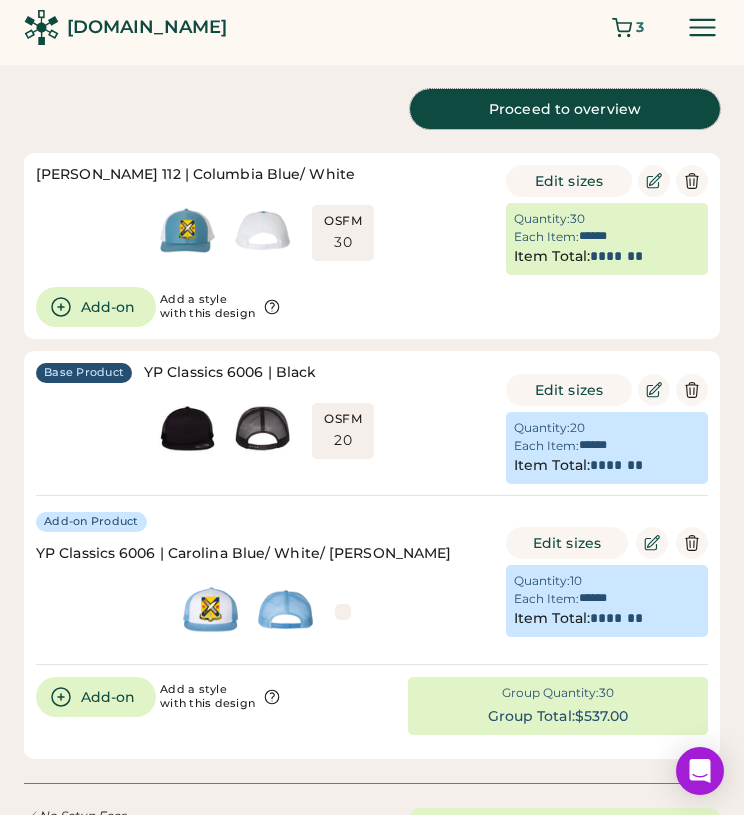 click on "Proceed to overview" at bounding box center [565, 109] 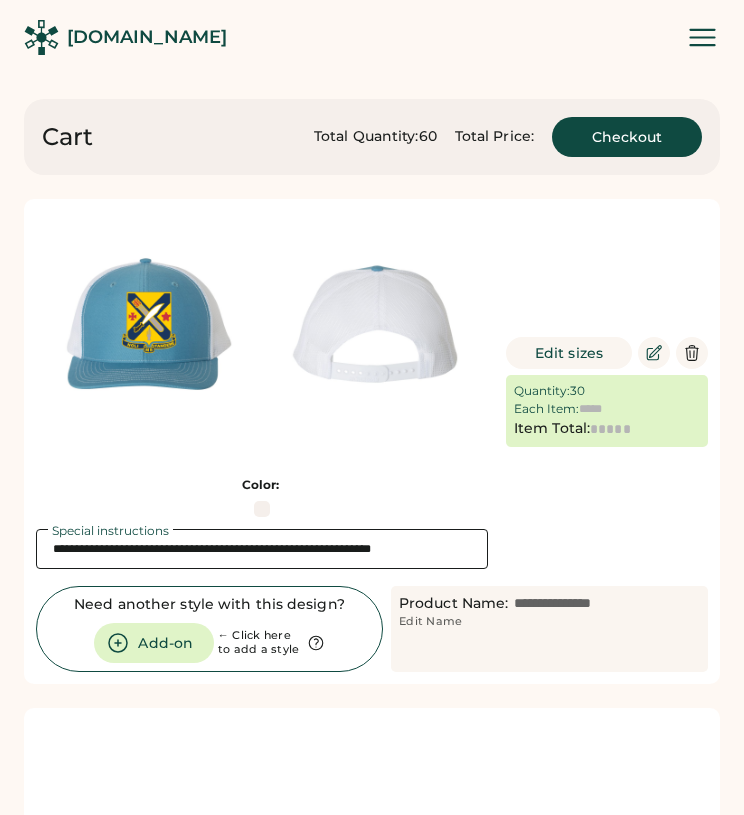 scroll, scrollTop: 0, scrollLeft: 0, axis: both 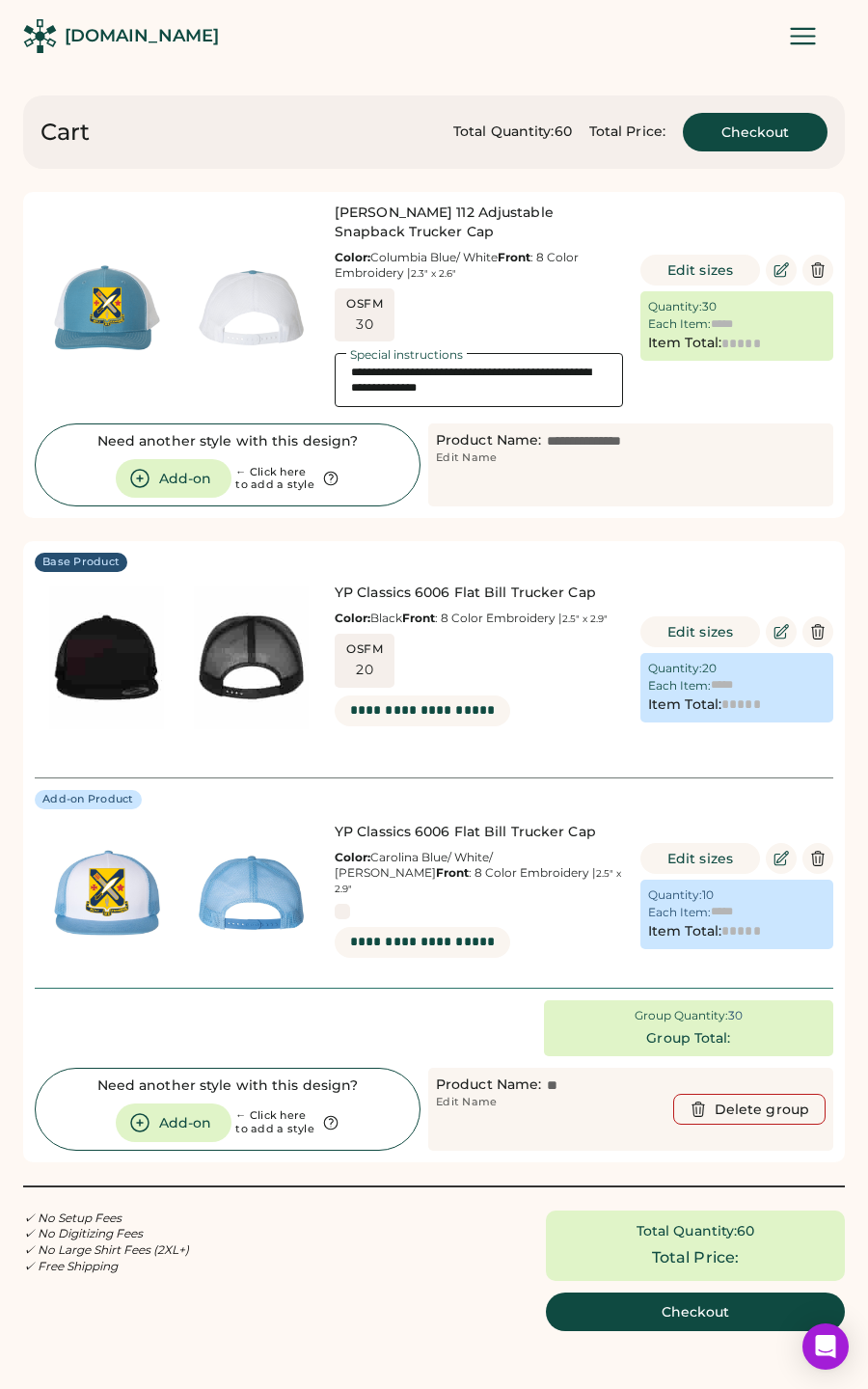 type on "******" 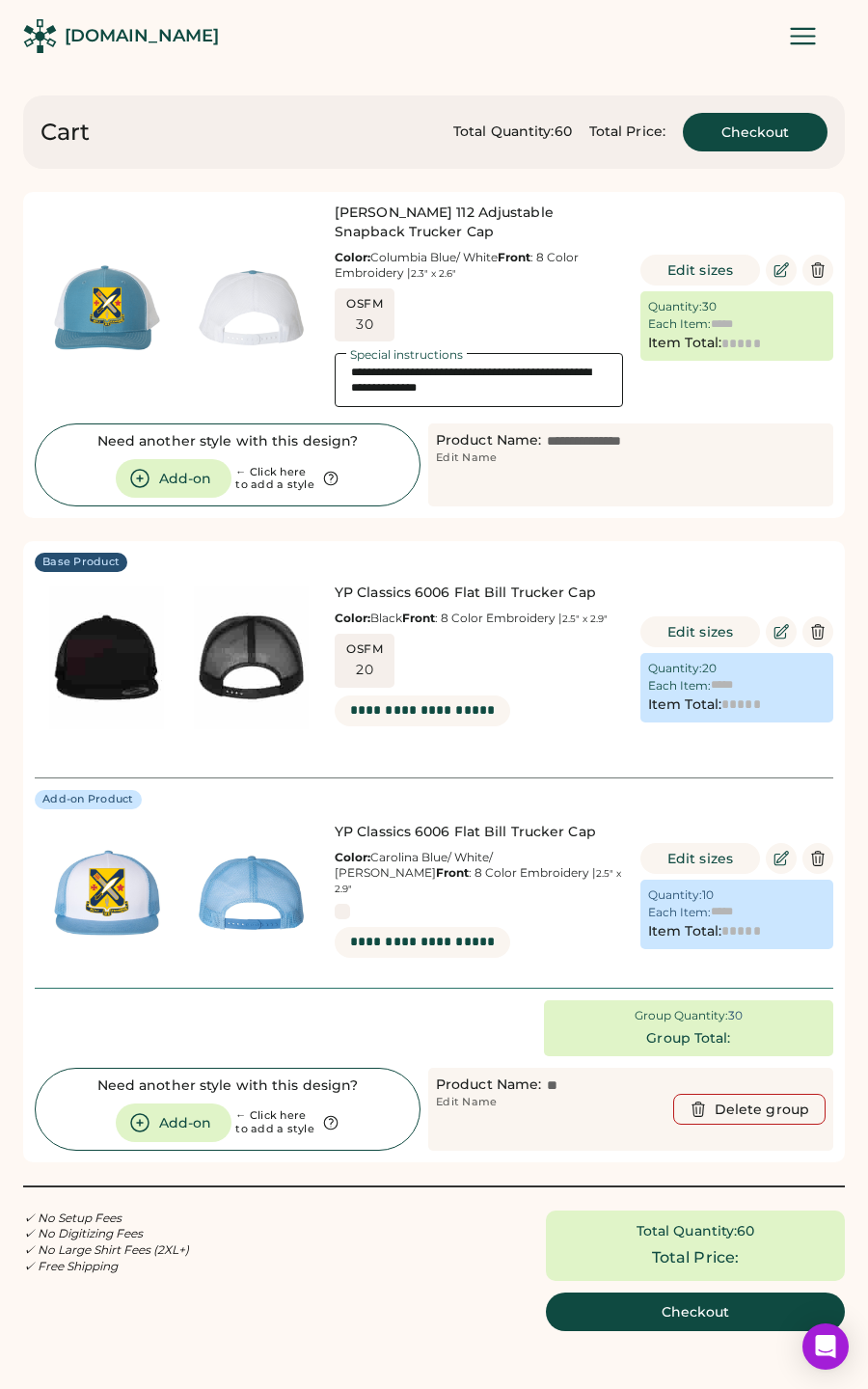 type on "*******" 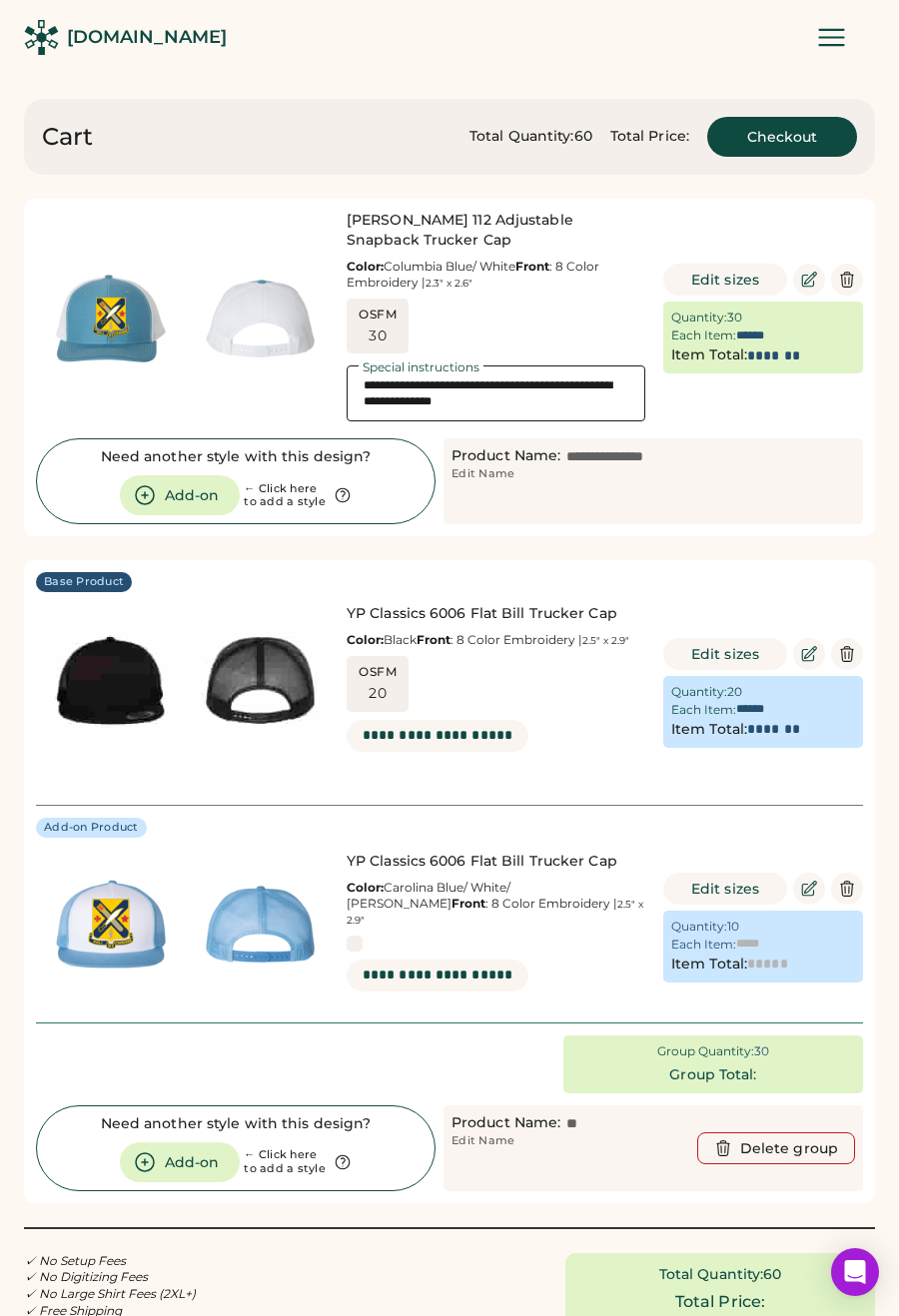 type on "******" 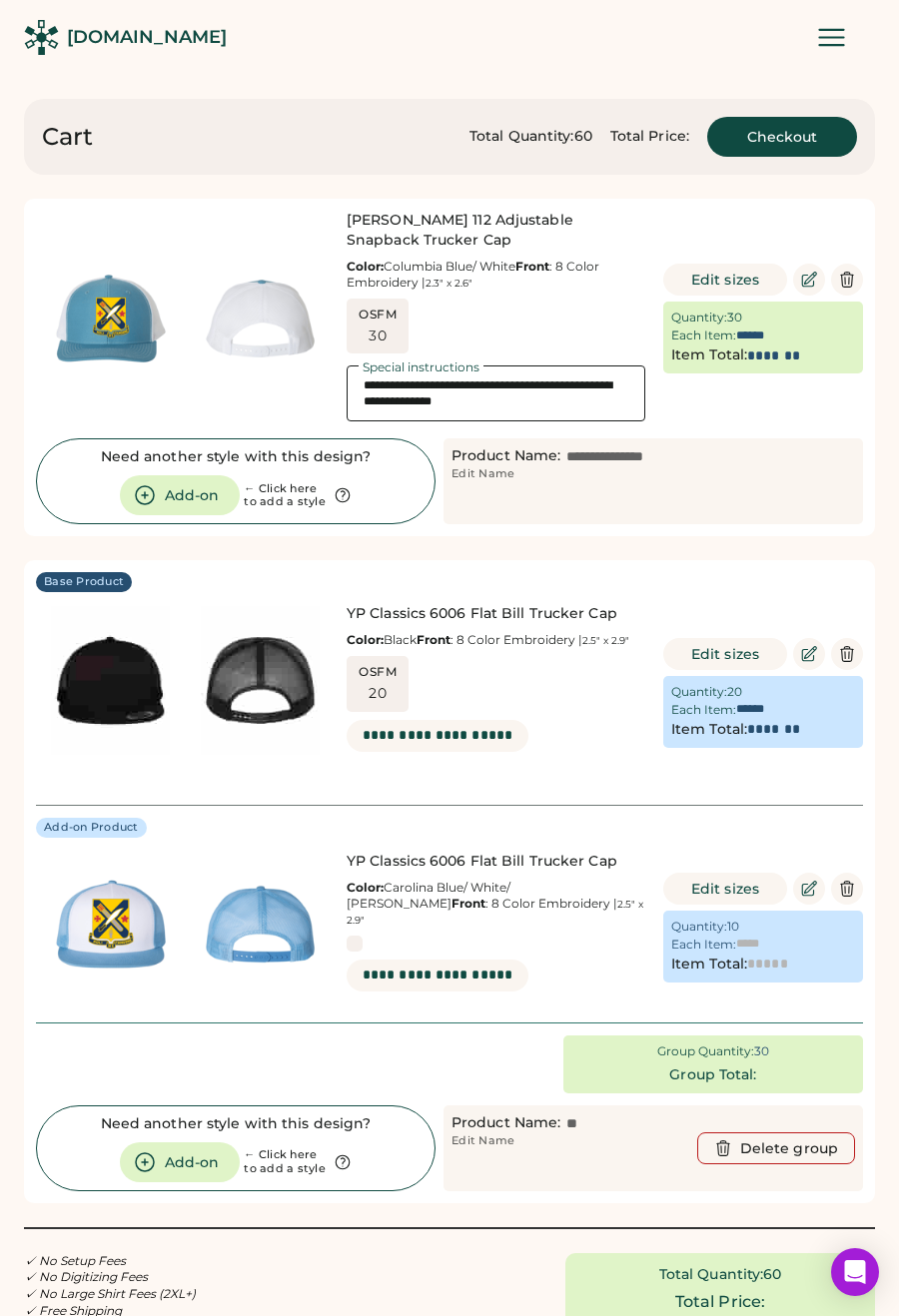 type on "*******" 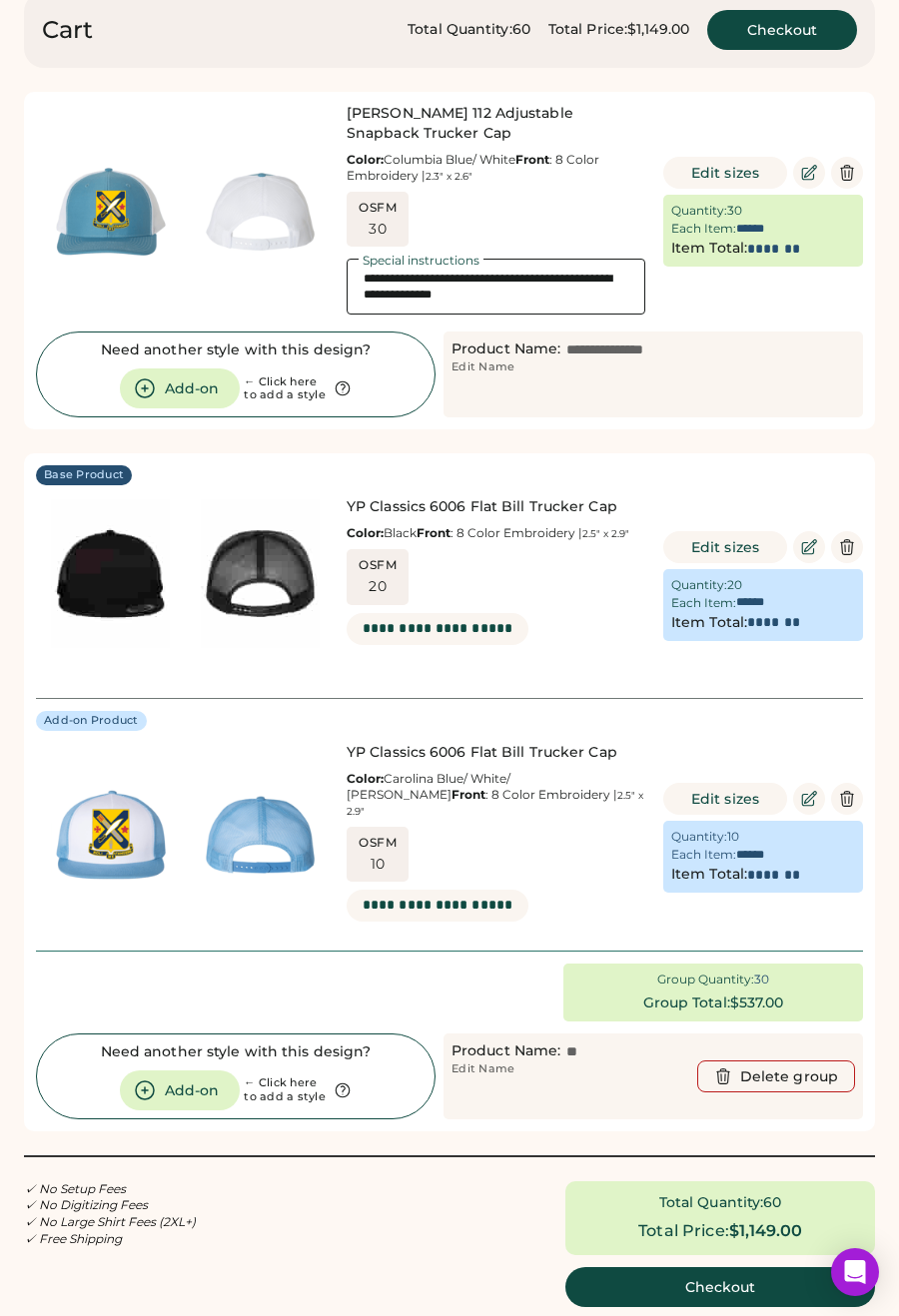 scroll, scrollTop: 111, scrollLeft: 0, axis: vertical 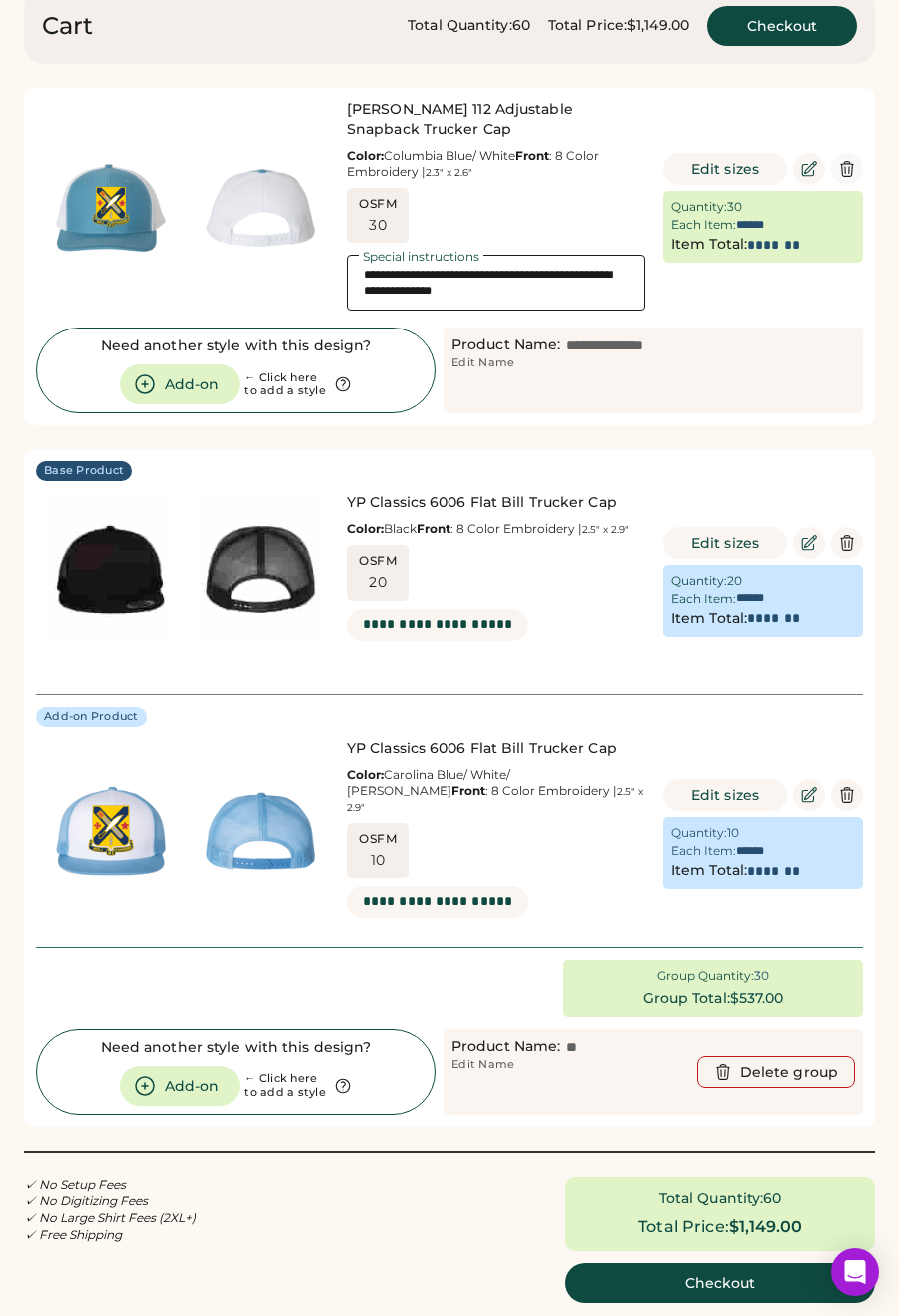 click 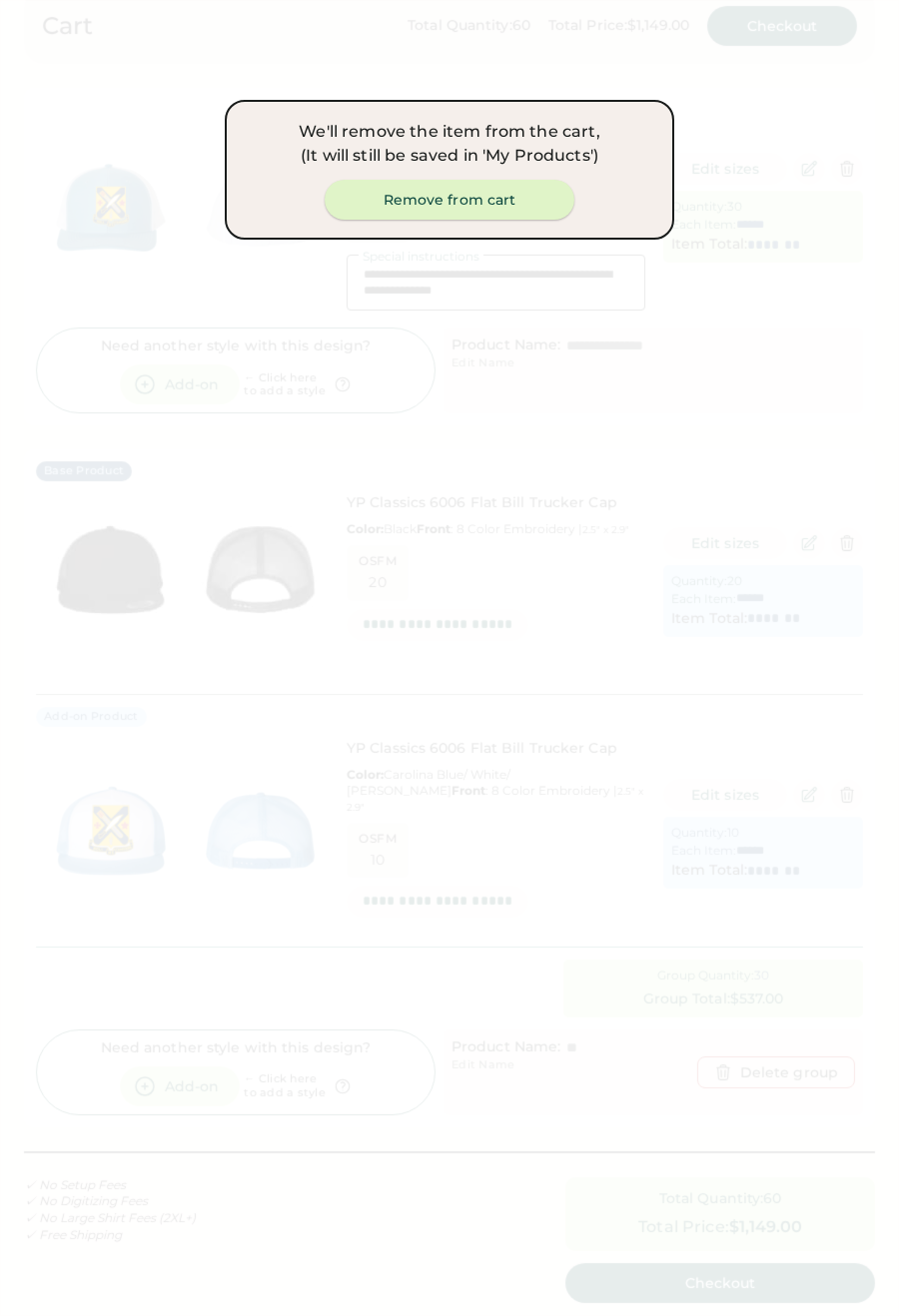 click on "Remove from cart" at bounding box center [450, 200] 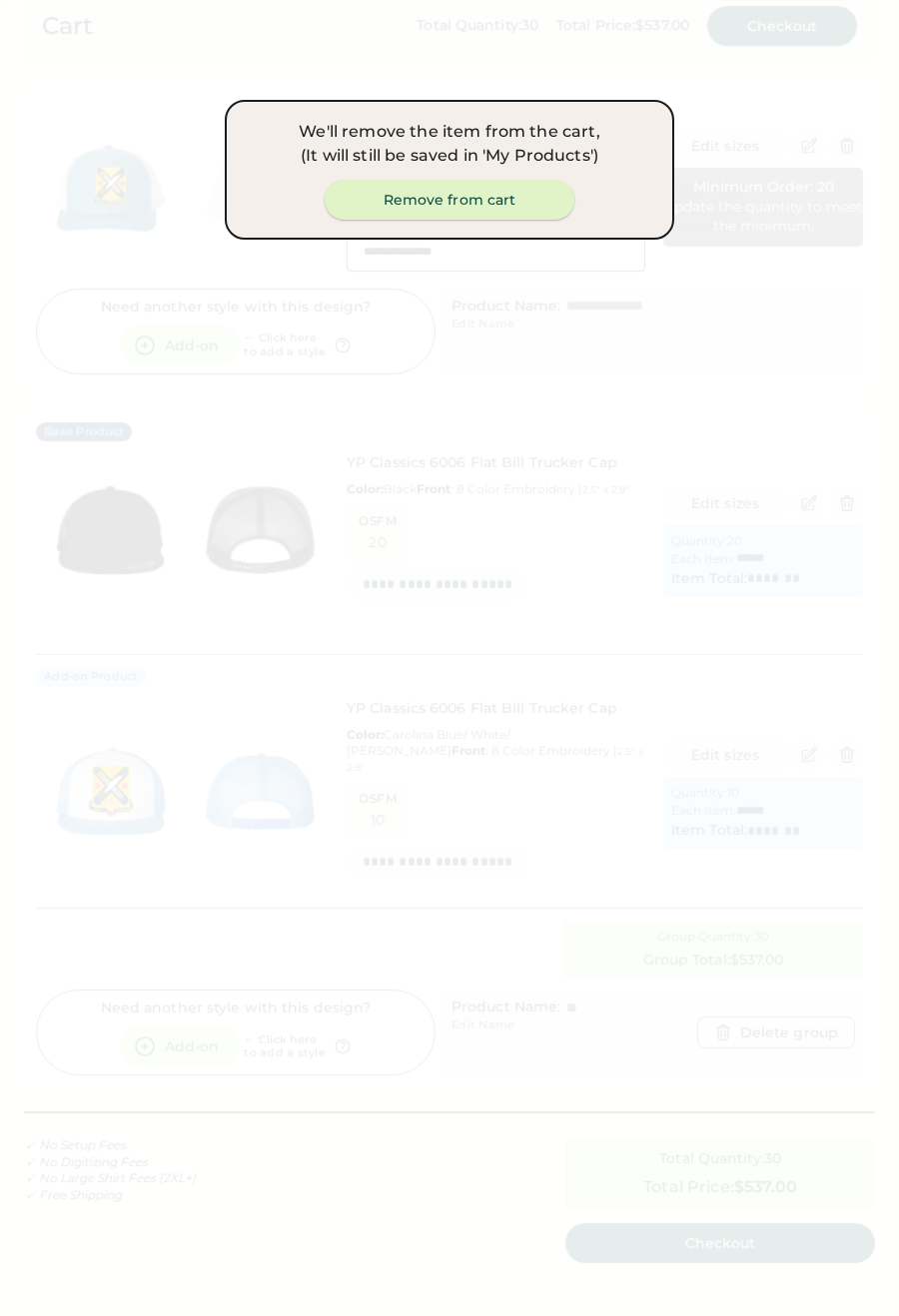 type 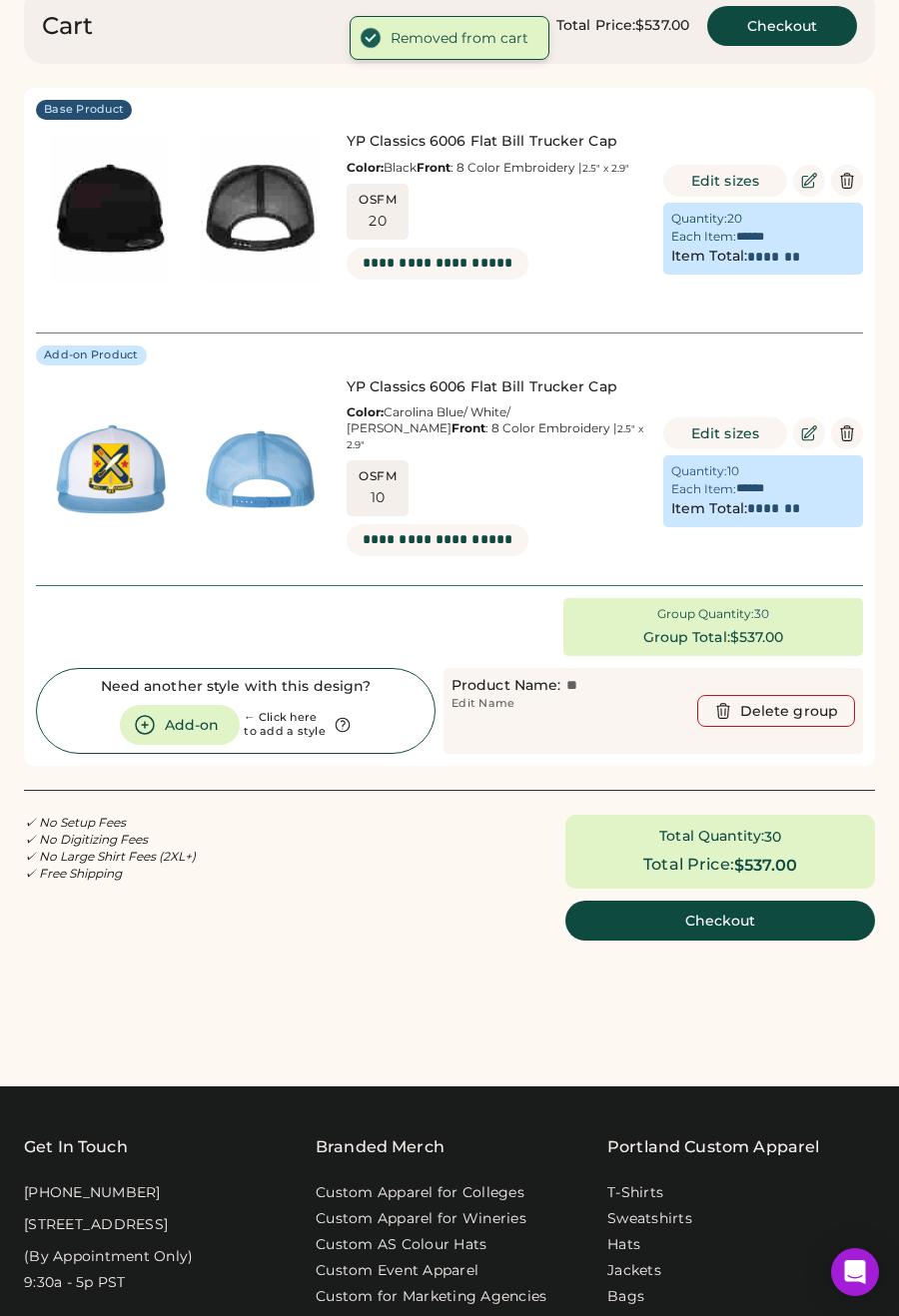 scroll, scrollTop: 0, scrollLeft: 0, axis: both 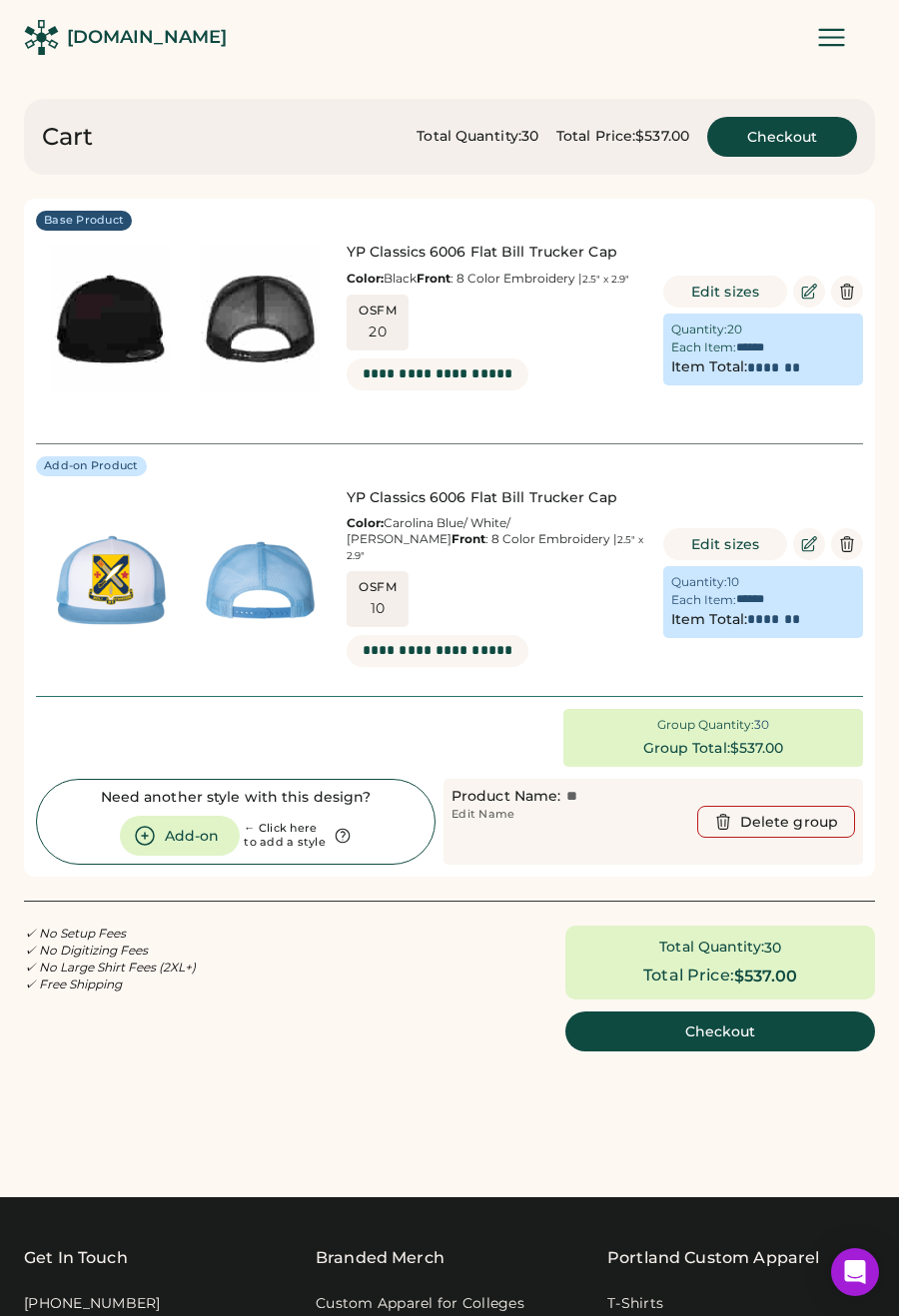 click on "20" at bounding box center [378, 332] 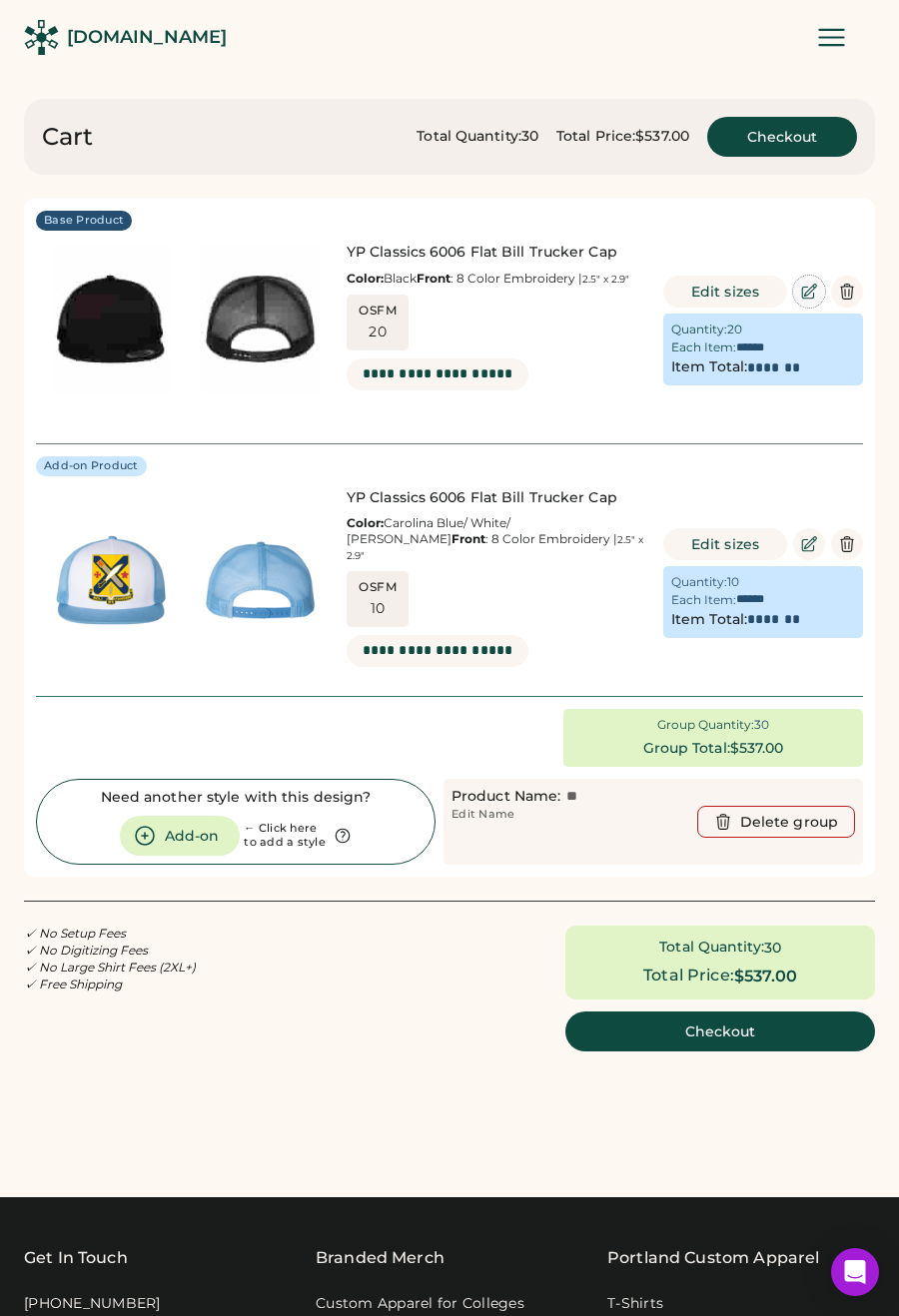 click 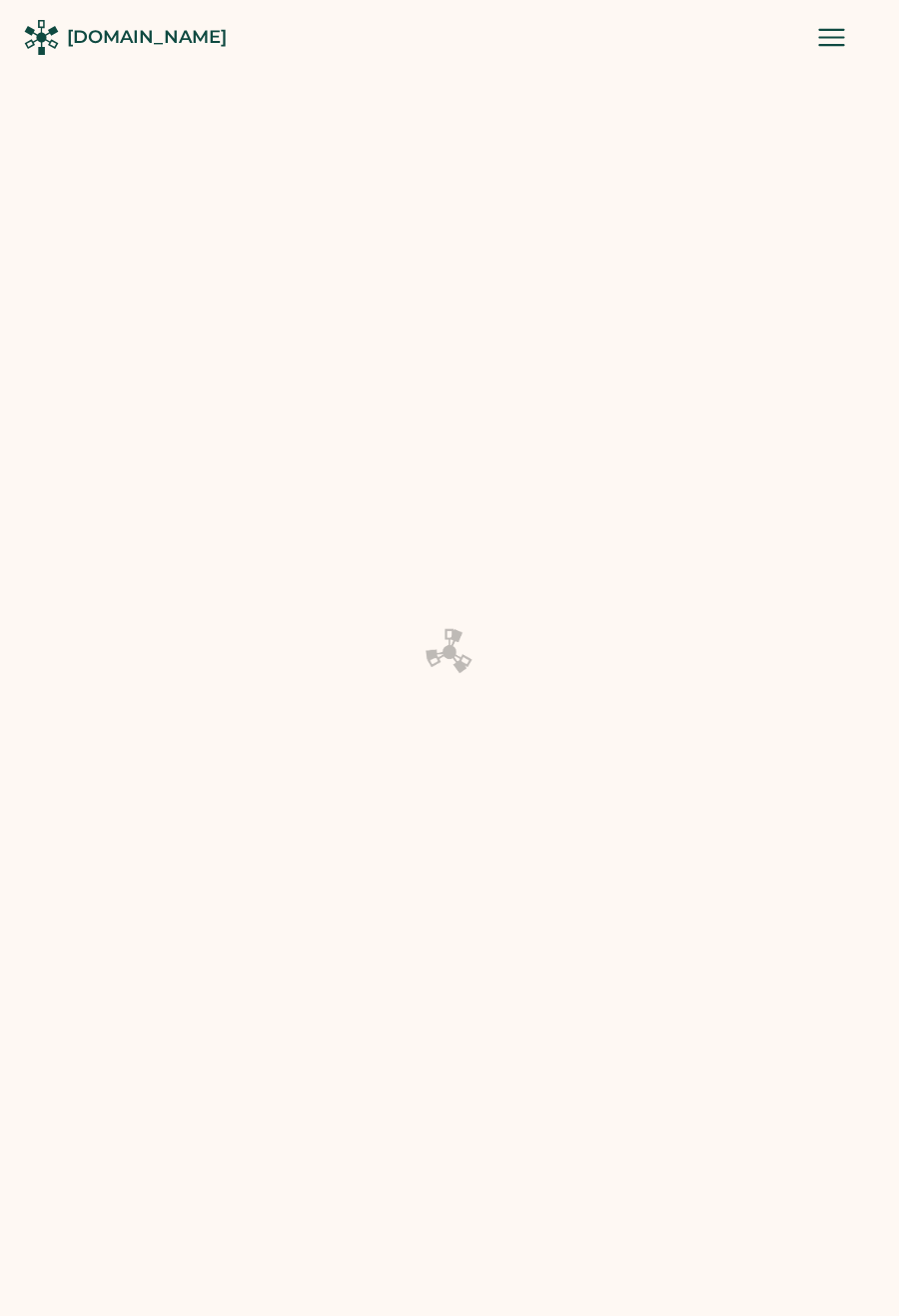 scroll, scrollTop: 0, scrollLeft: 0, axis: both 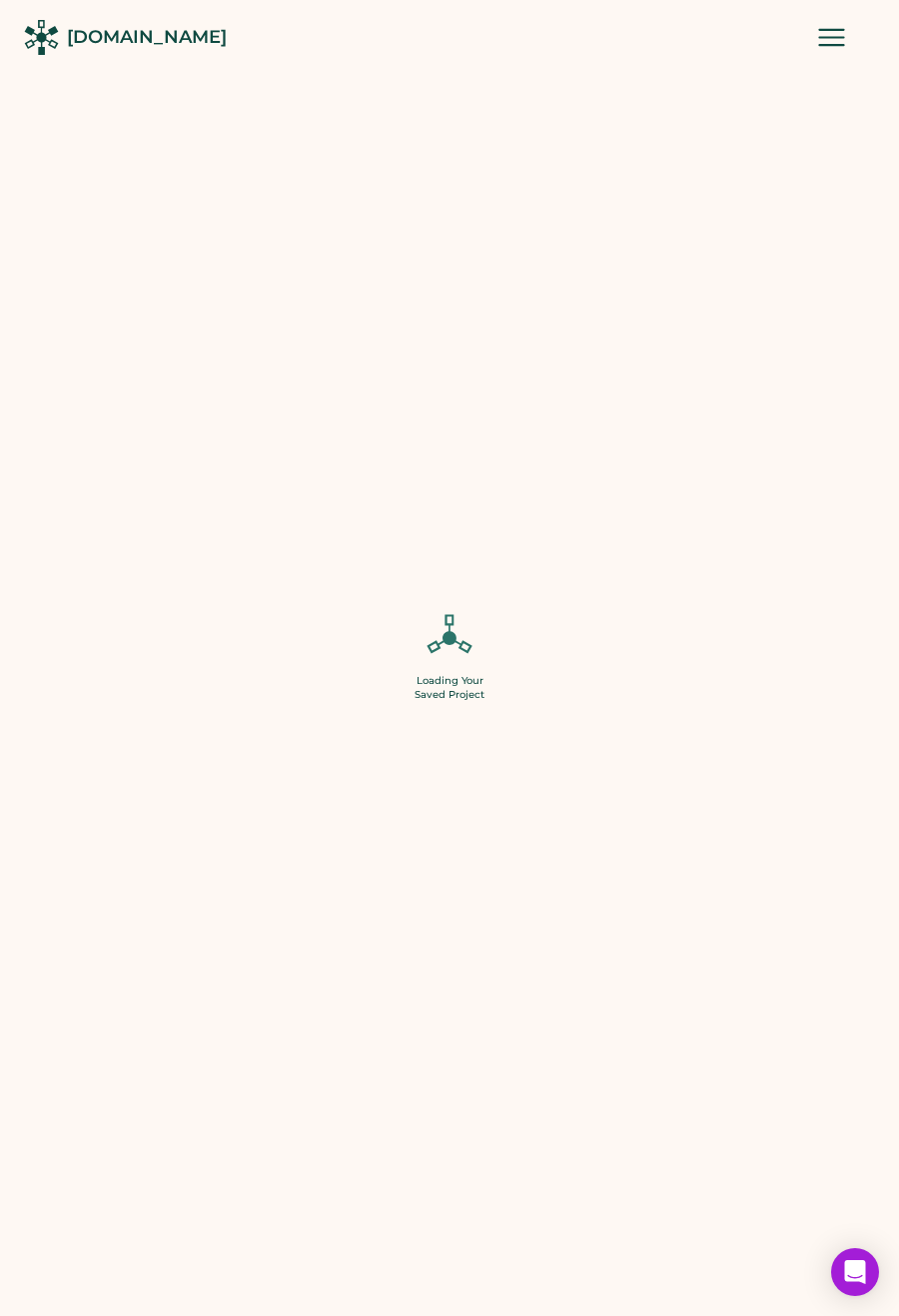 type on "**" 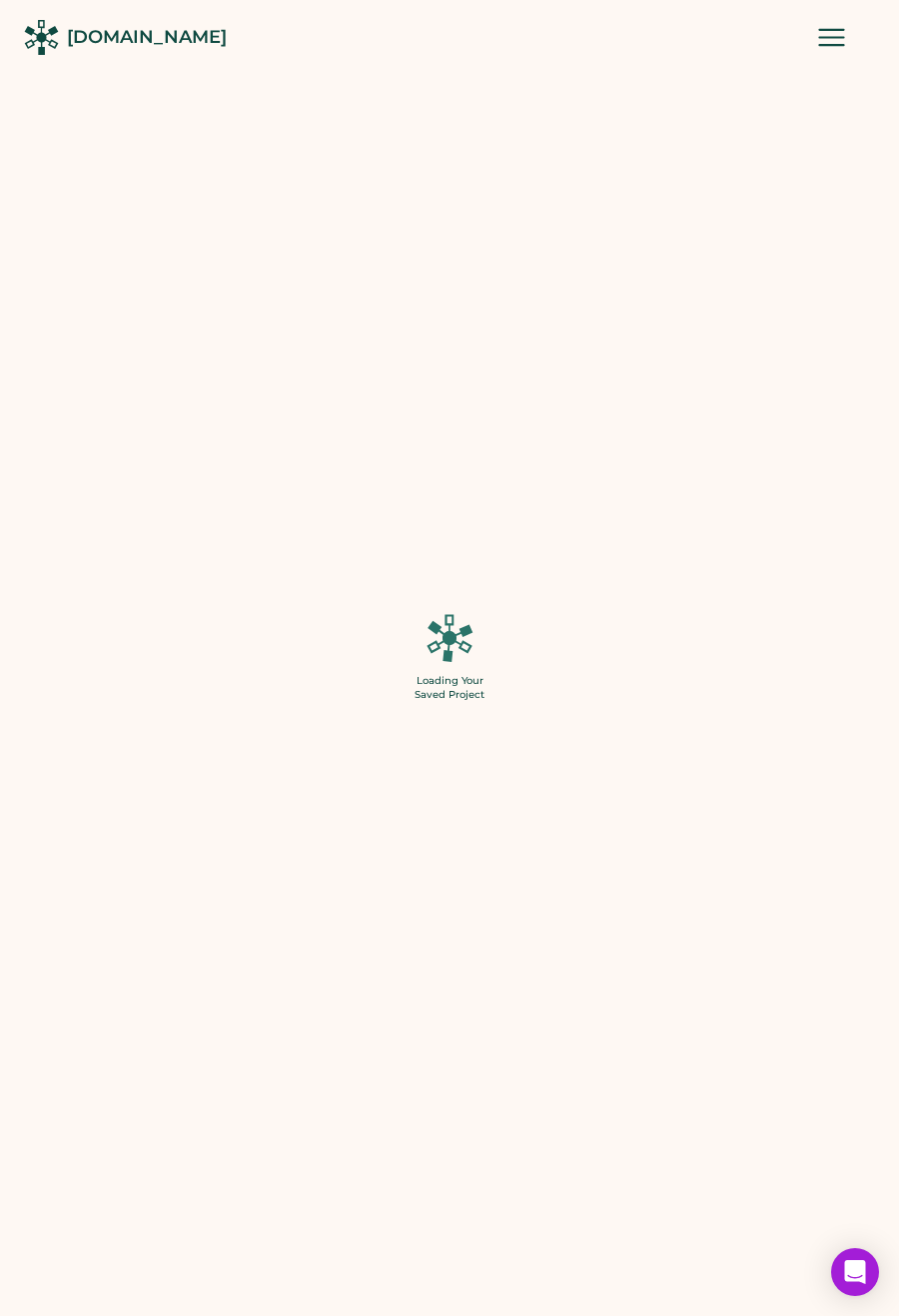 type on "**" 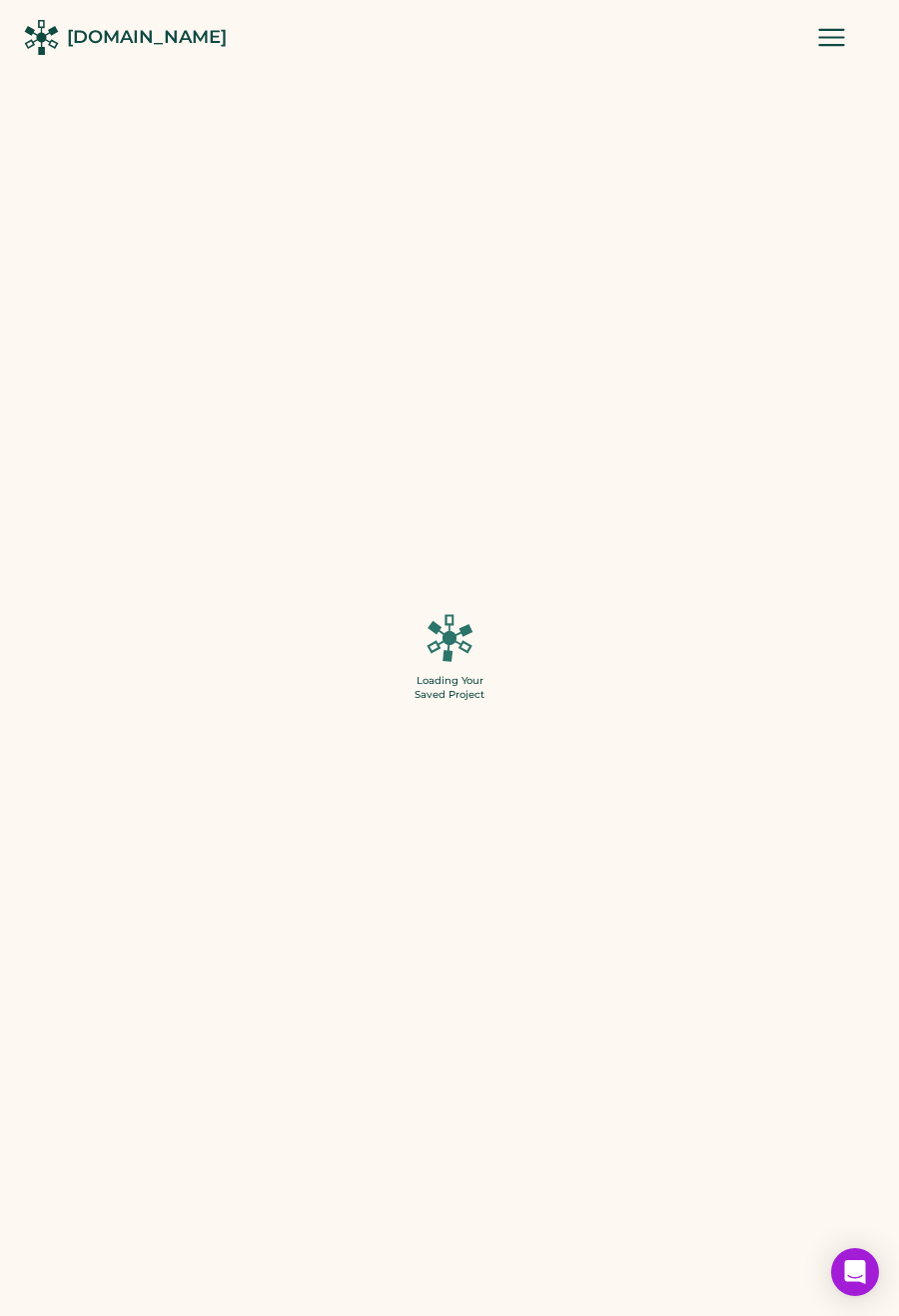 type on "******" 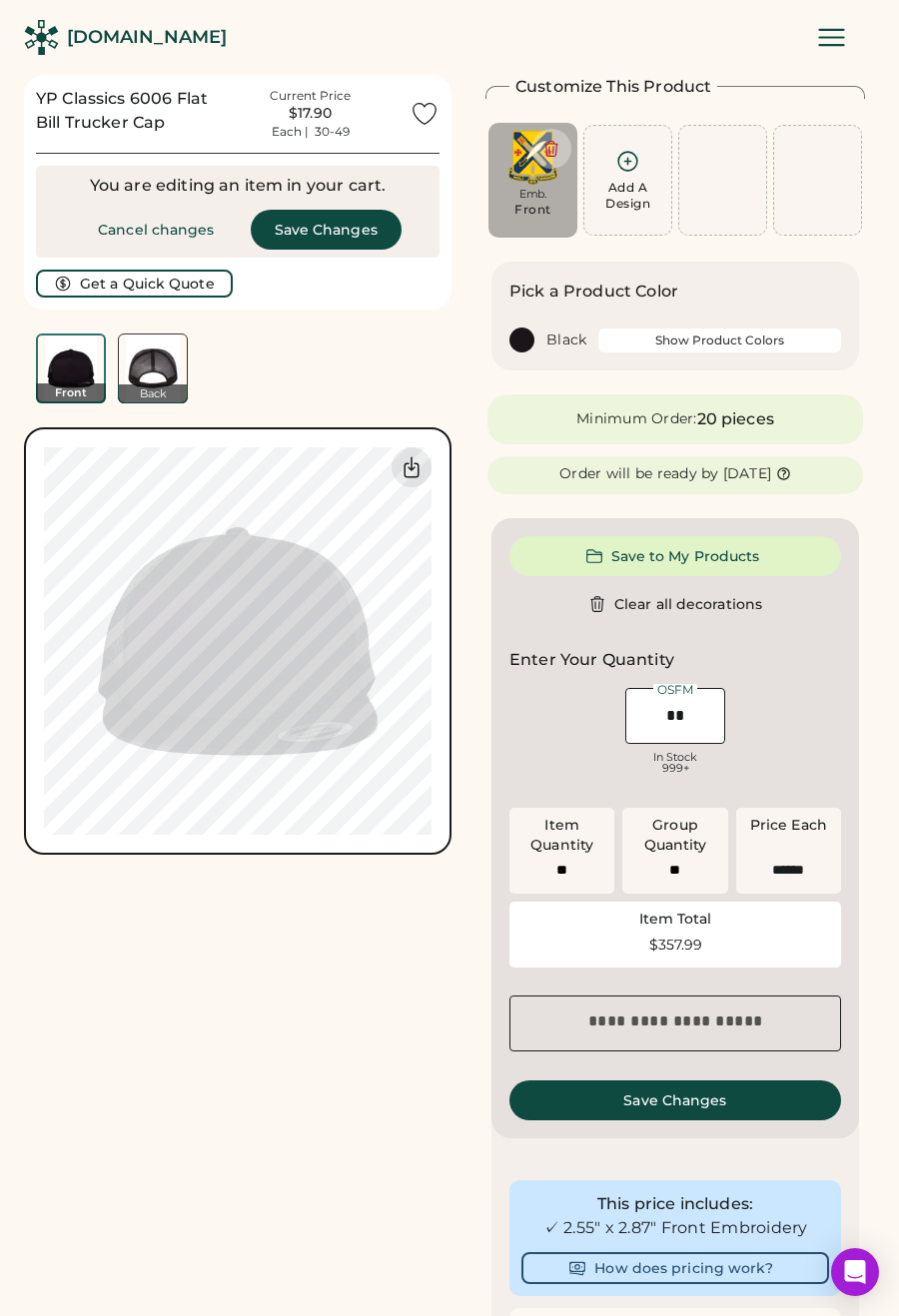 click at bounding box center (675, 716) 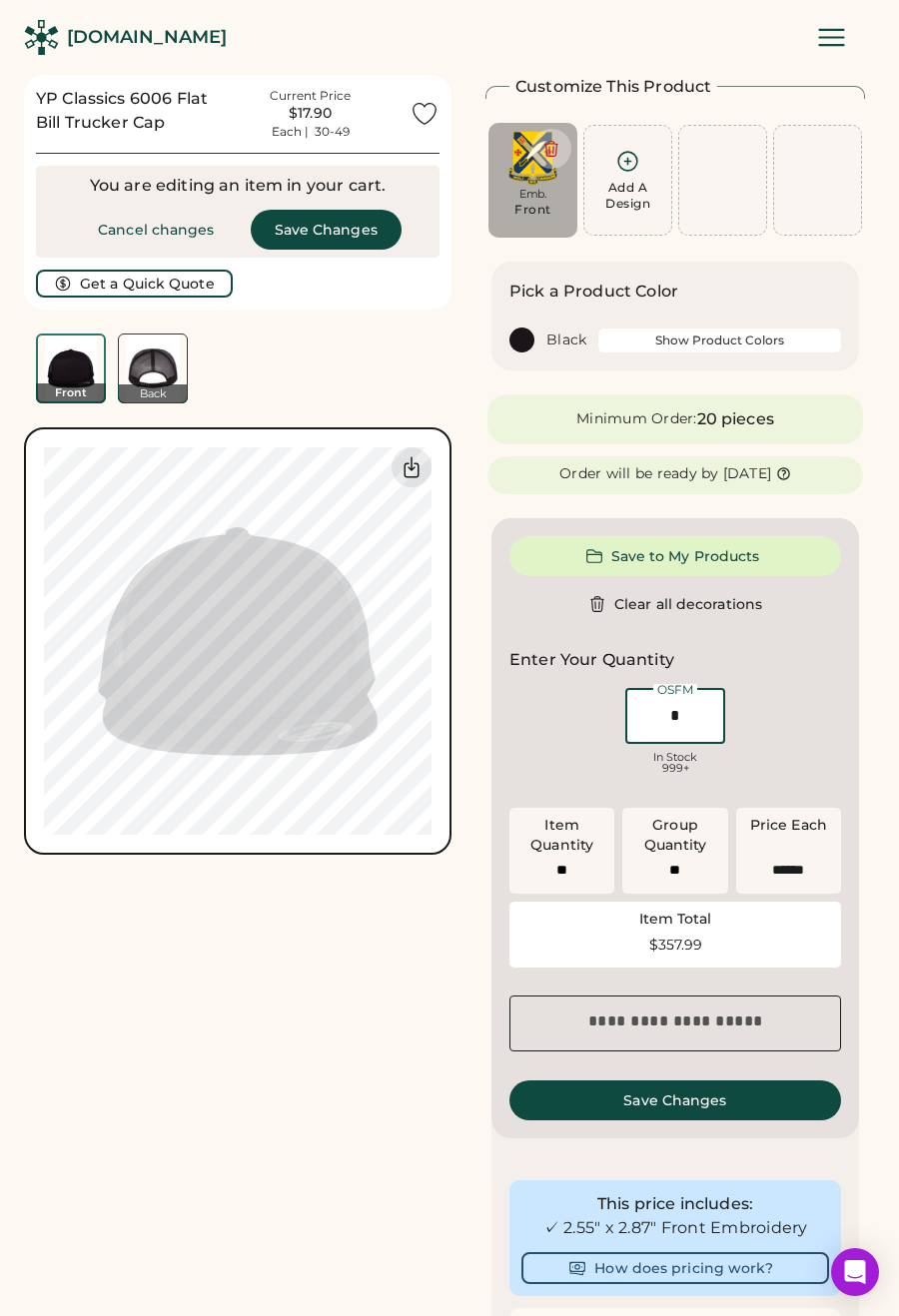 type on "**" 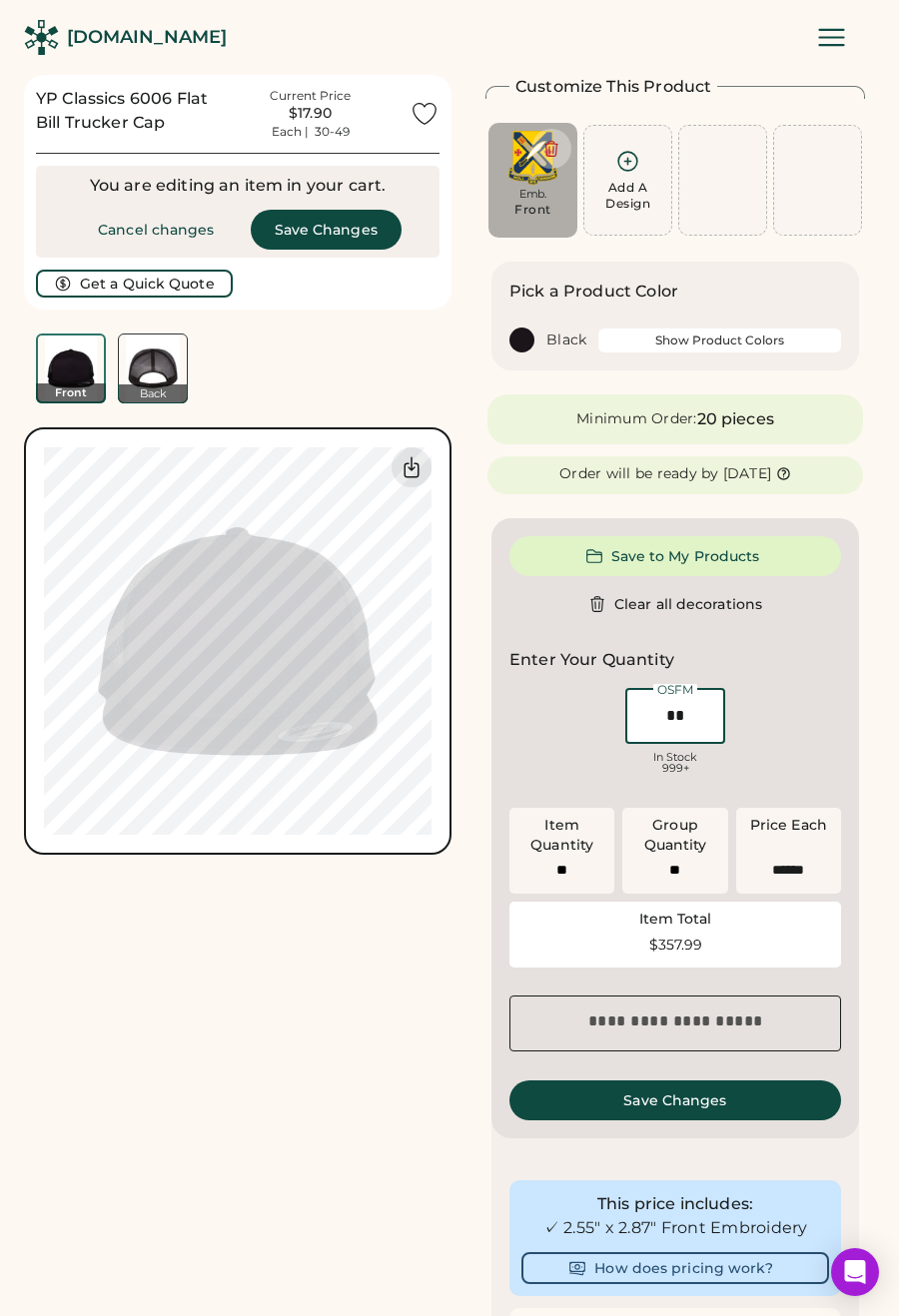type on "*" 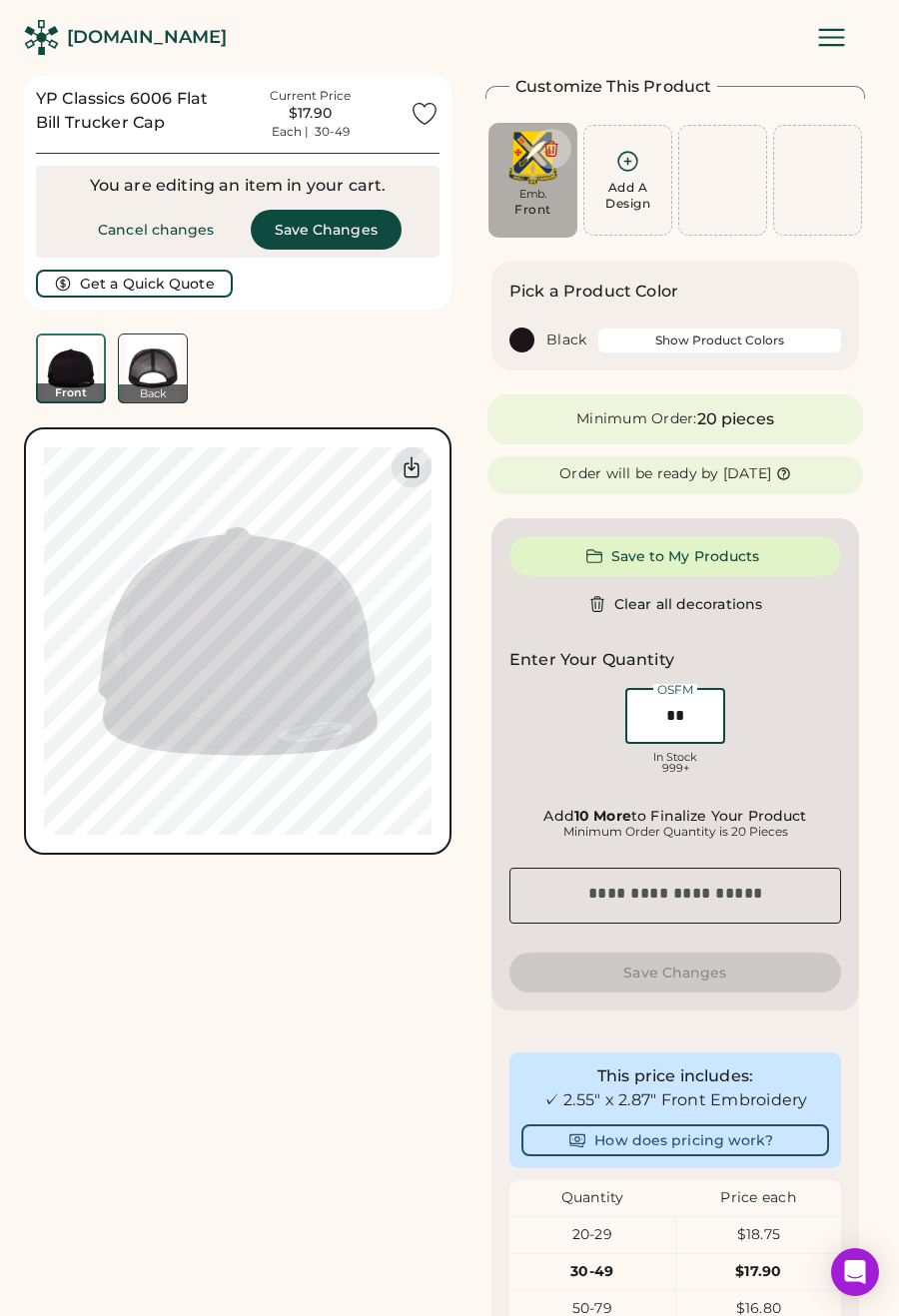 type on "**" 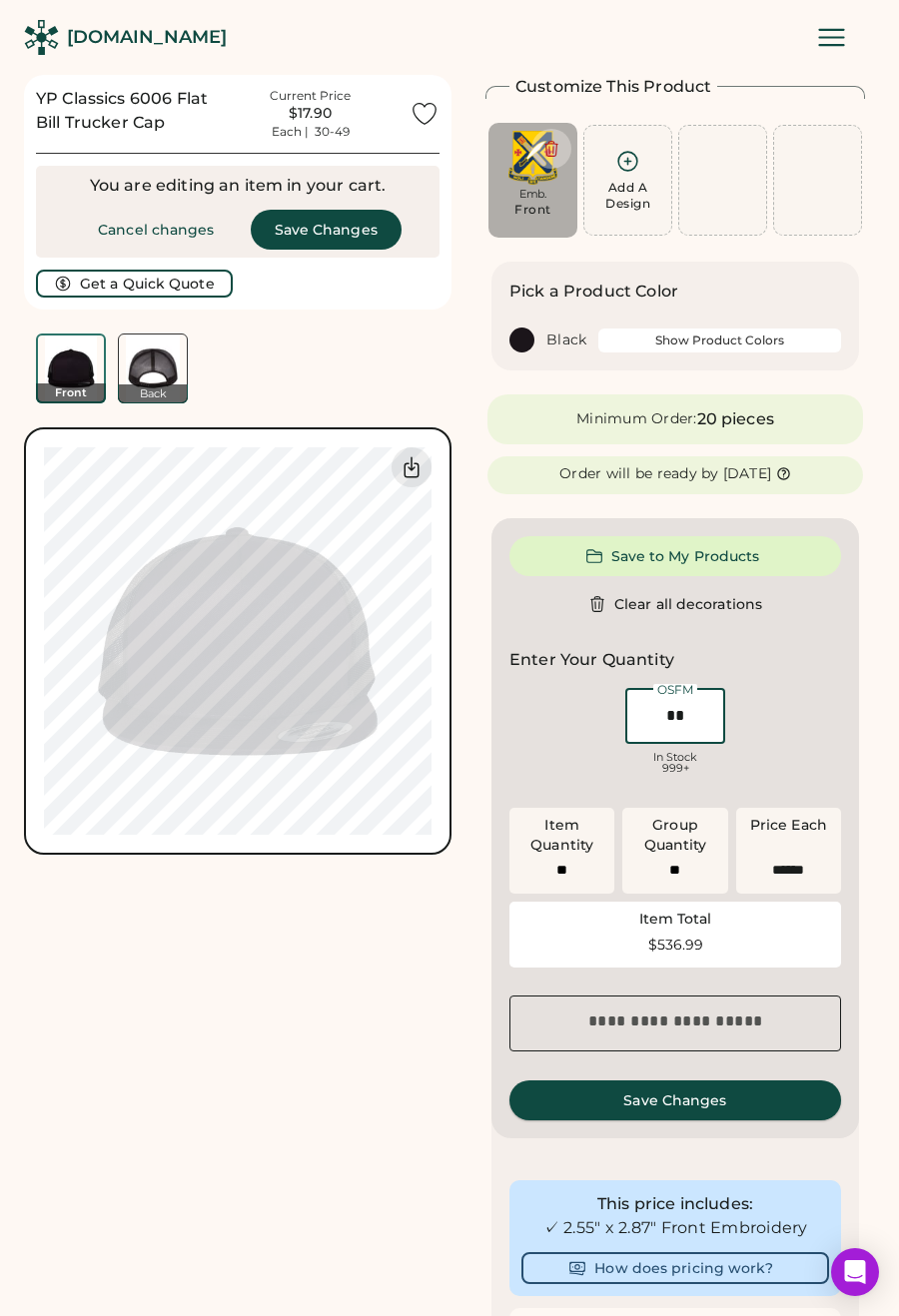 type on "**" 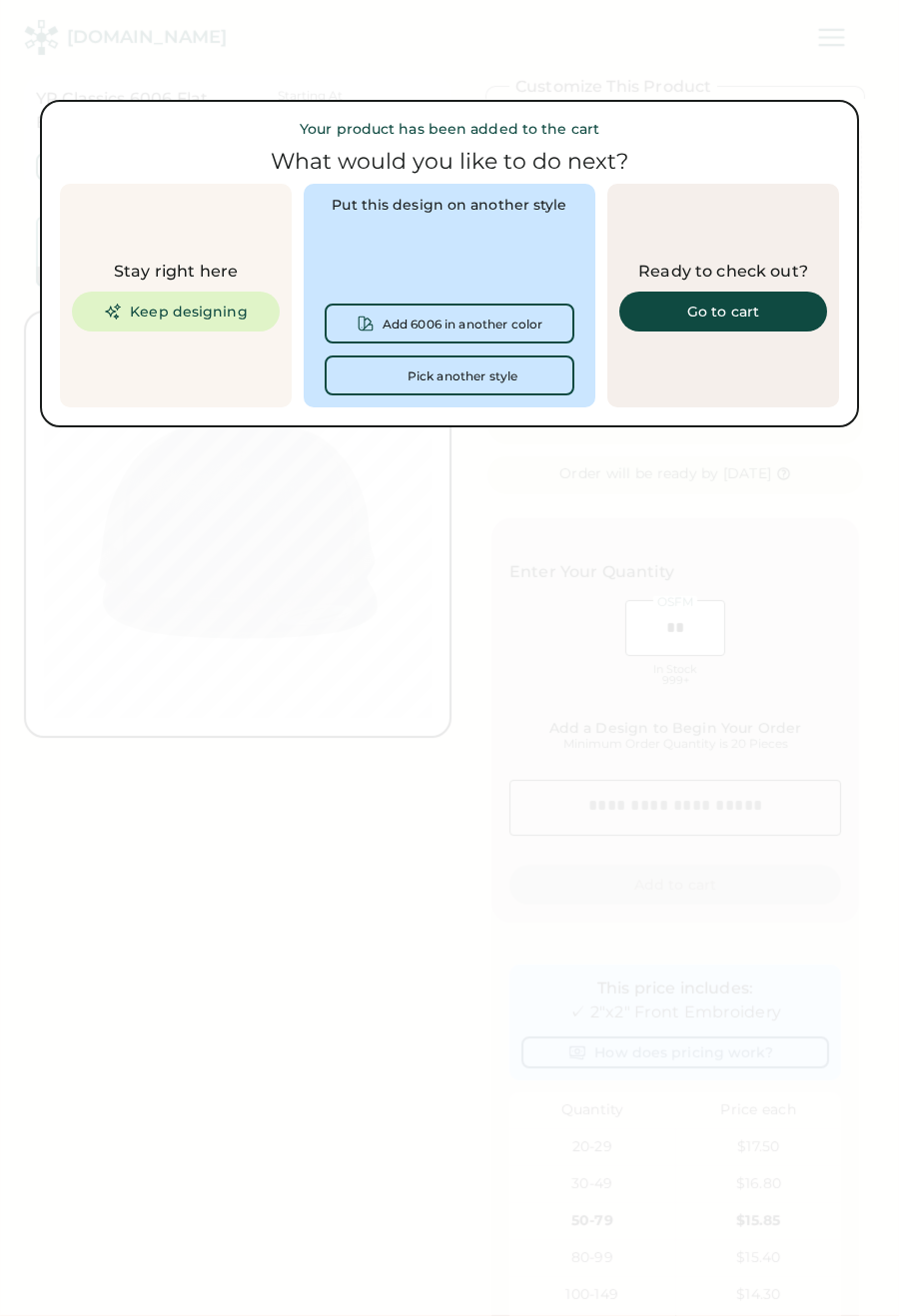 type 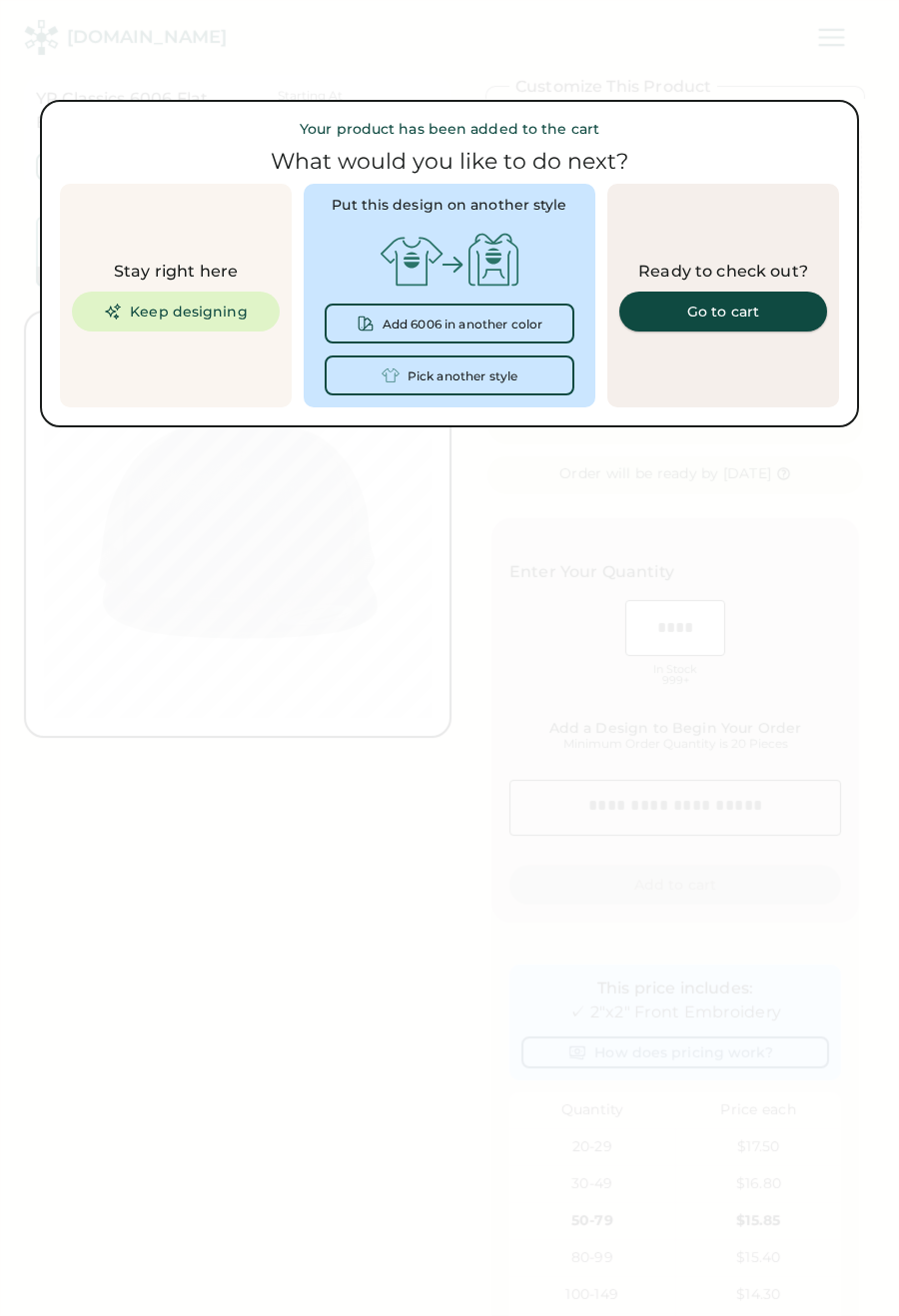 click on "Go to cart" at bounding box center [723, 312] 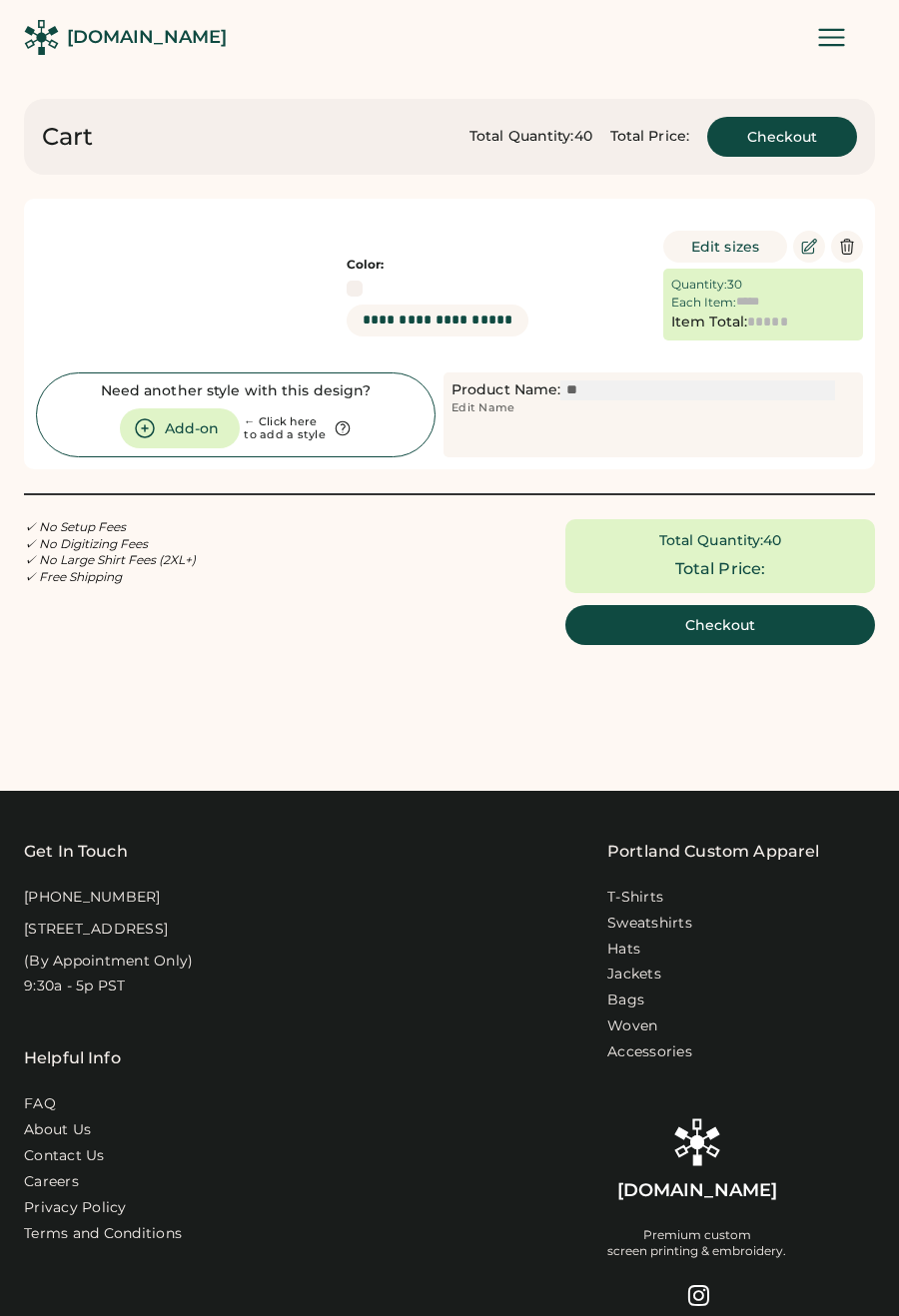 scroll, scrollTop: 0, scrollLeft: 0, axis: both 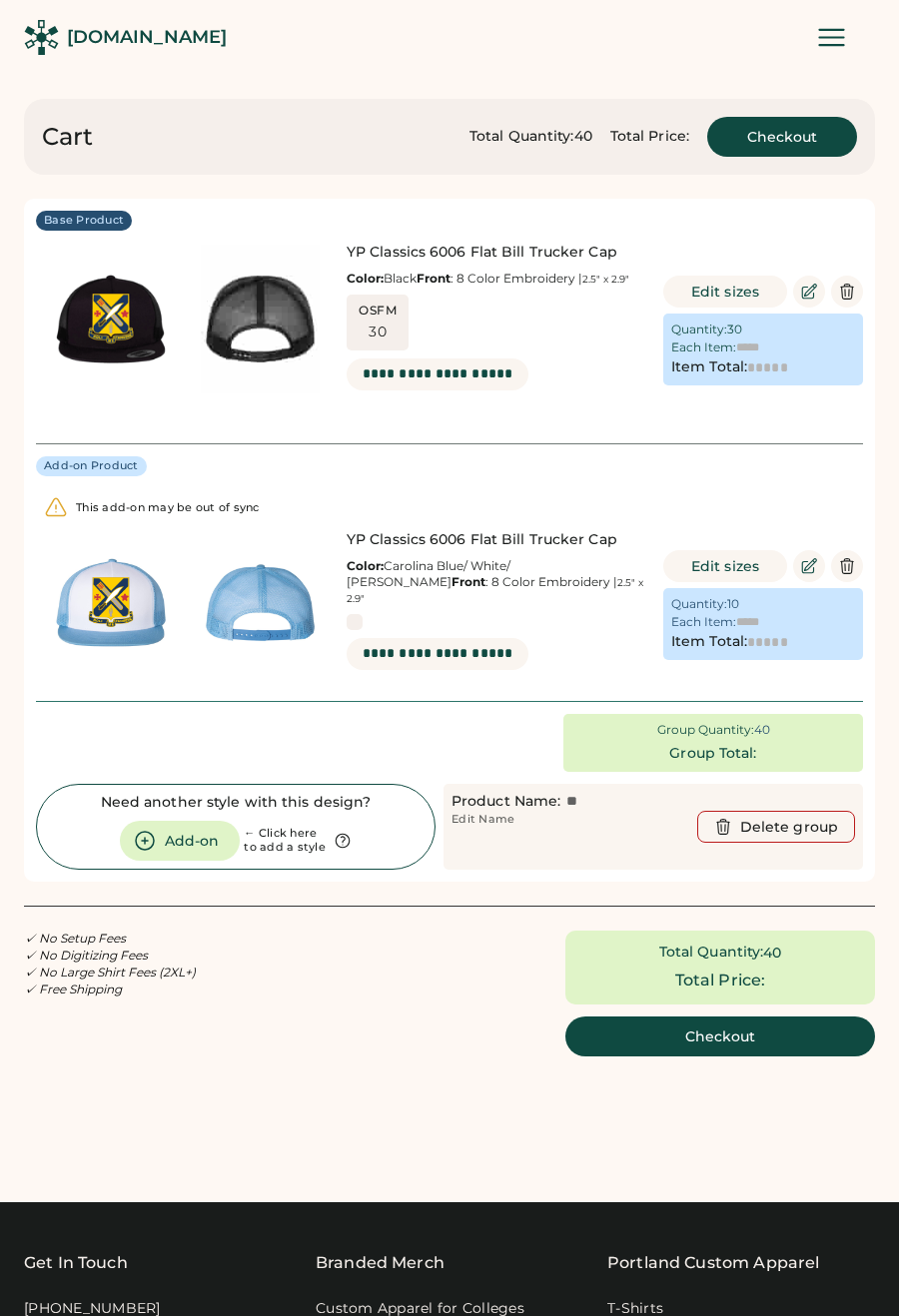 type on "******" 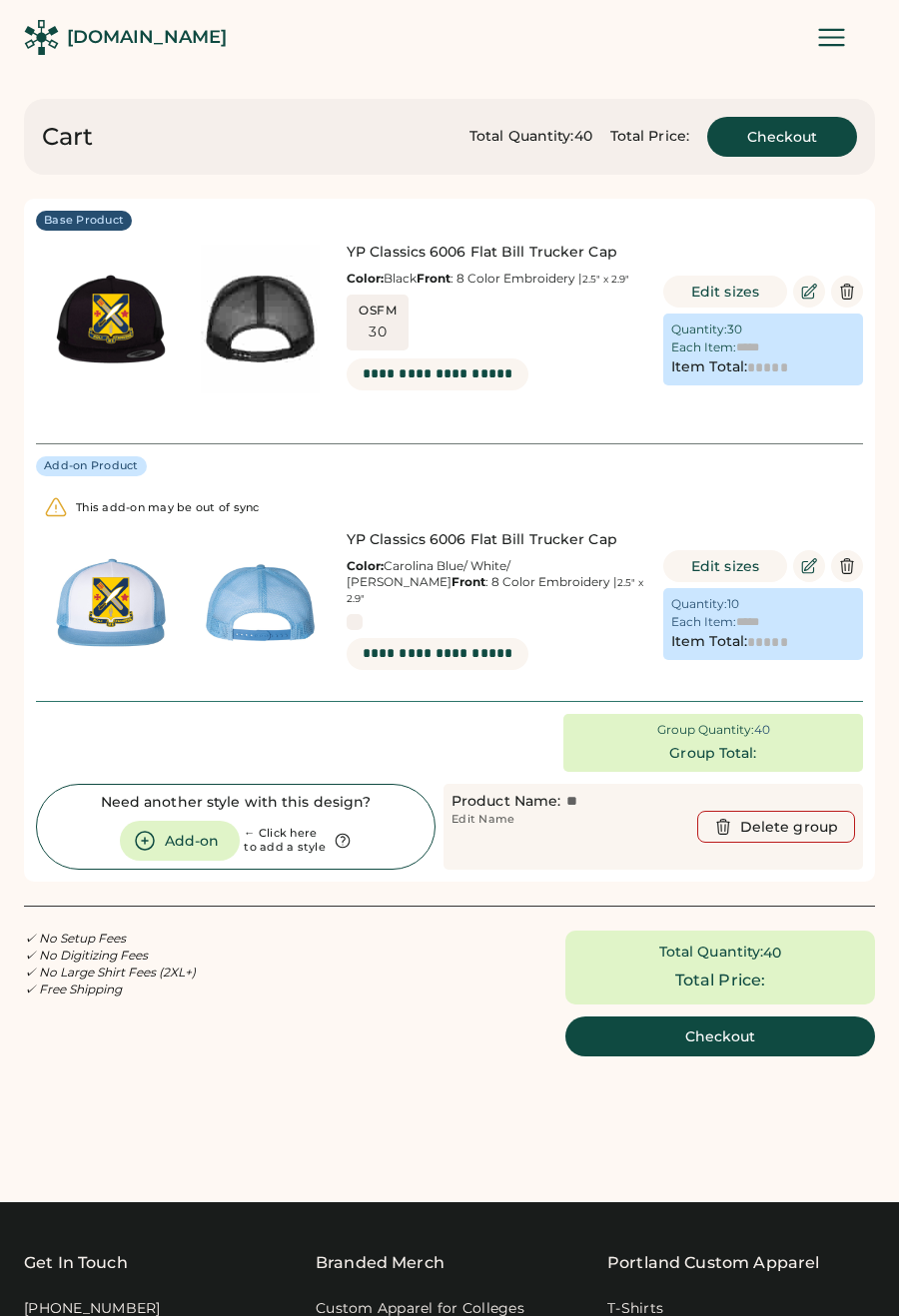 type on "*******" 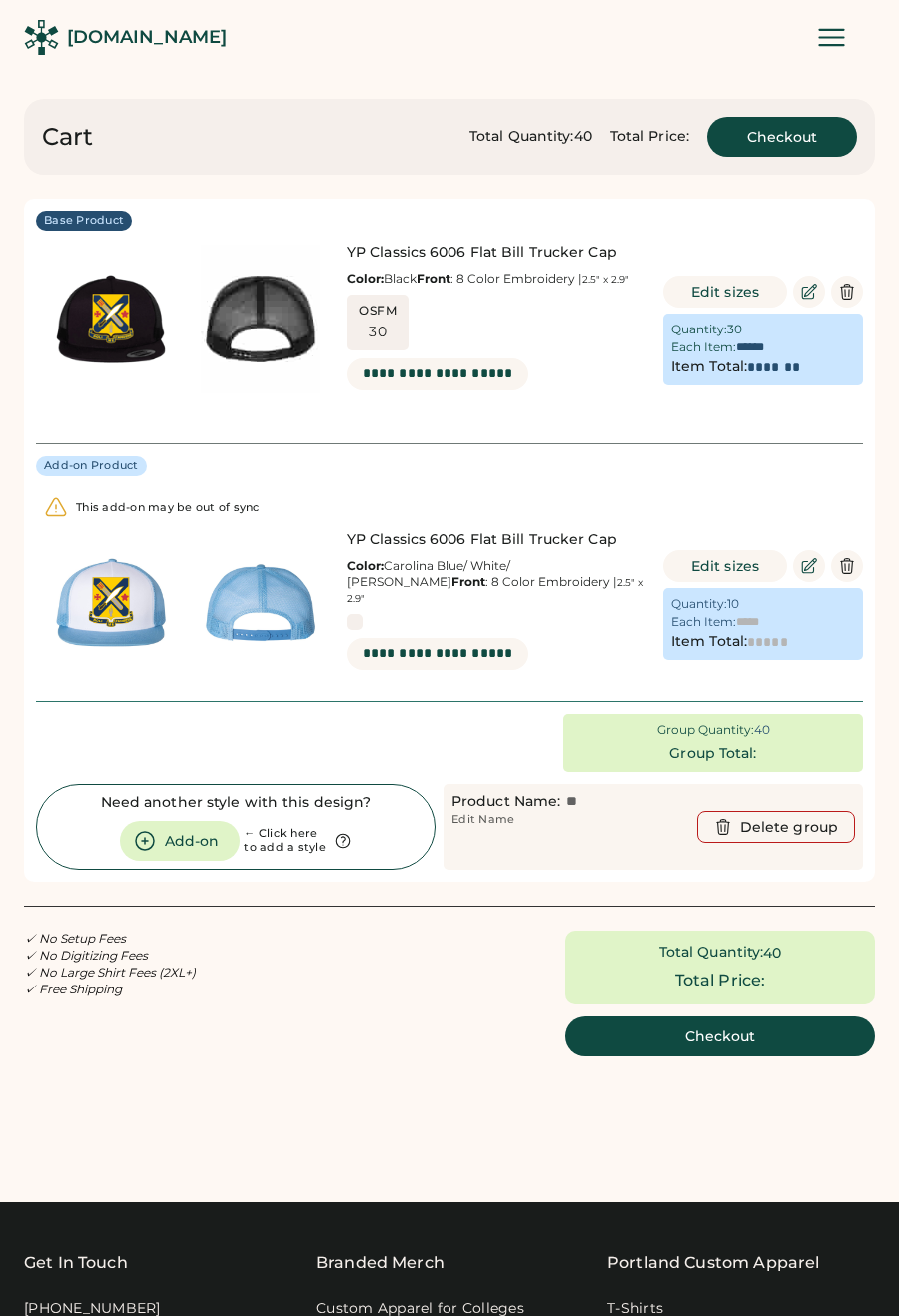 type on "******" 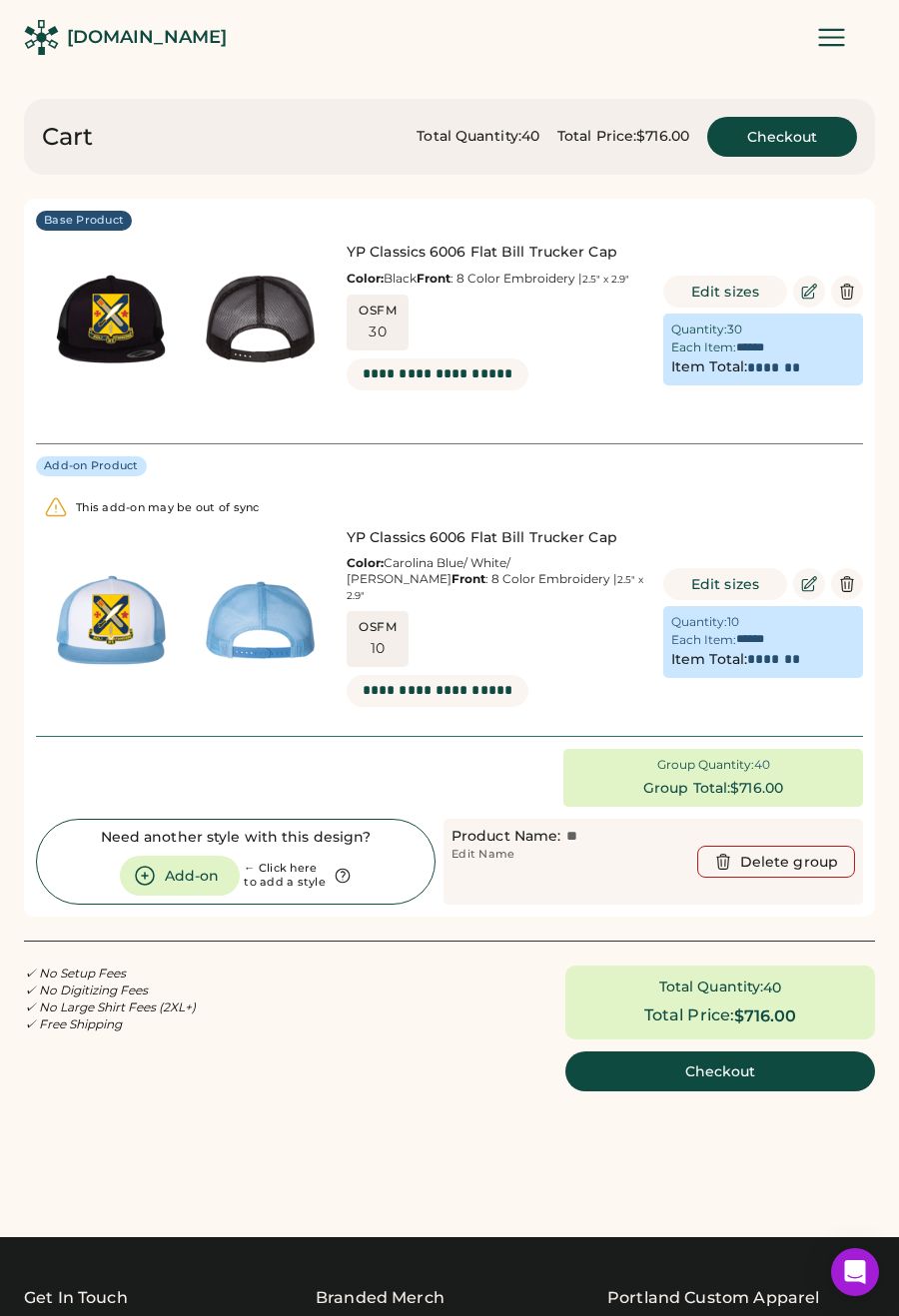 click on "OSFM 10" at bounding box center (495, 639) 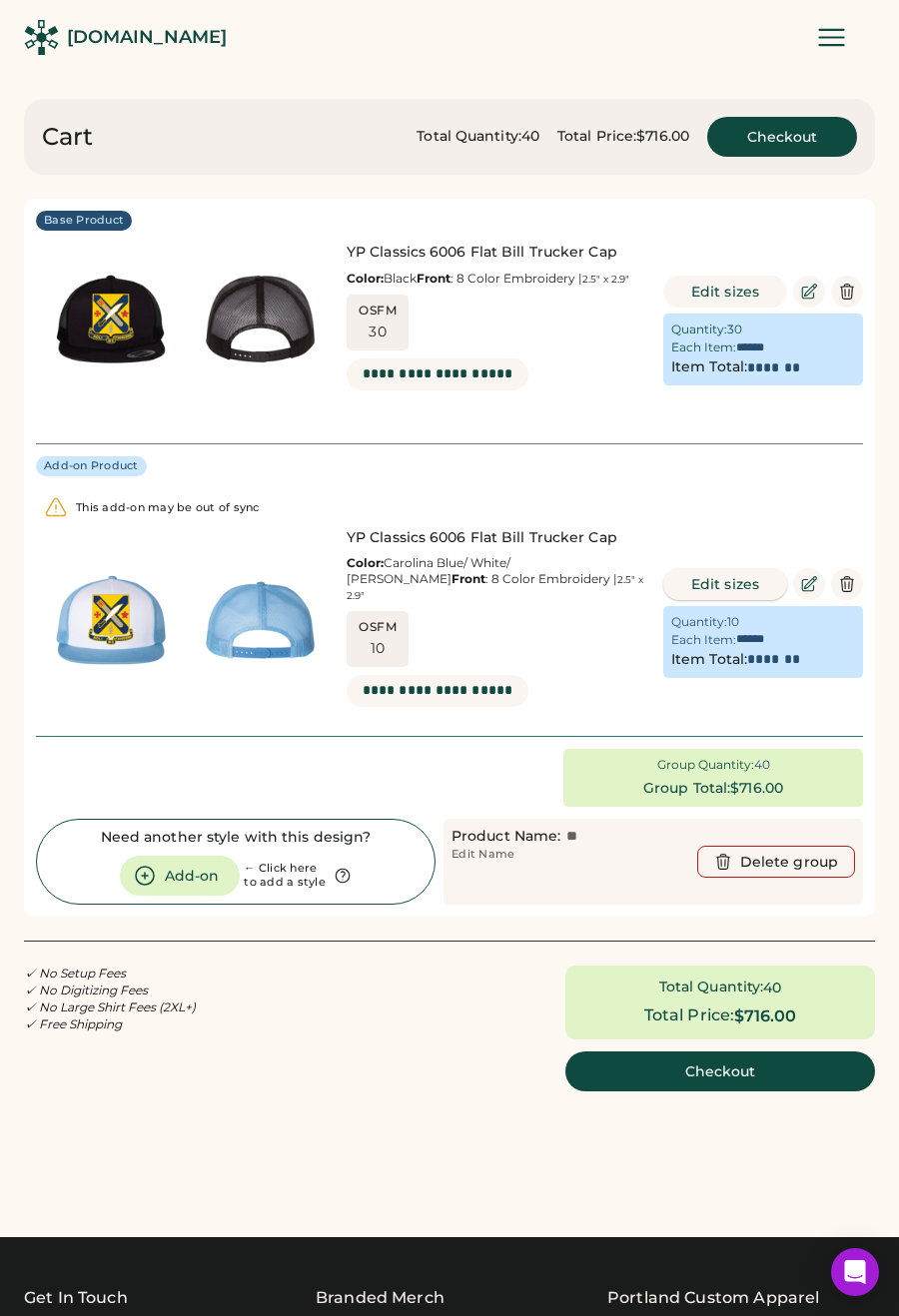 click on "Edit sizes" at bounding box center [725, 584] 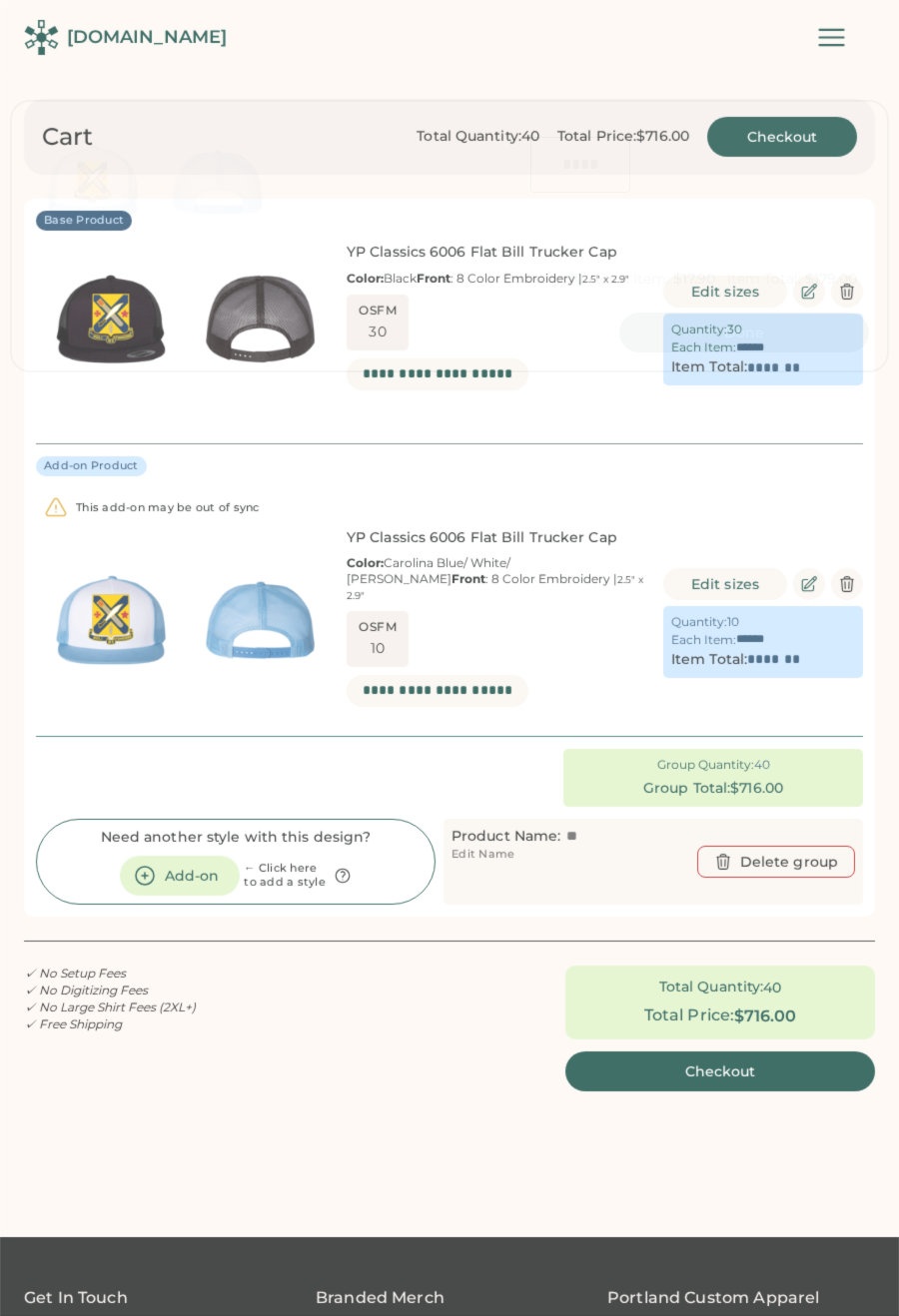 scroll, scrollTop: 0, scrollLeft: 43, axis: horizontal 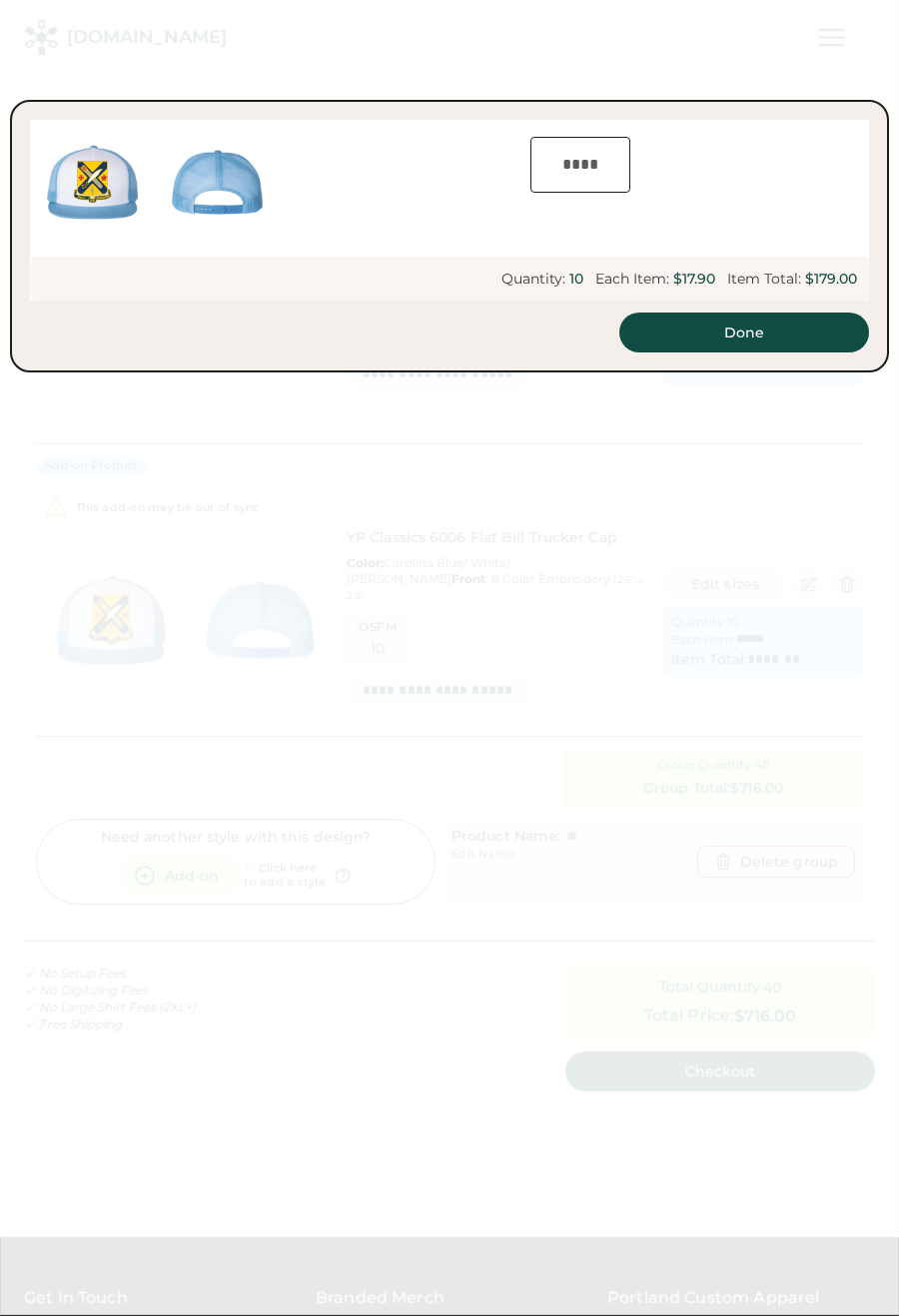 type on "**" 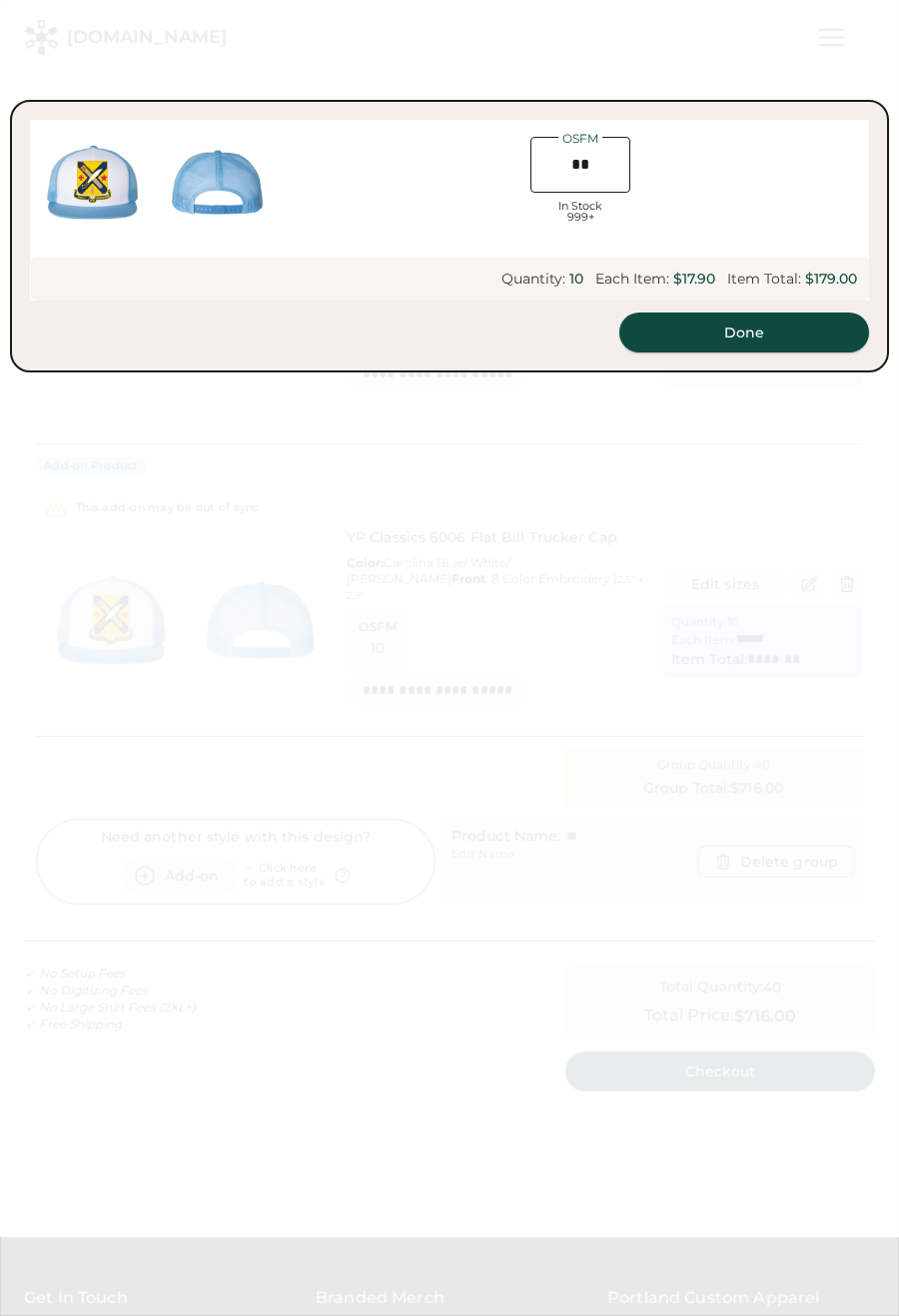 click on "Done" at bounding box center (744, 332) 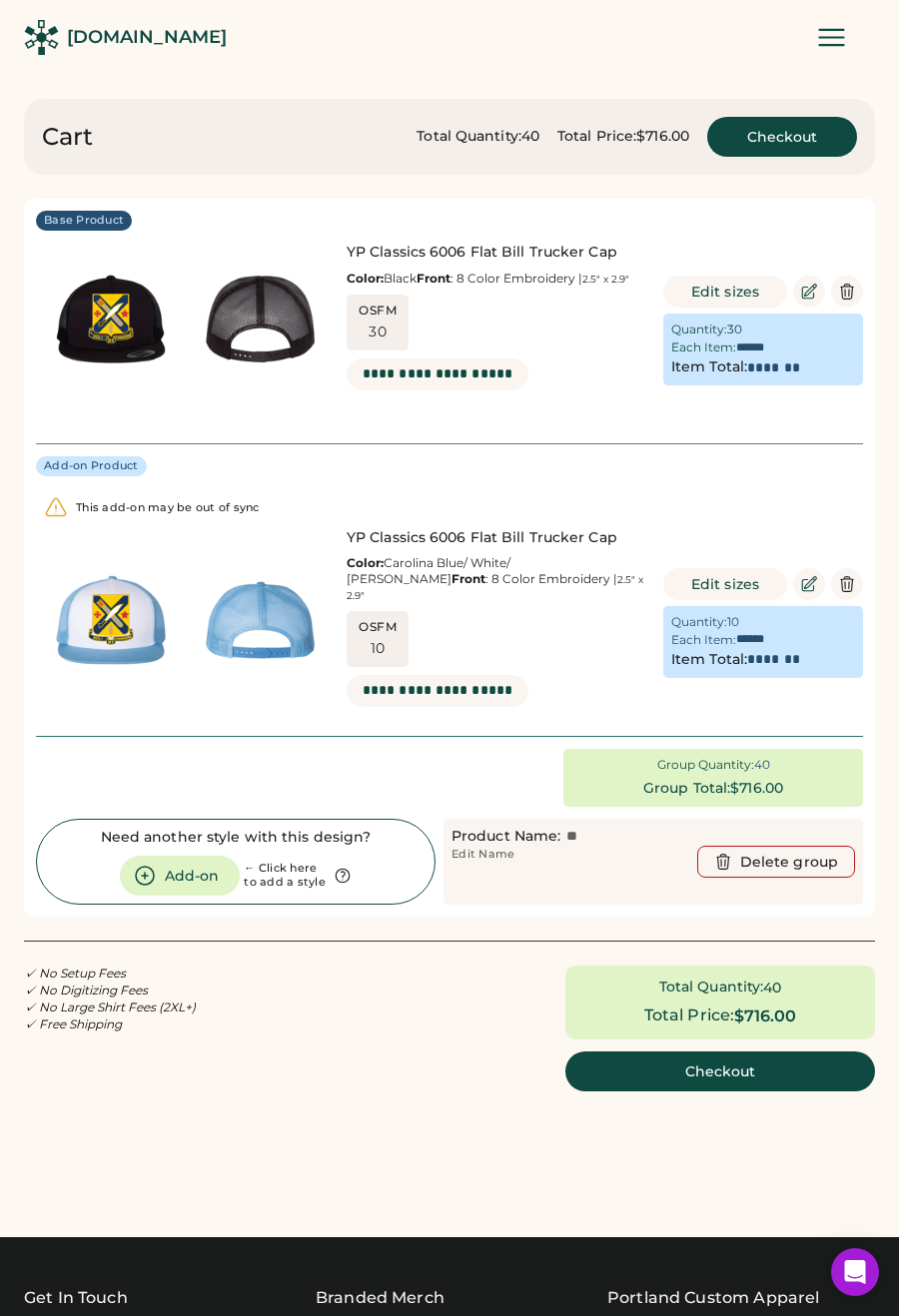 click on "This add-on may be out of sync" at bounding box center (168, 508) 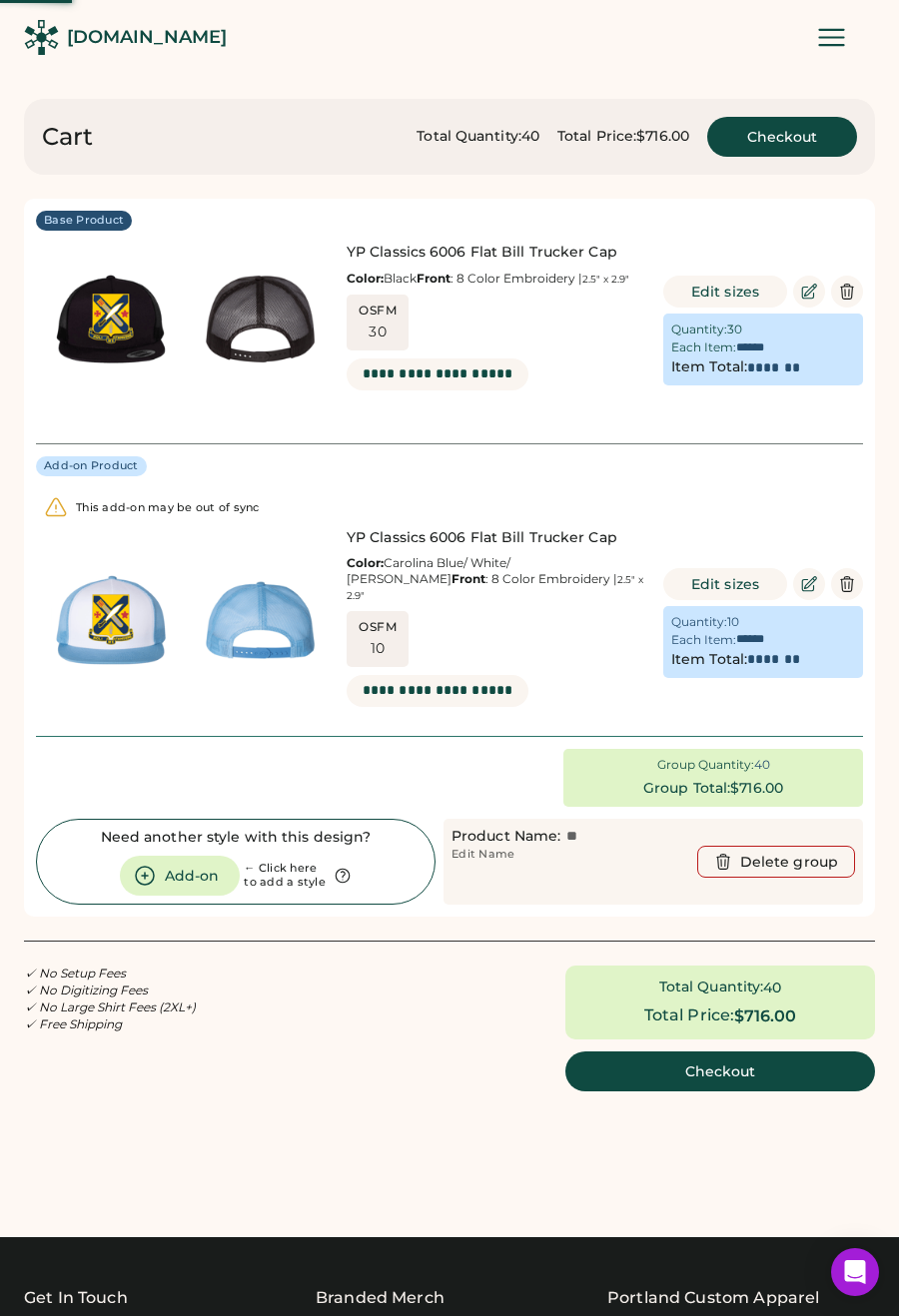 click at bounding box center (111, 620) 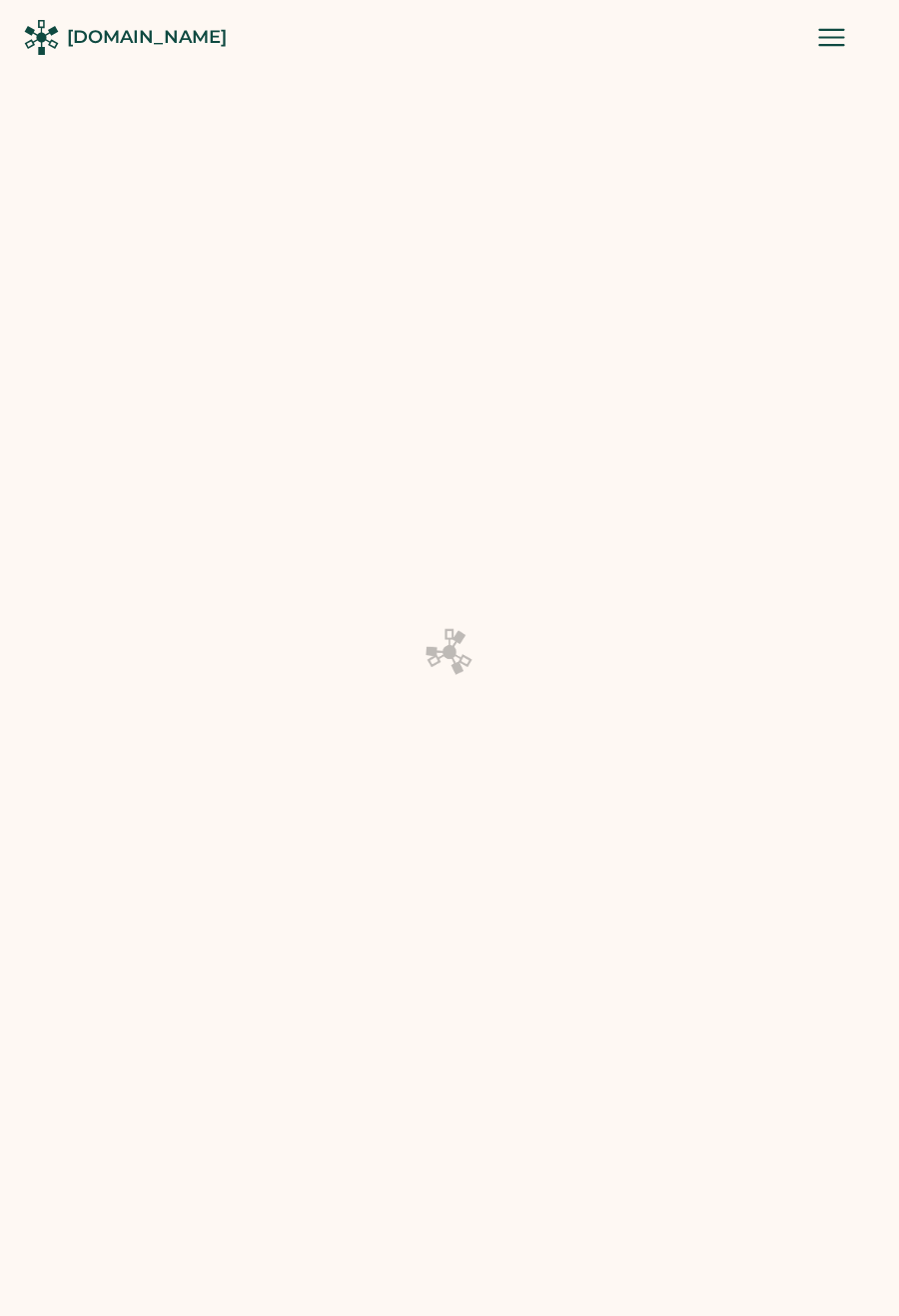 scroll, scrollTop: 0, scrollLeft: 0, axis: both 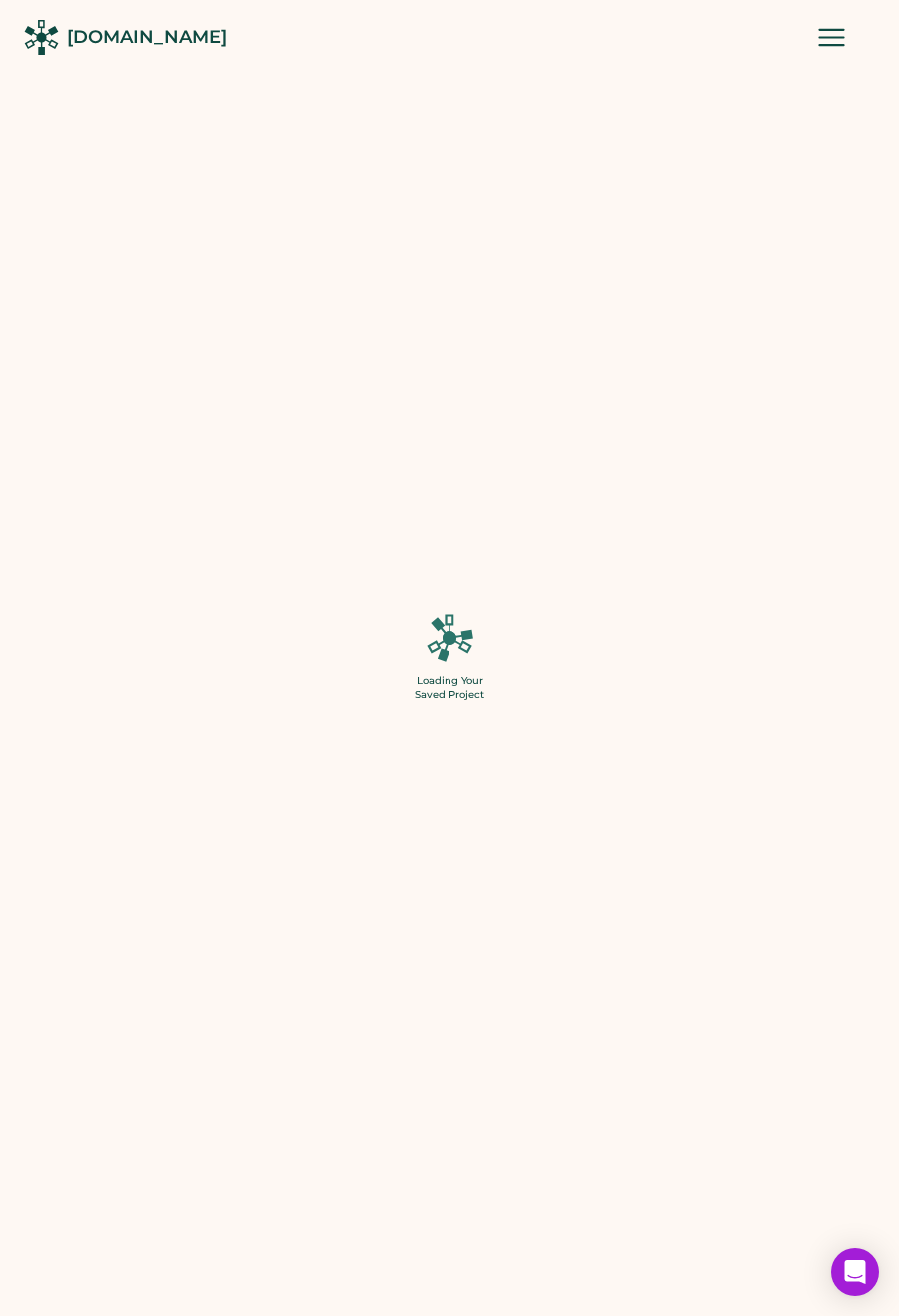 type on "**" 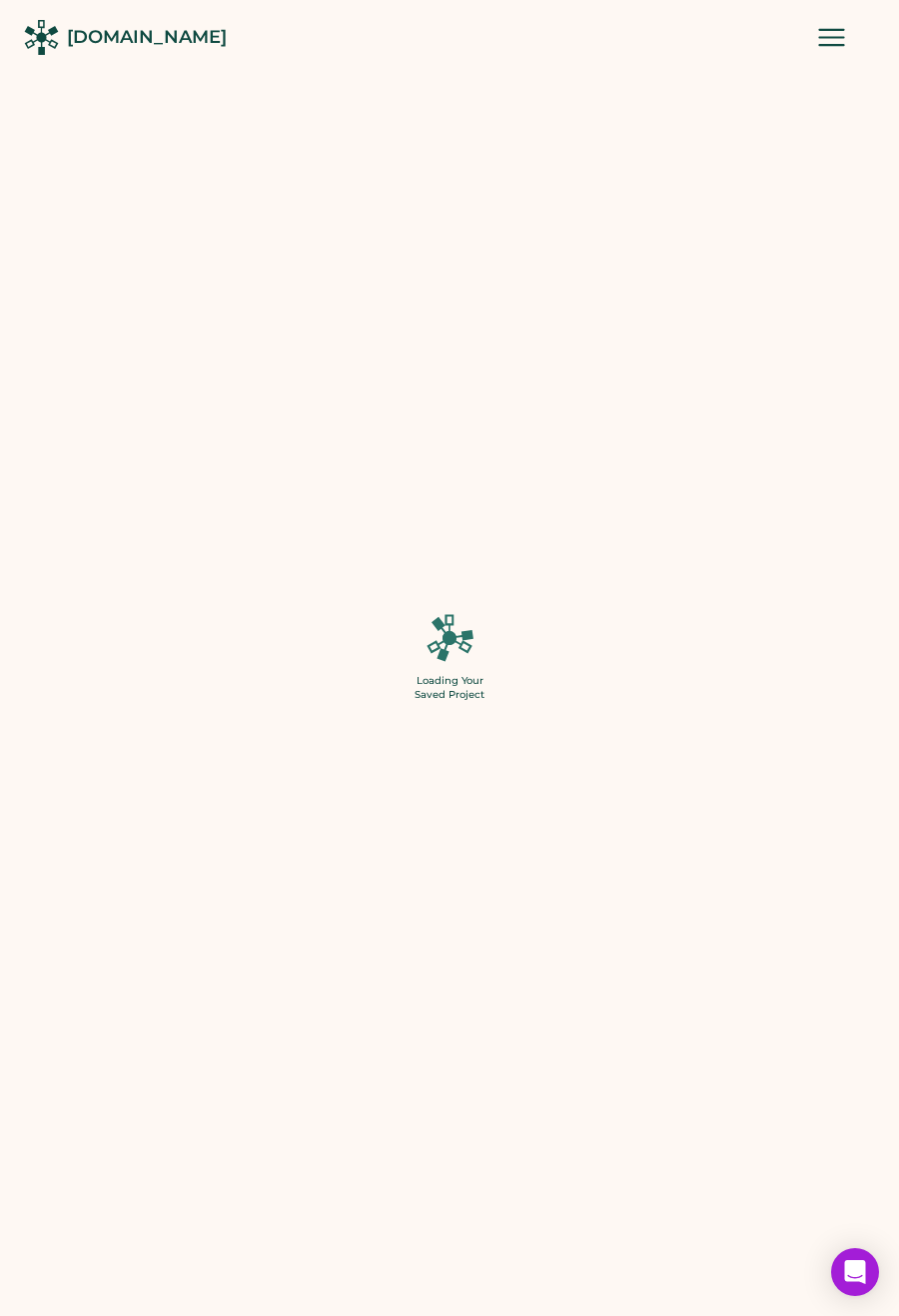 type on "**" 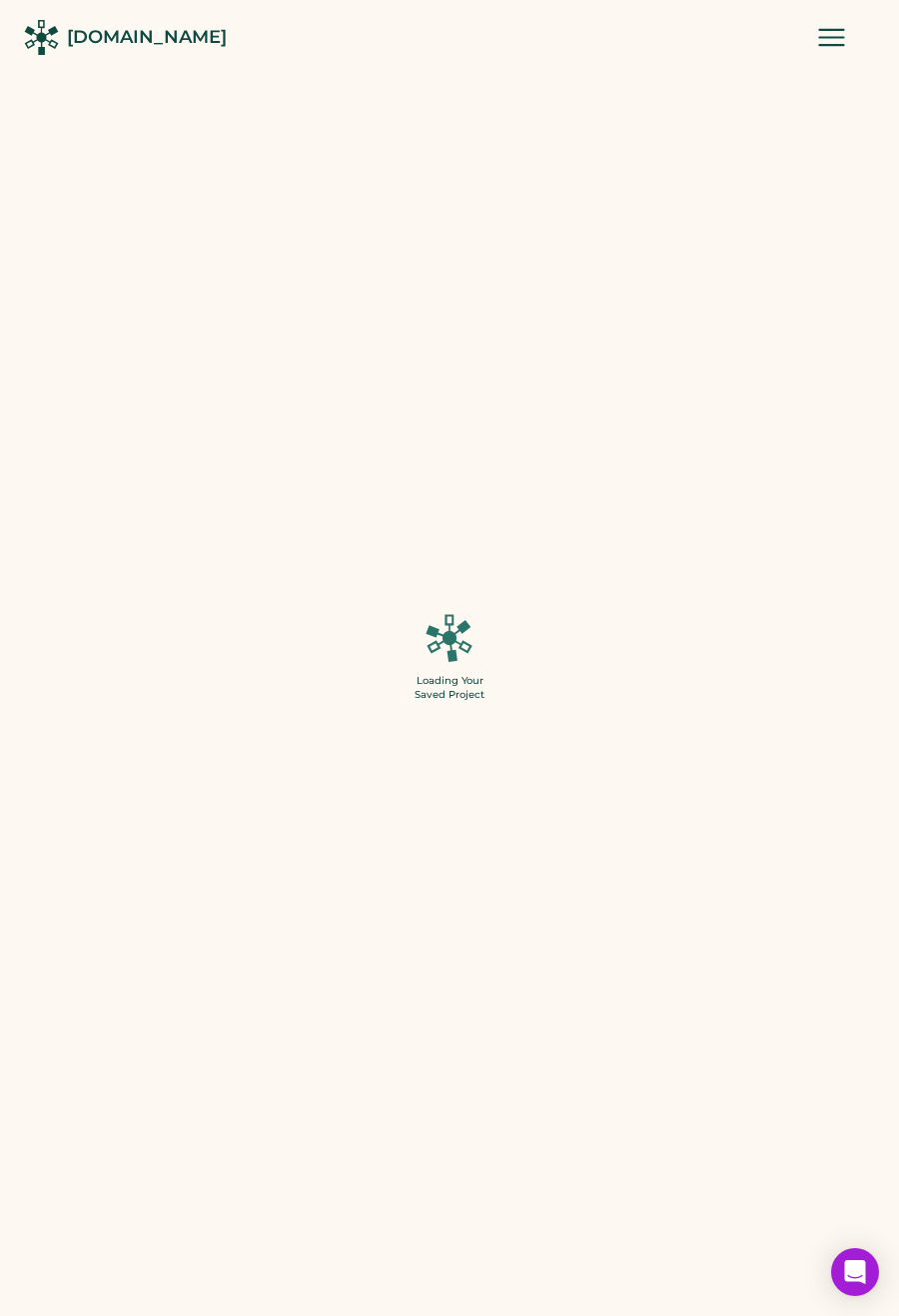 type on "******" 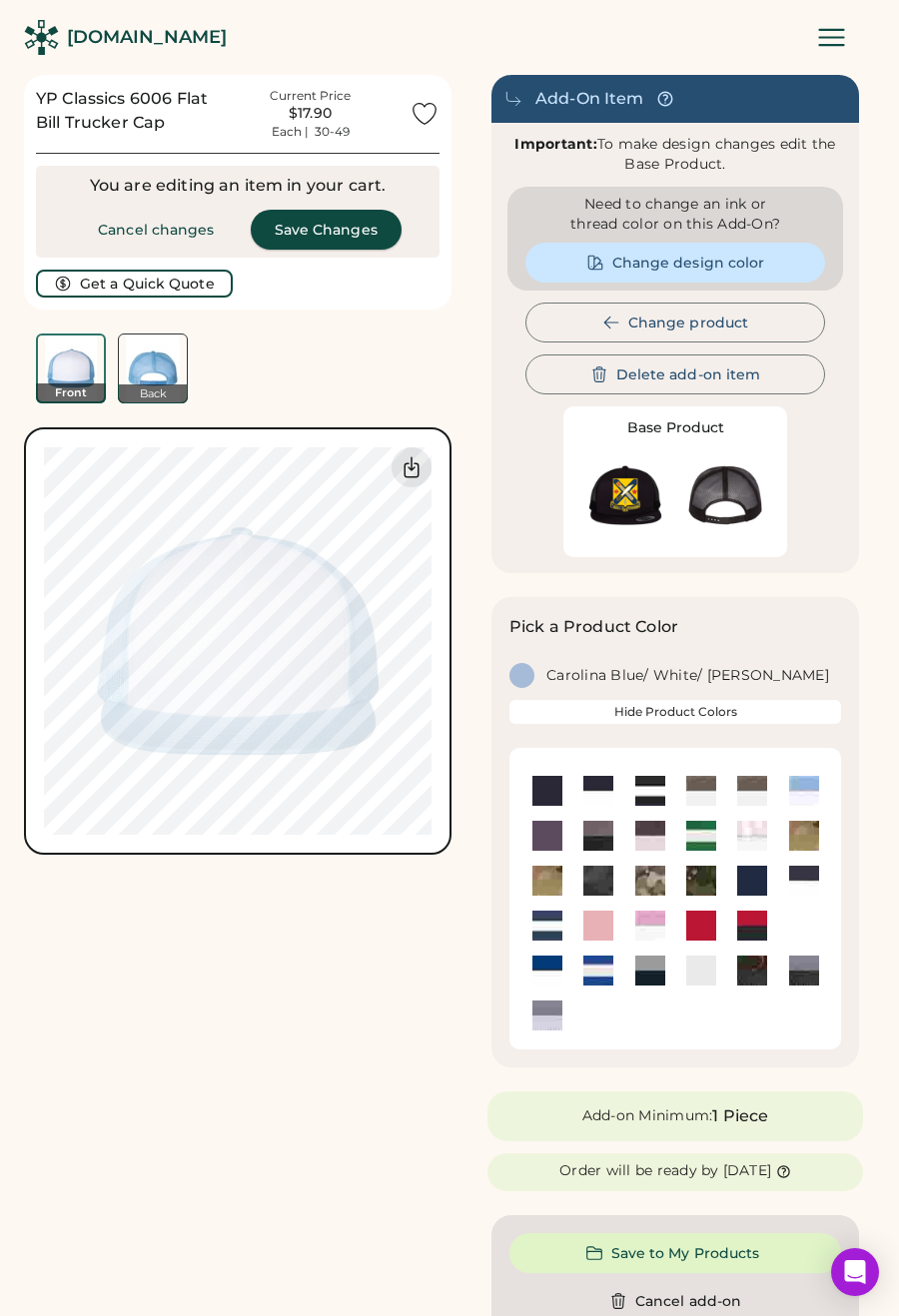 click on "Save Changes" at bounding box center [326, 230] 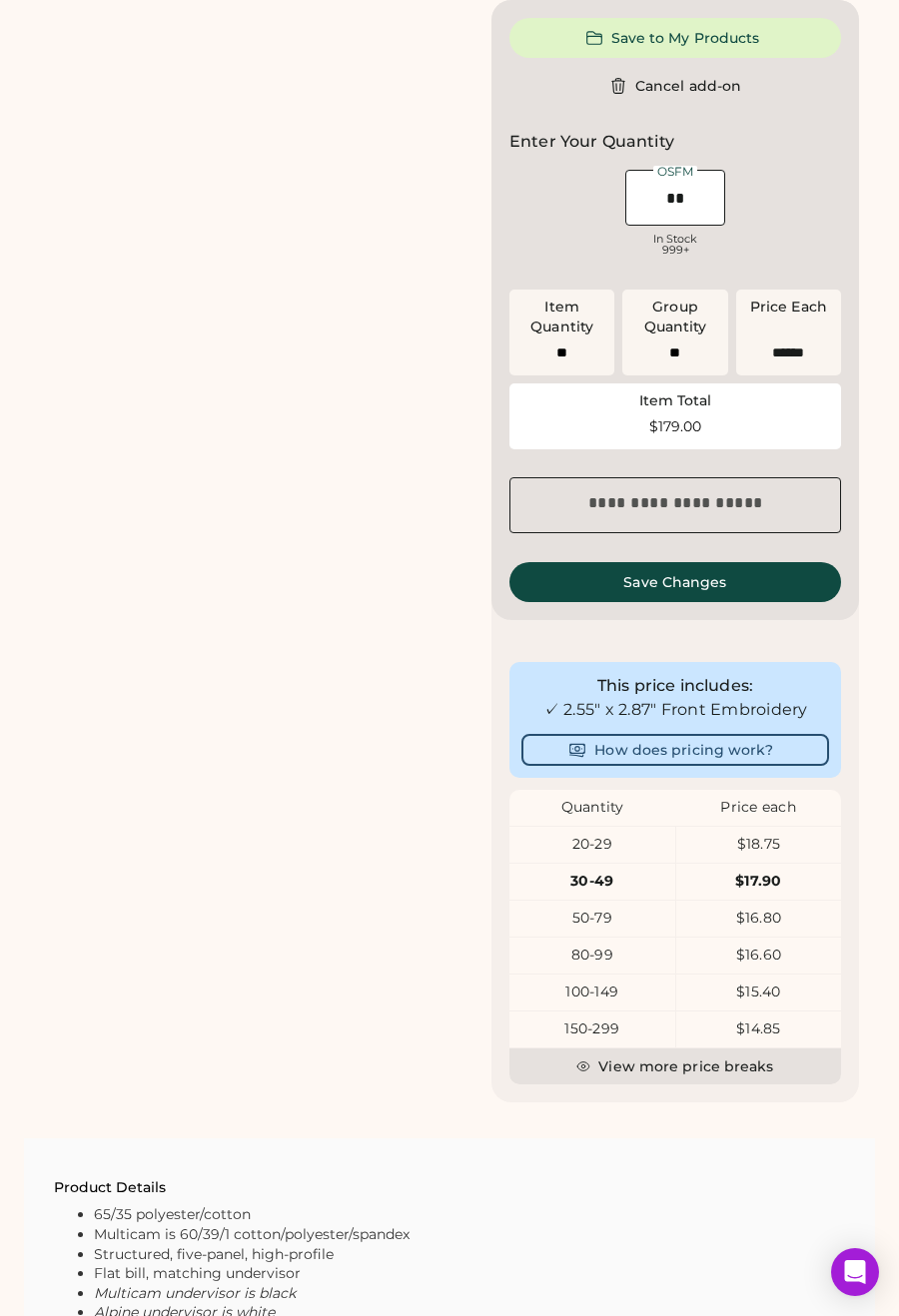 scroll, scrollTop: 1217, scrollLeft: 0, axis: vertical 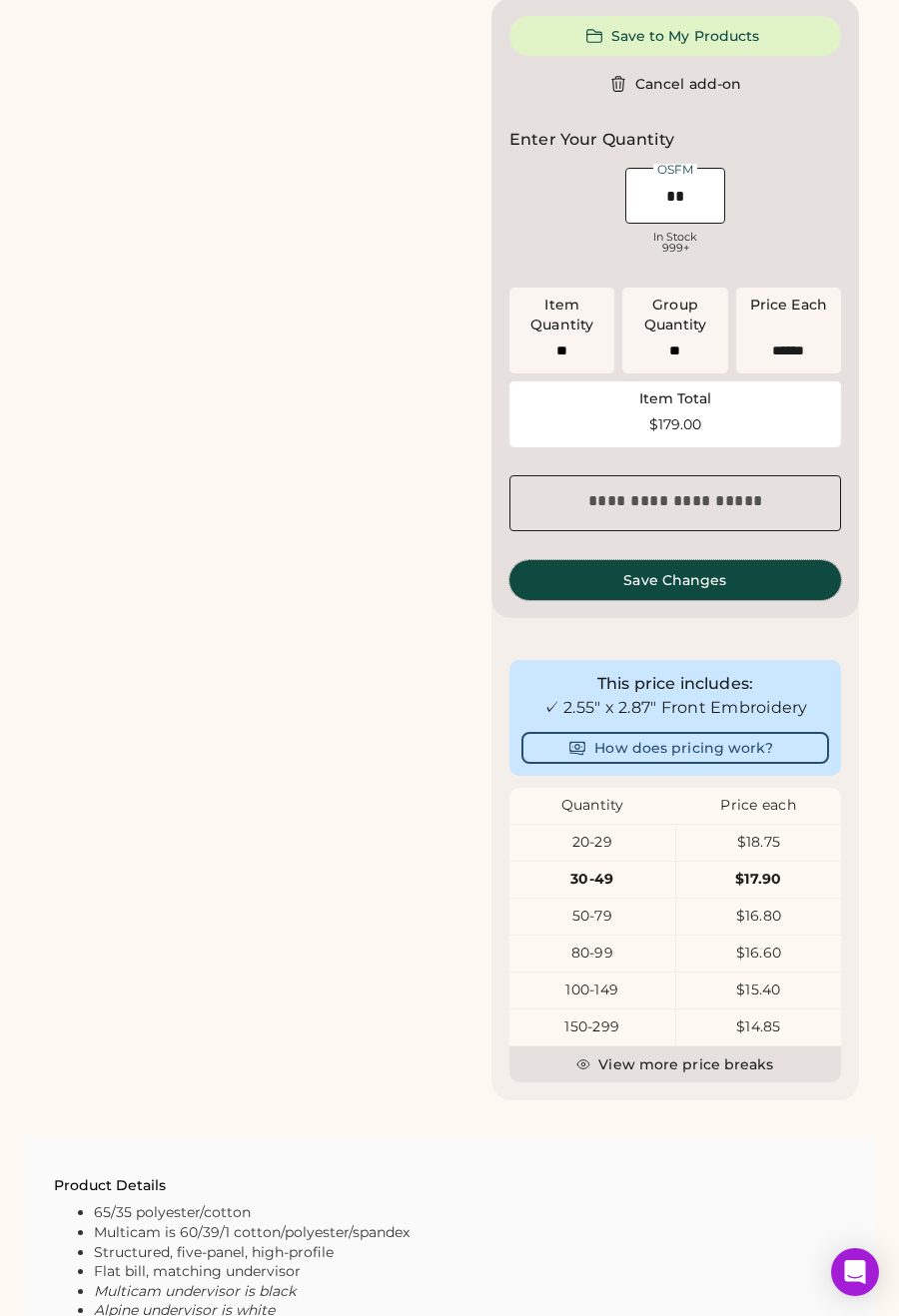click on "Save Changes" at bounding box center [675, 580] 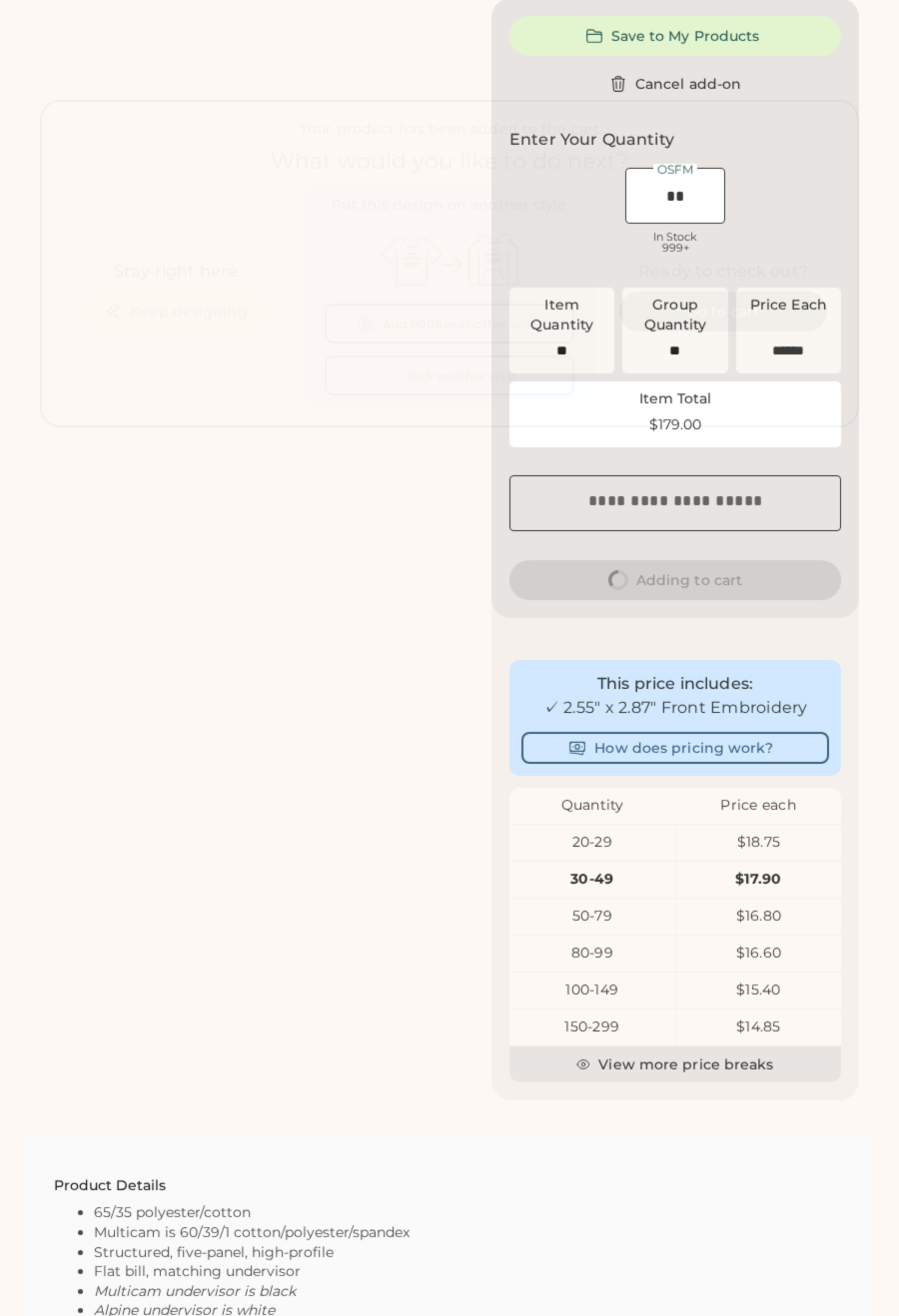 scroll, scrollTop: 0, scrollLeft: 0, axis: both 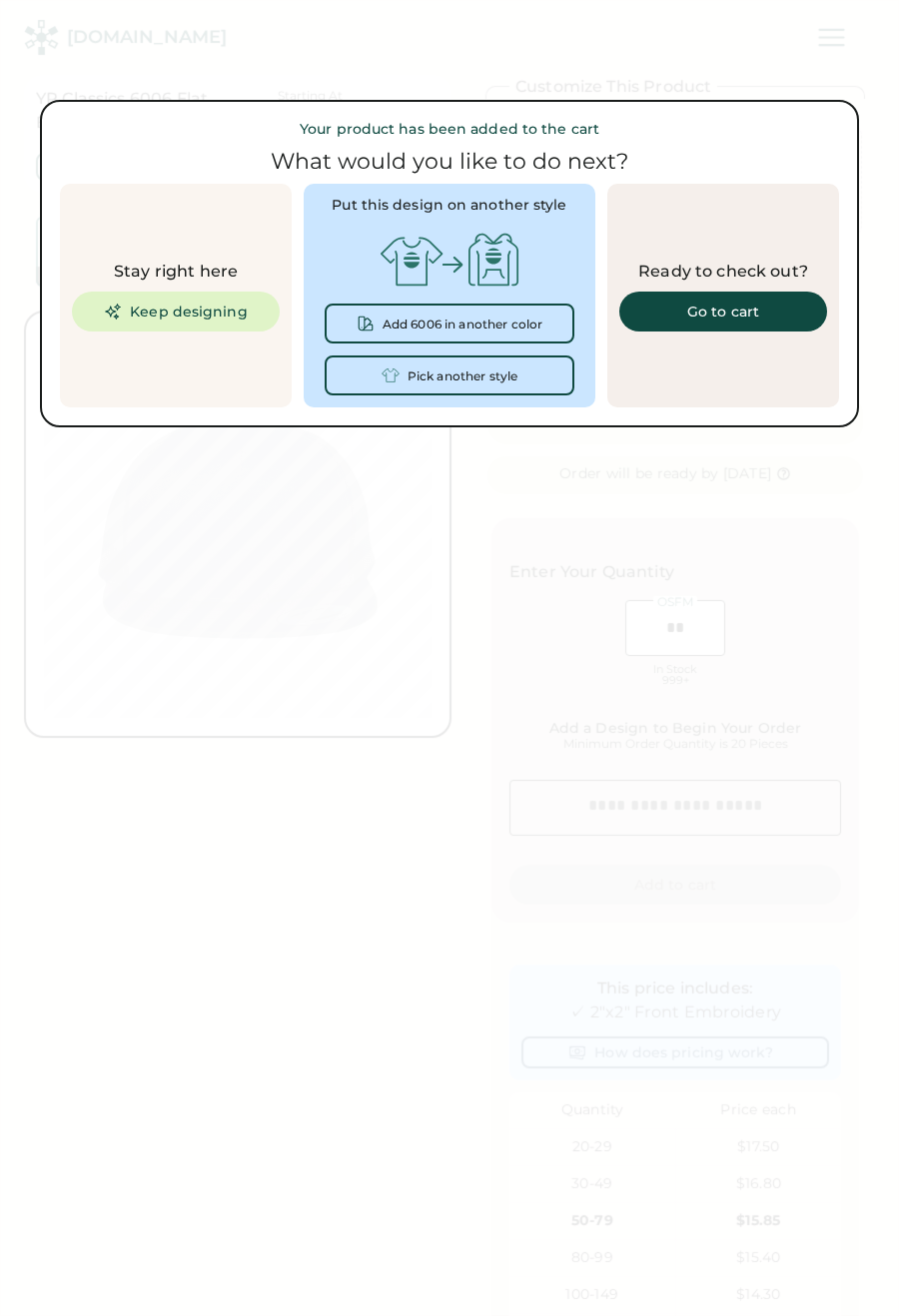 type 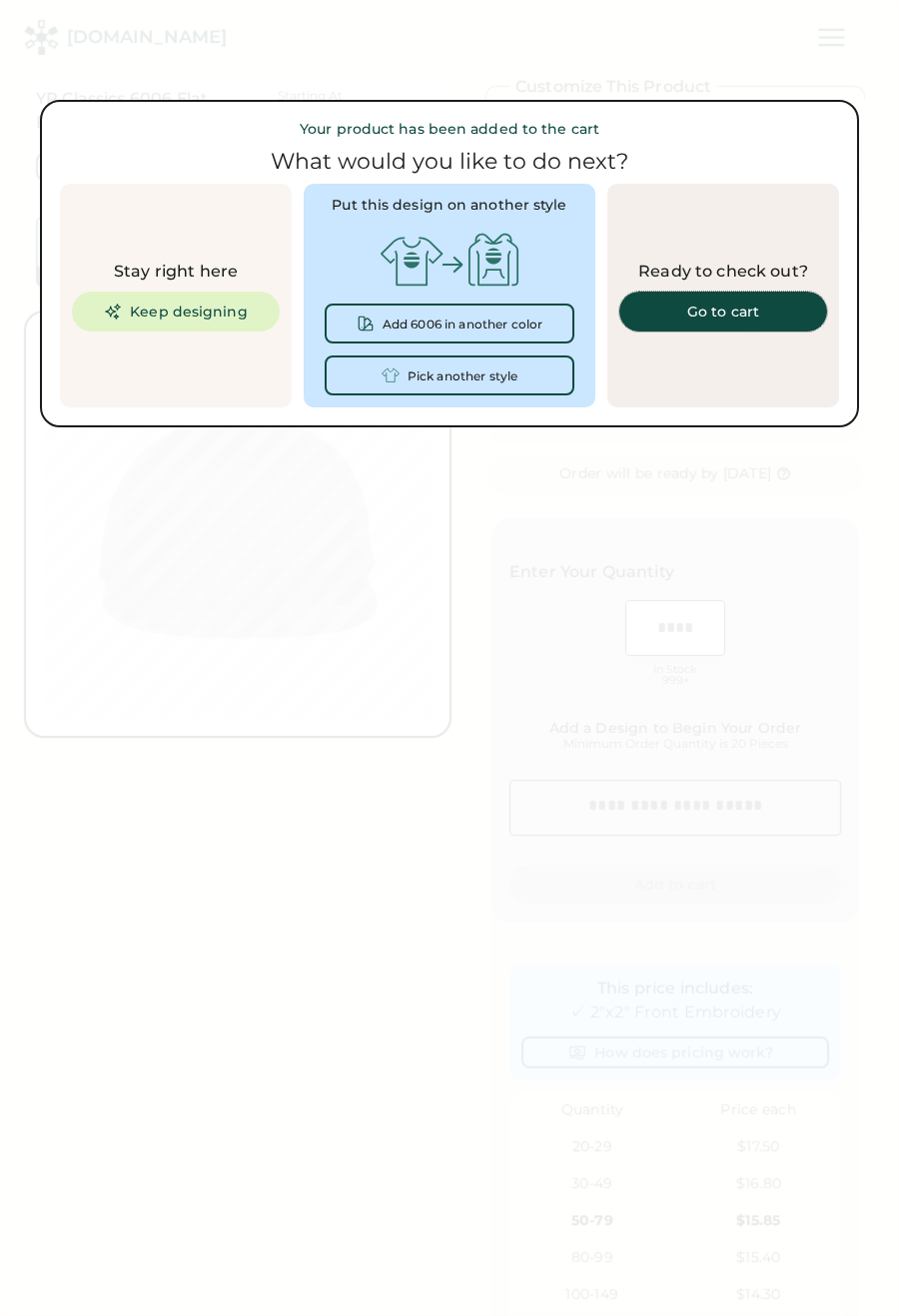click on "Go to cart" at bounding box center [723, 312] 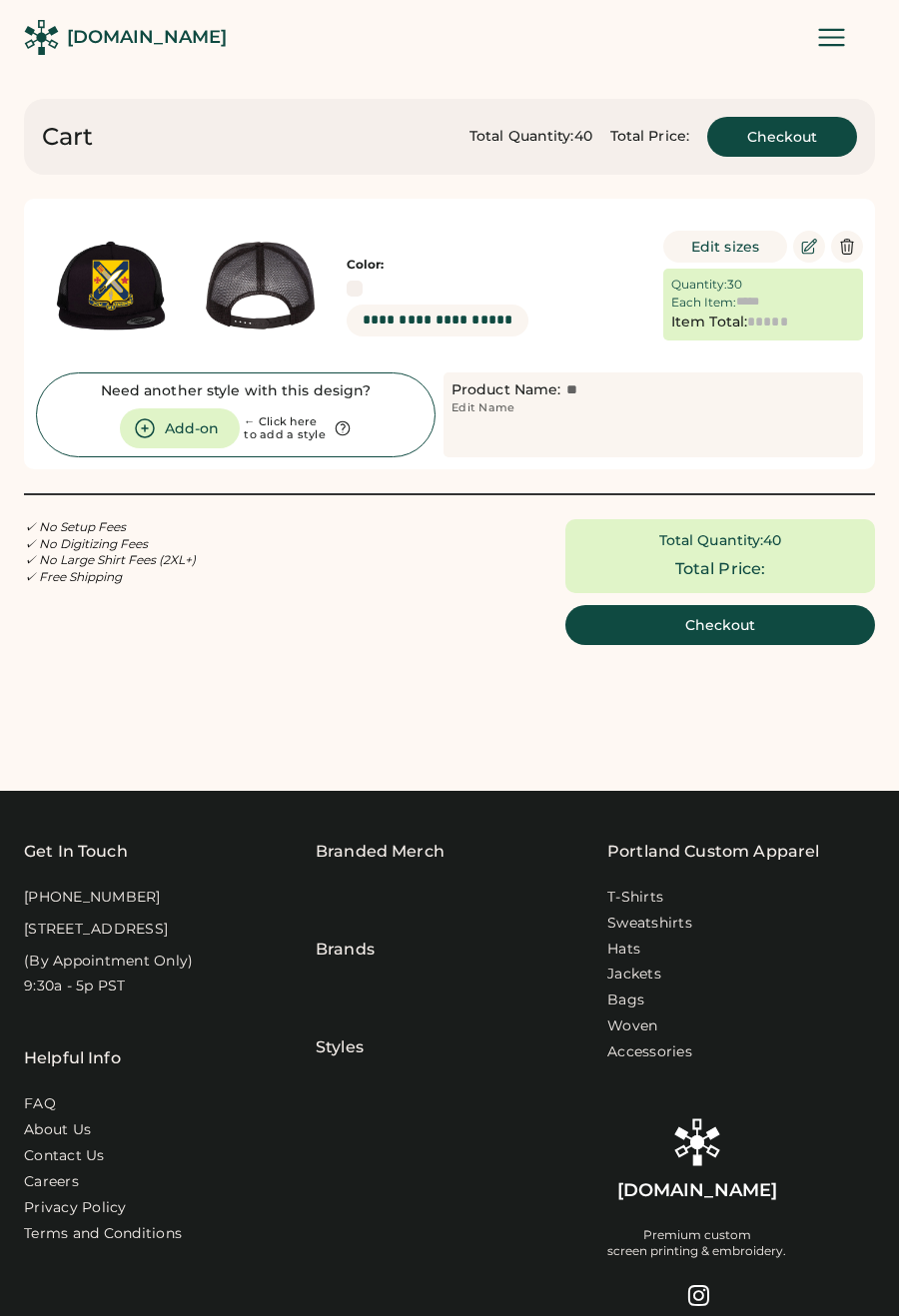 scroll, scrollTop: 0, scrollLeft: 0, axis: both 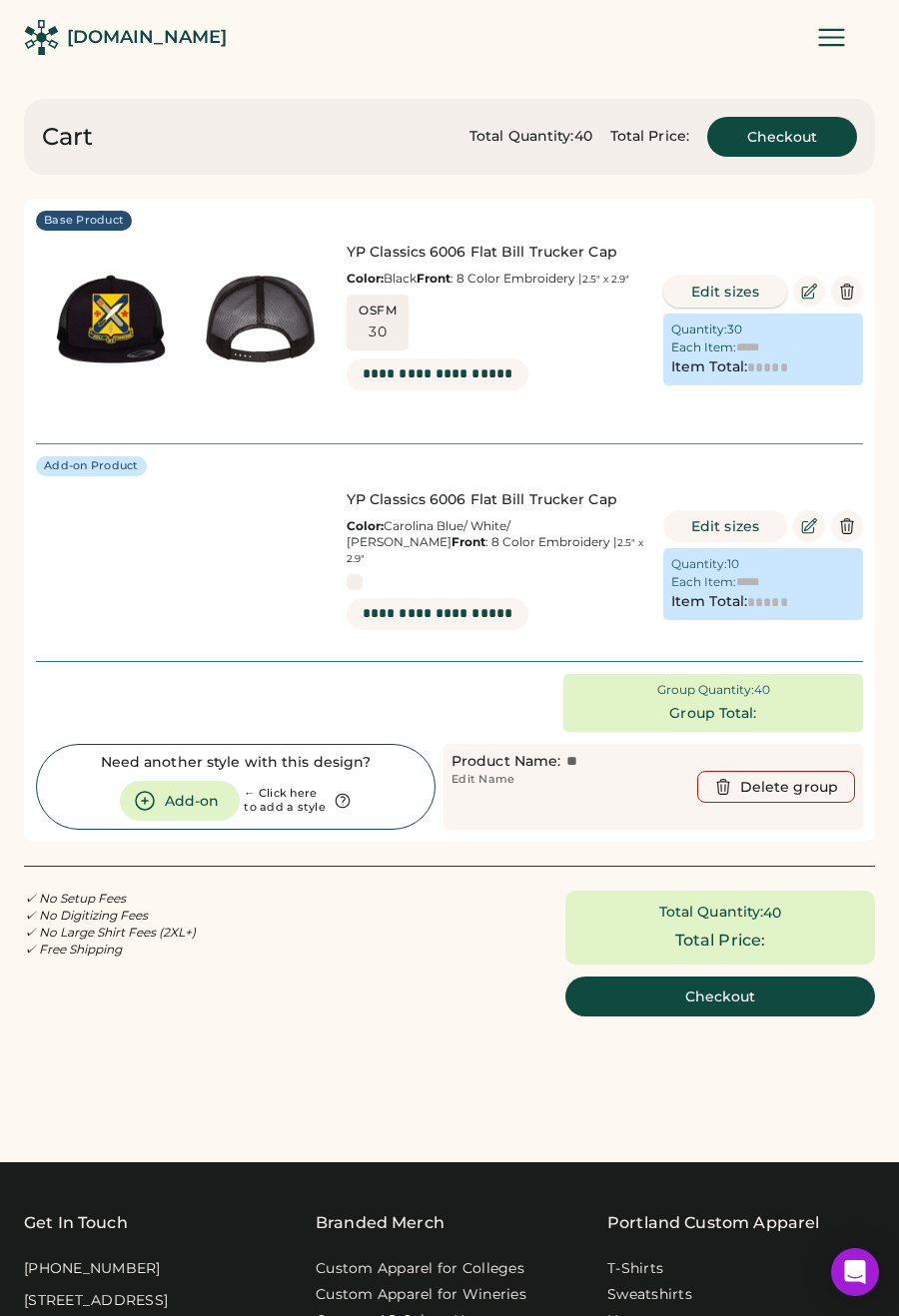 type on "******" 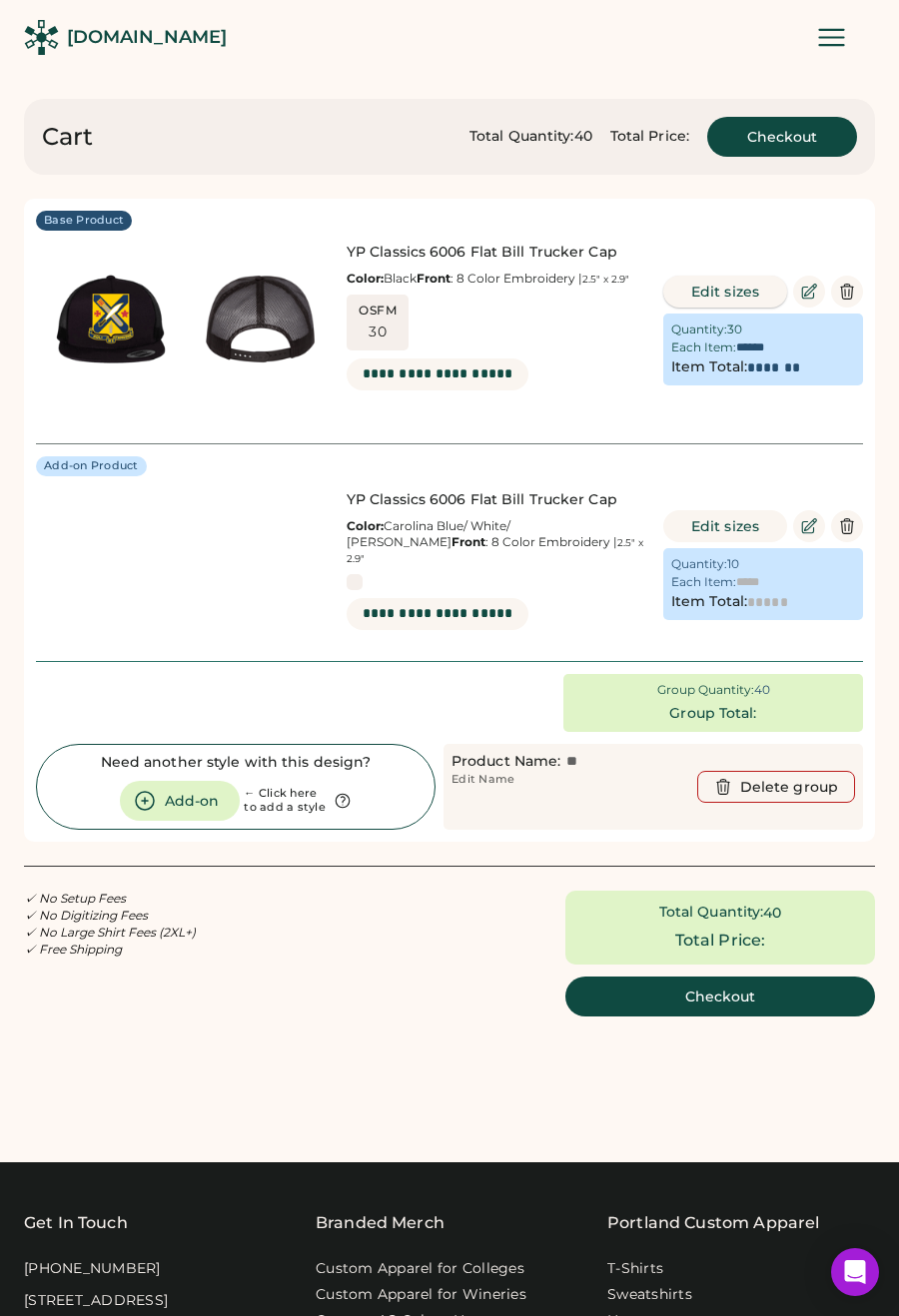 type on "******" 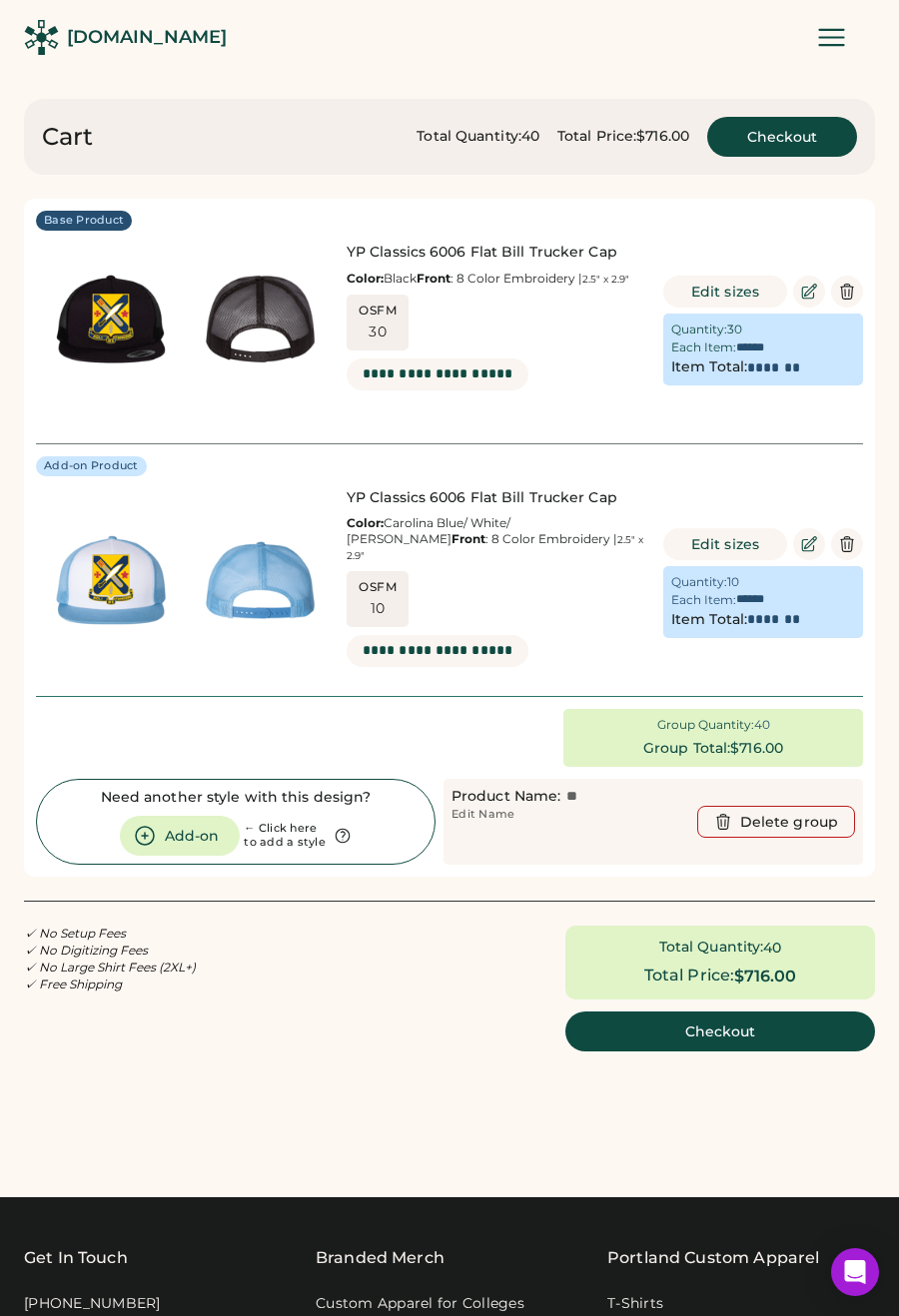 drag, startPoint x: 376, startPoint y: 349, endPoint x: 391, endPoint y: 343, distance: 16.155494 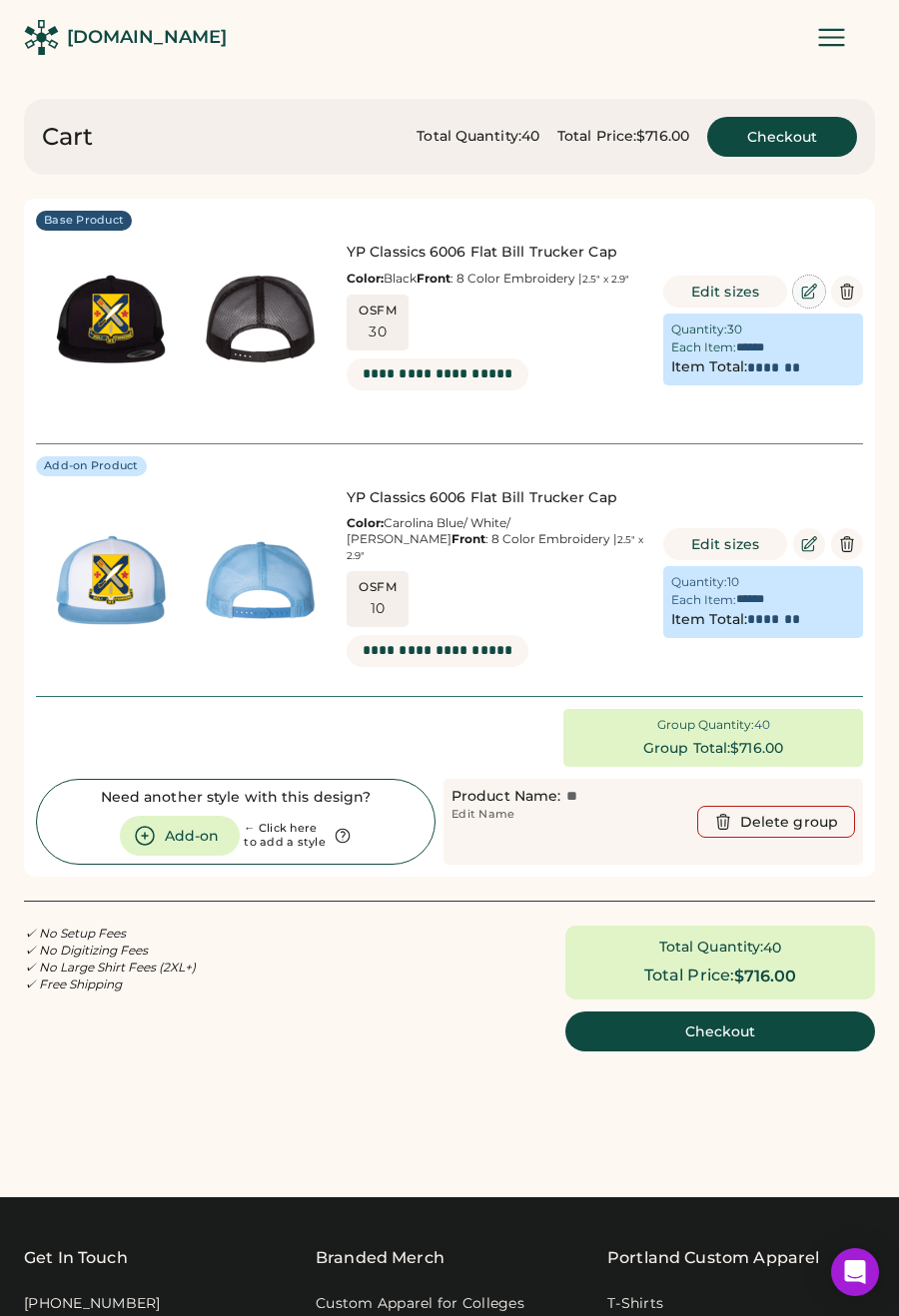 click 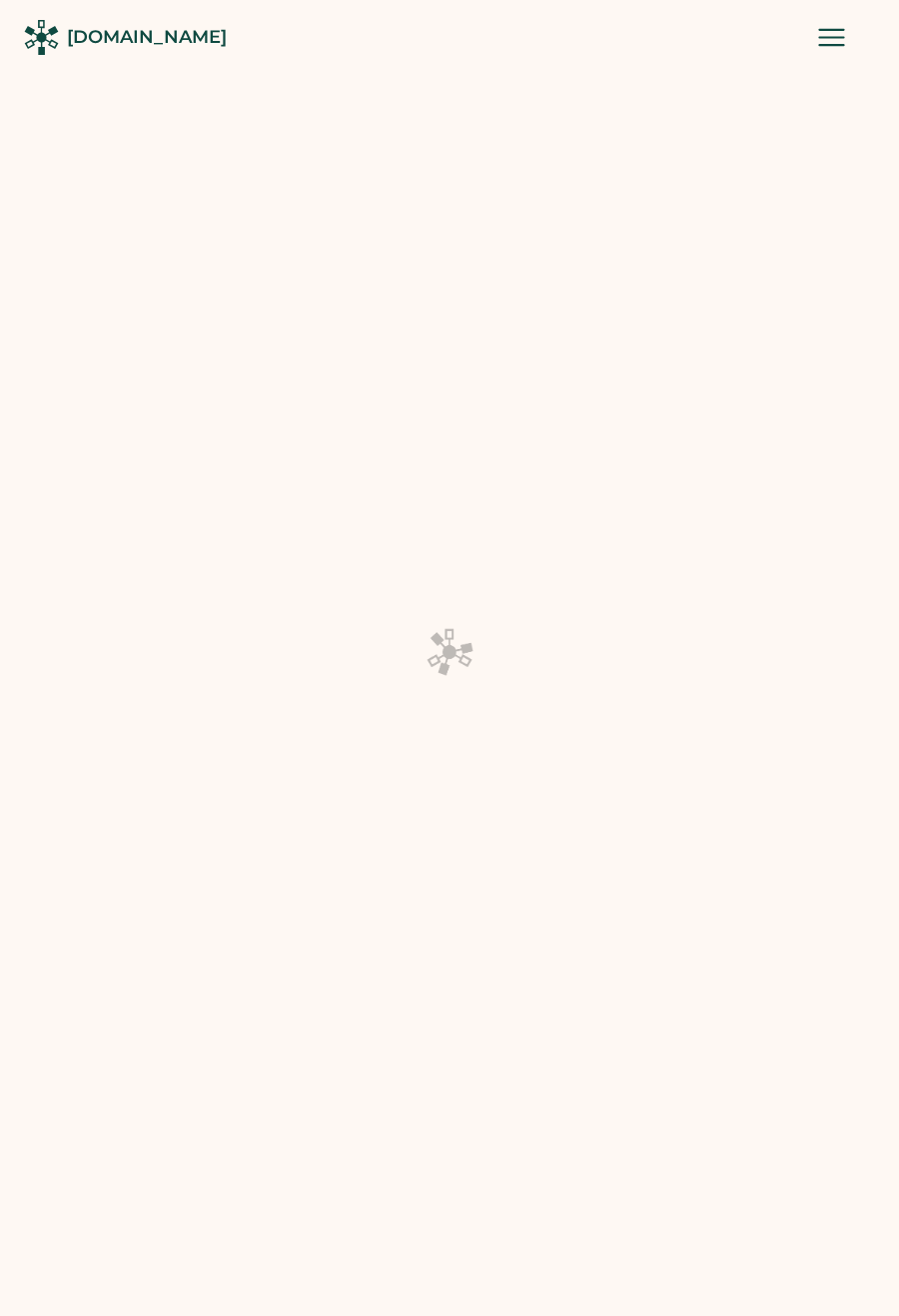 scroll, scrollTop: 0, scrollLeft: 0, axis: both 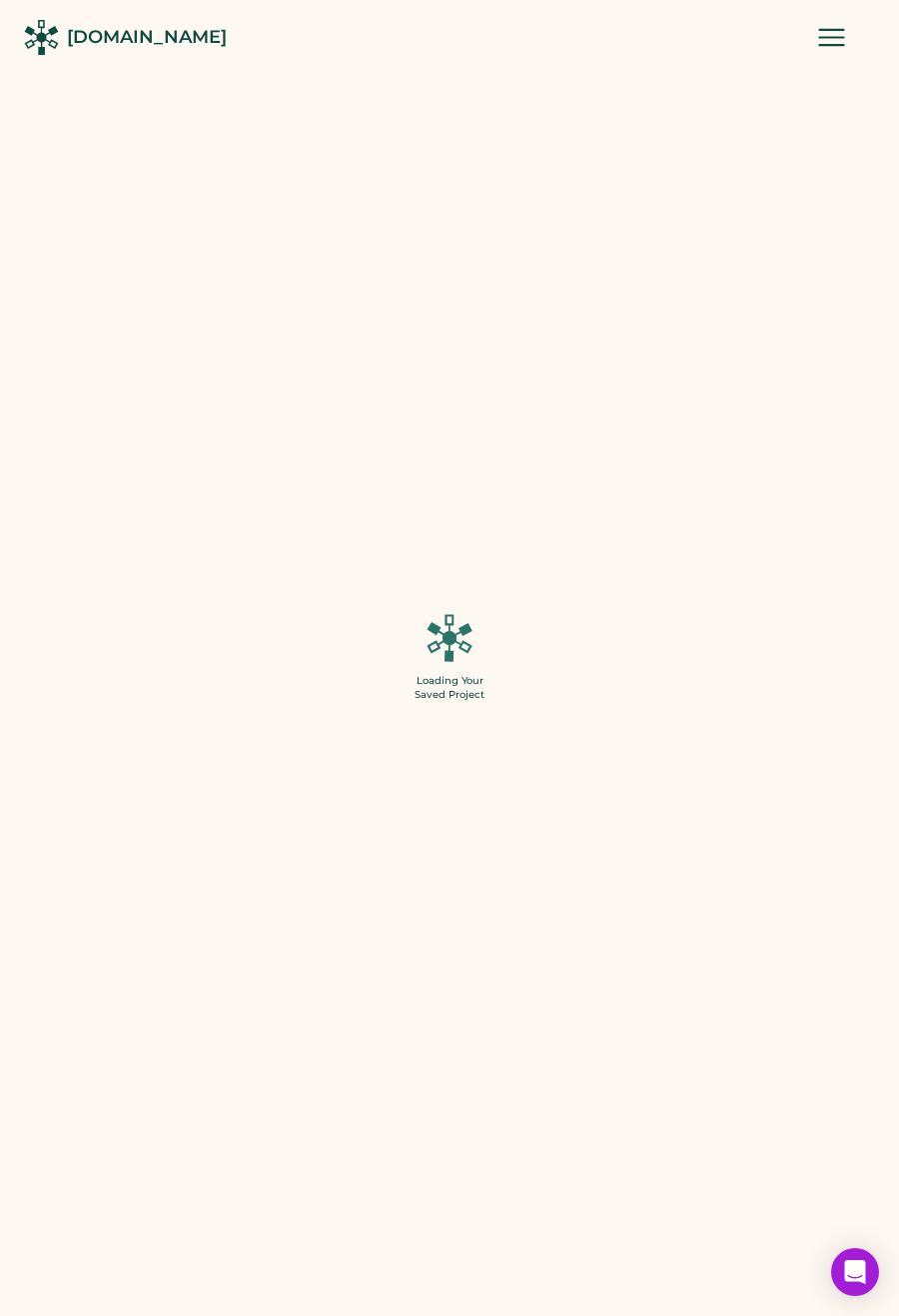 type on "**" 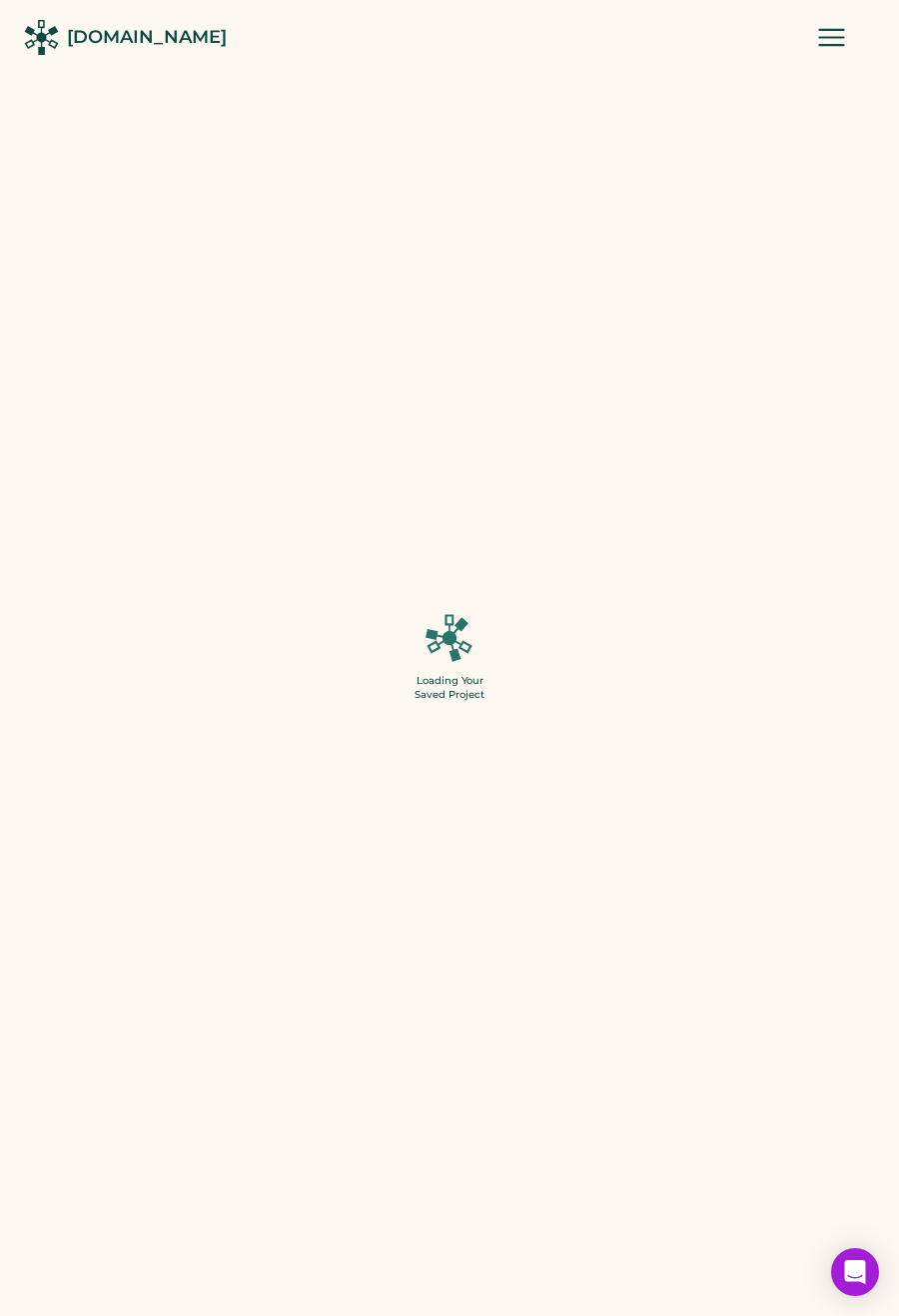 type on "**" 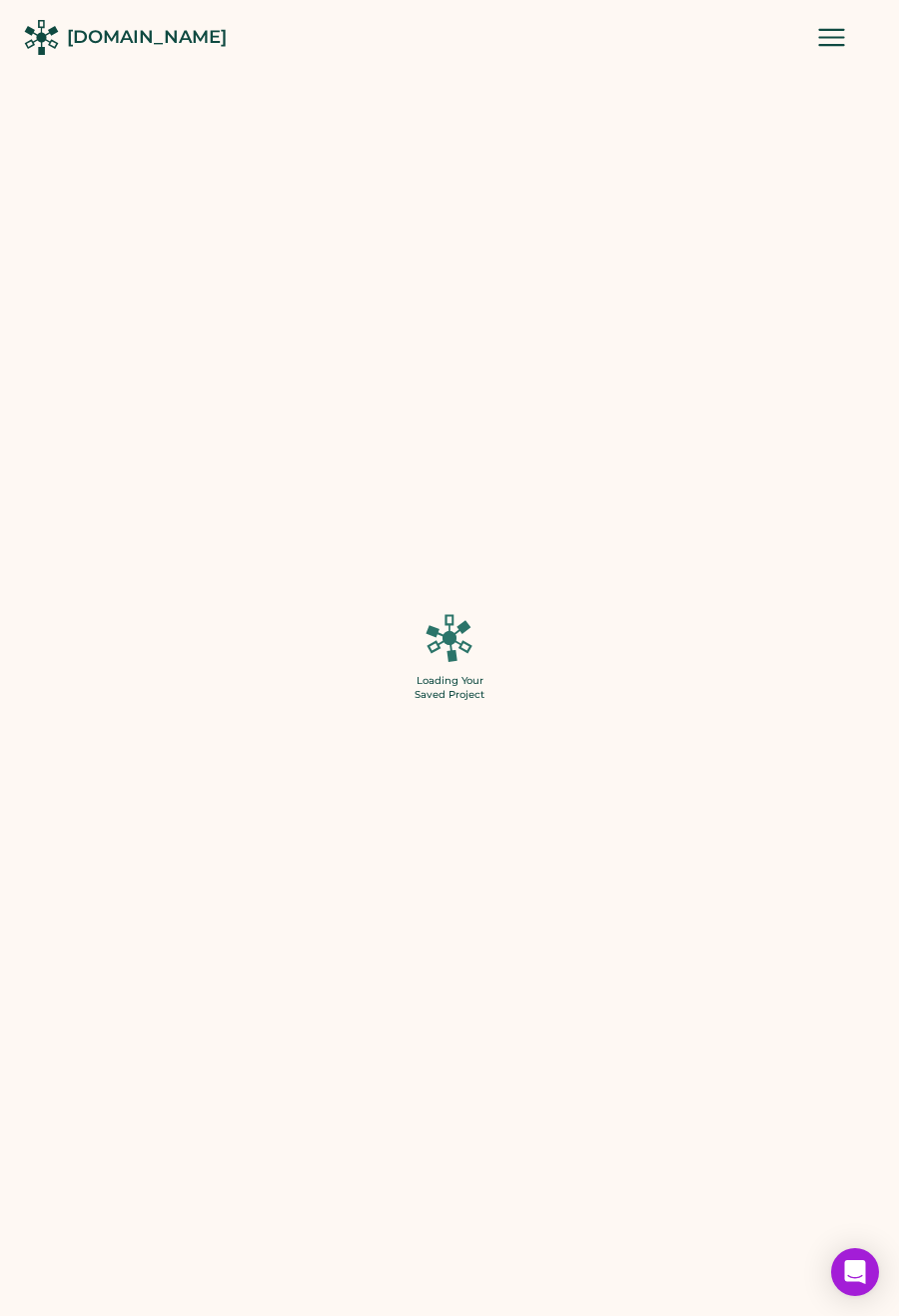 type on "******" 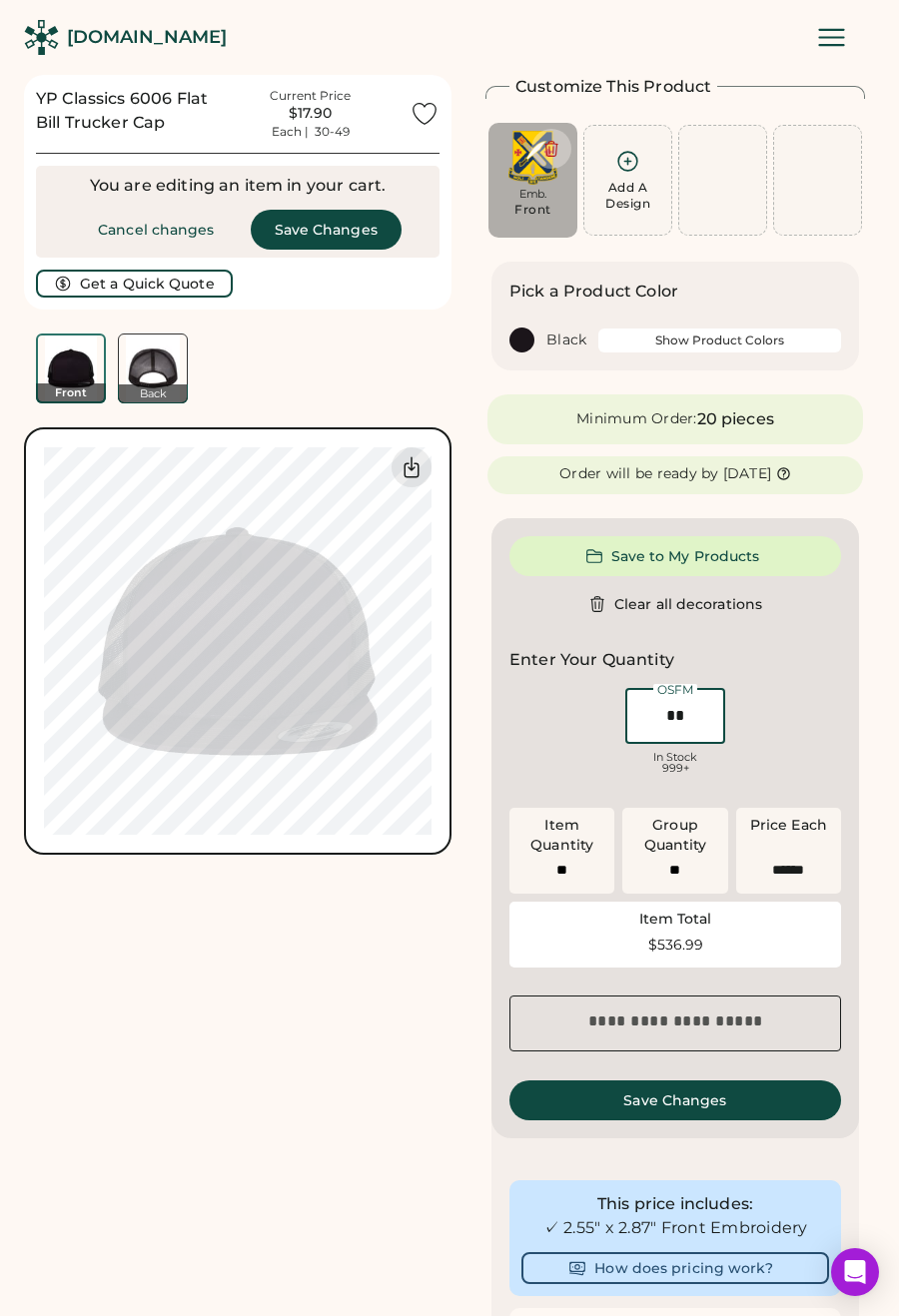 click at bounding box center [675, 716] 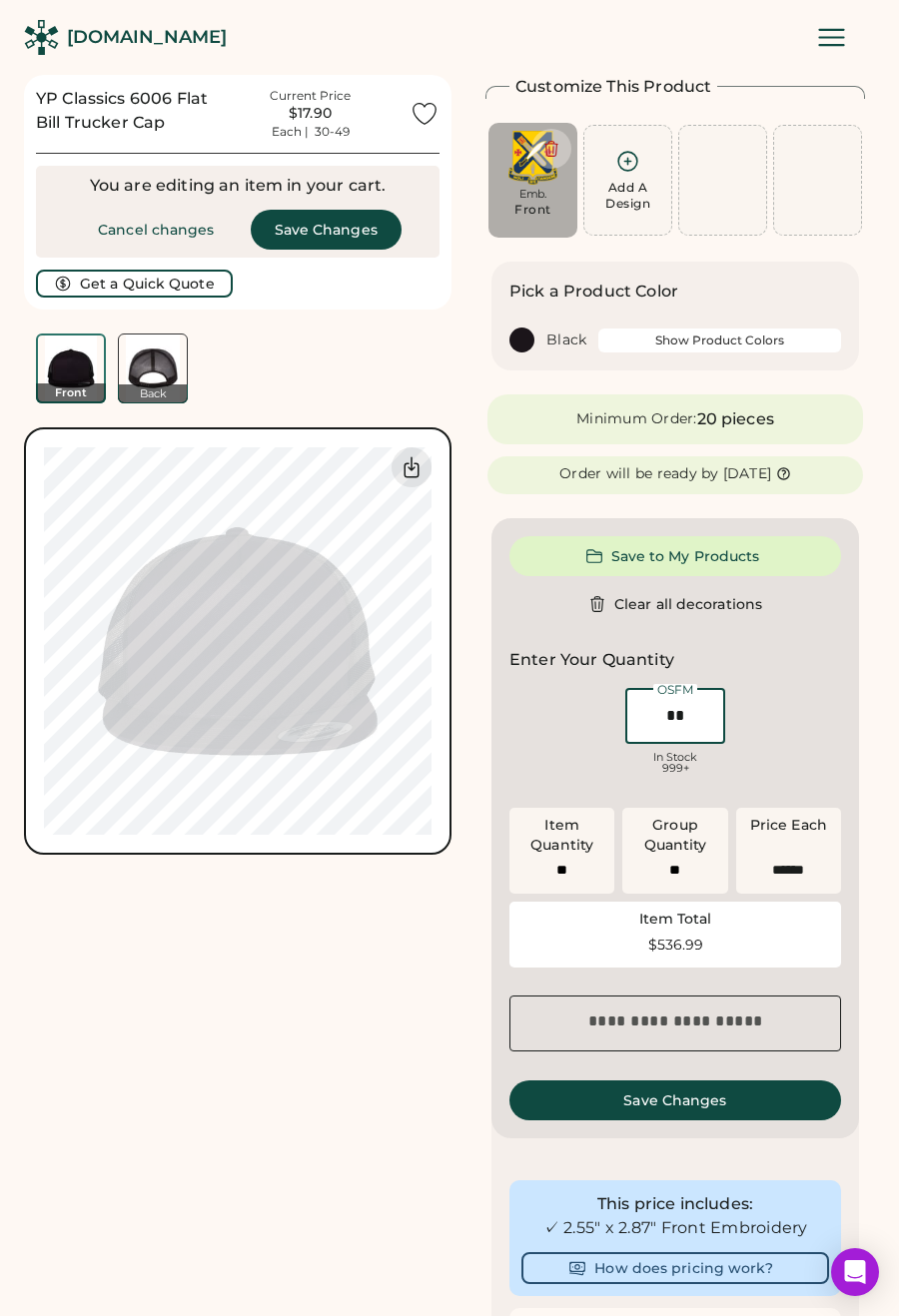 type on "*" 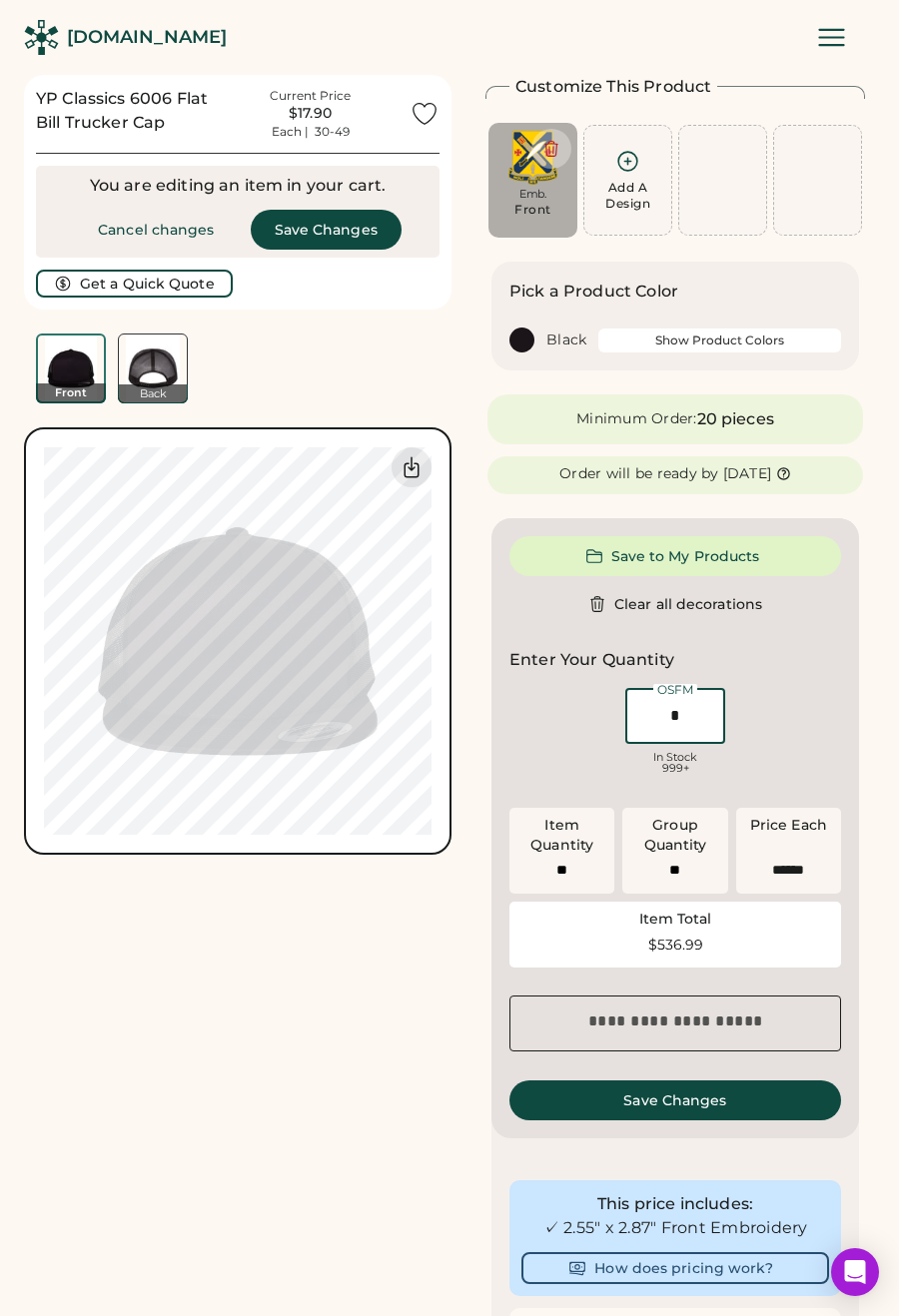 type 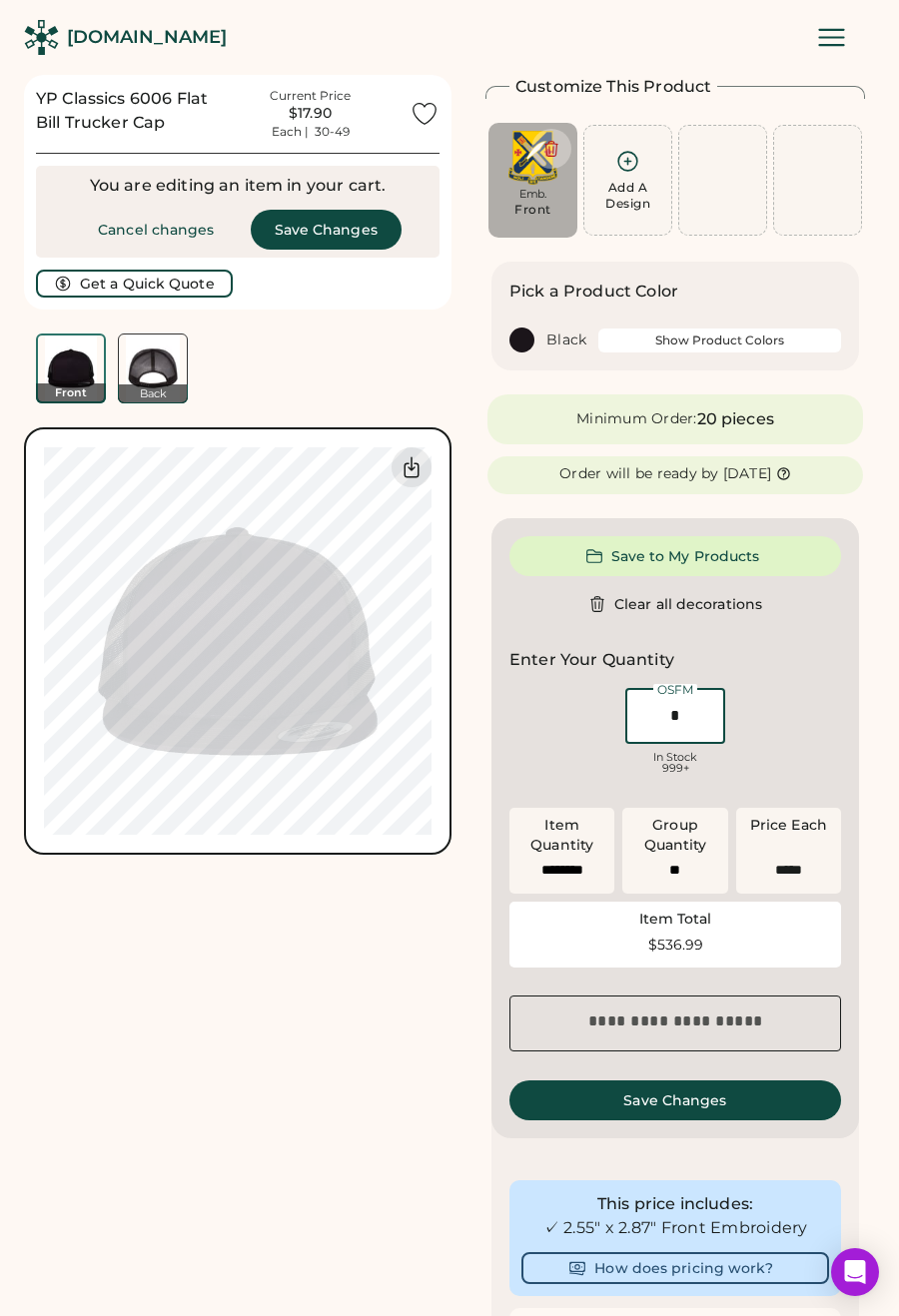 type on "*" 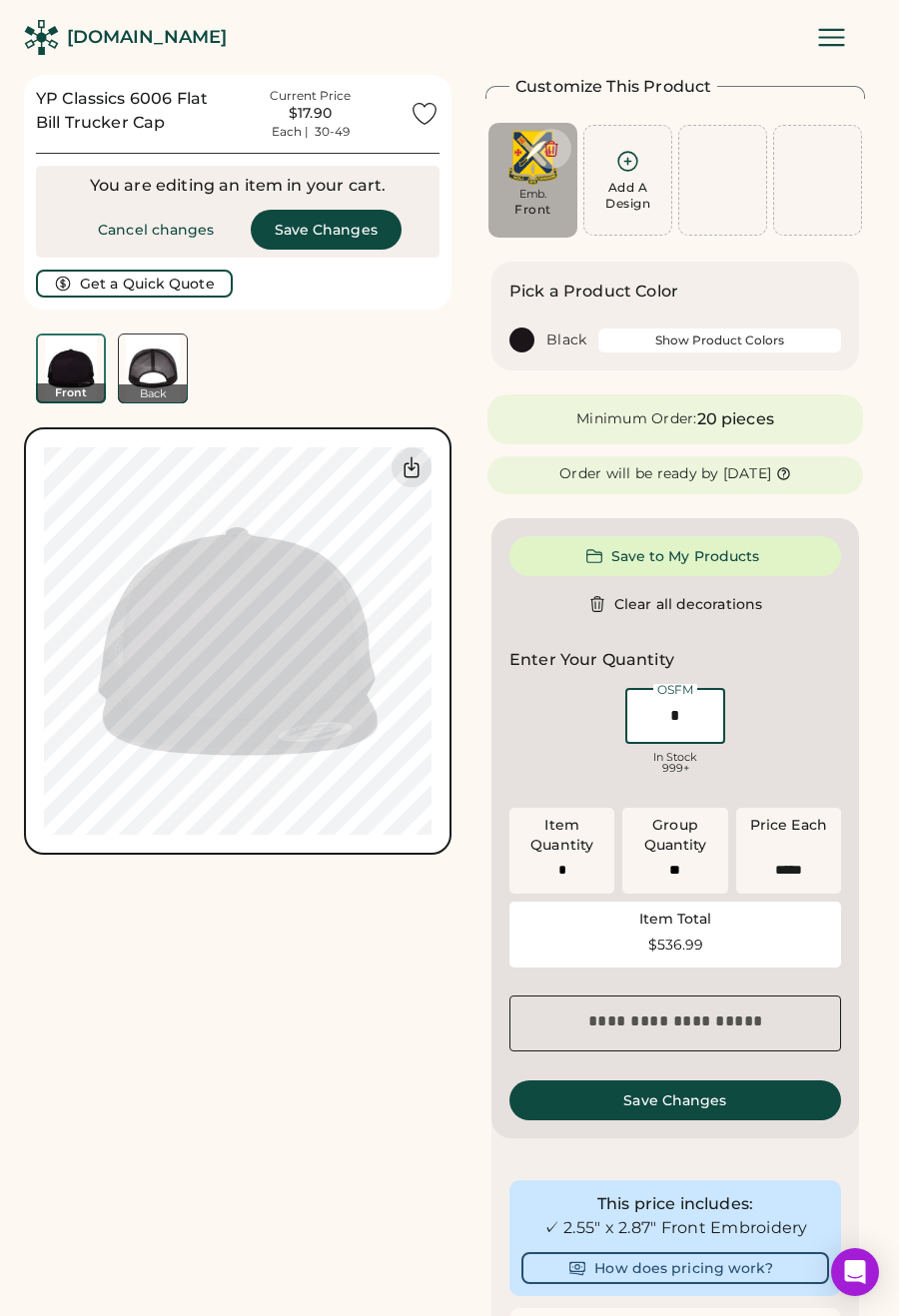 type on "**" 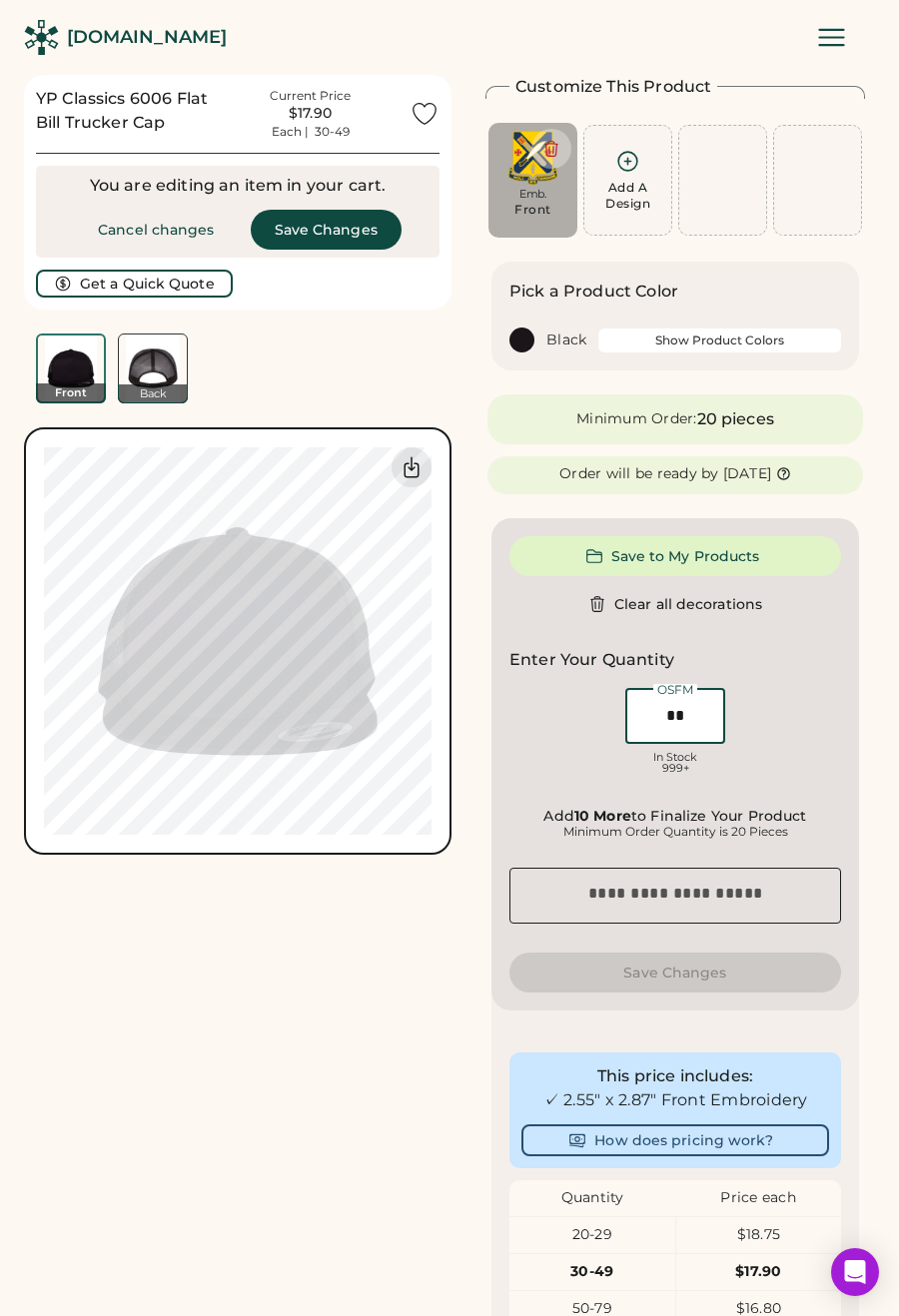 type on "**" 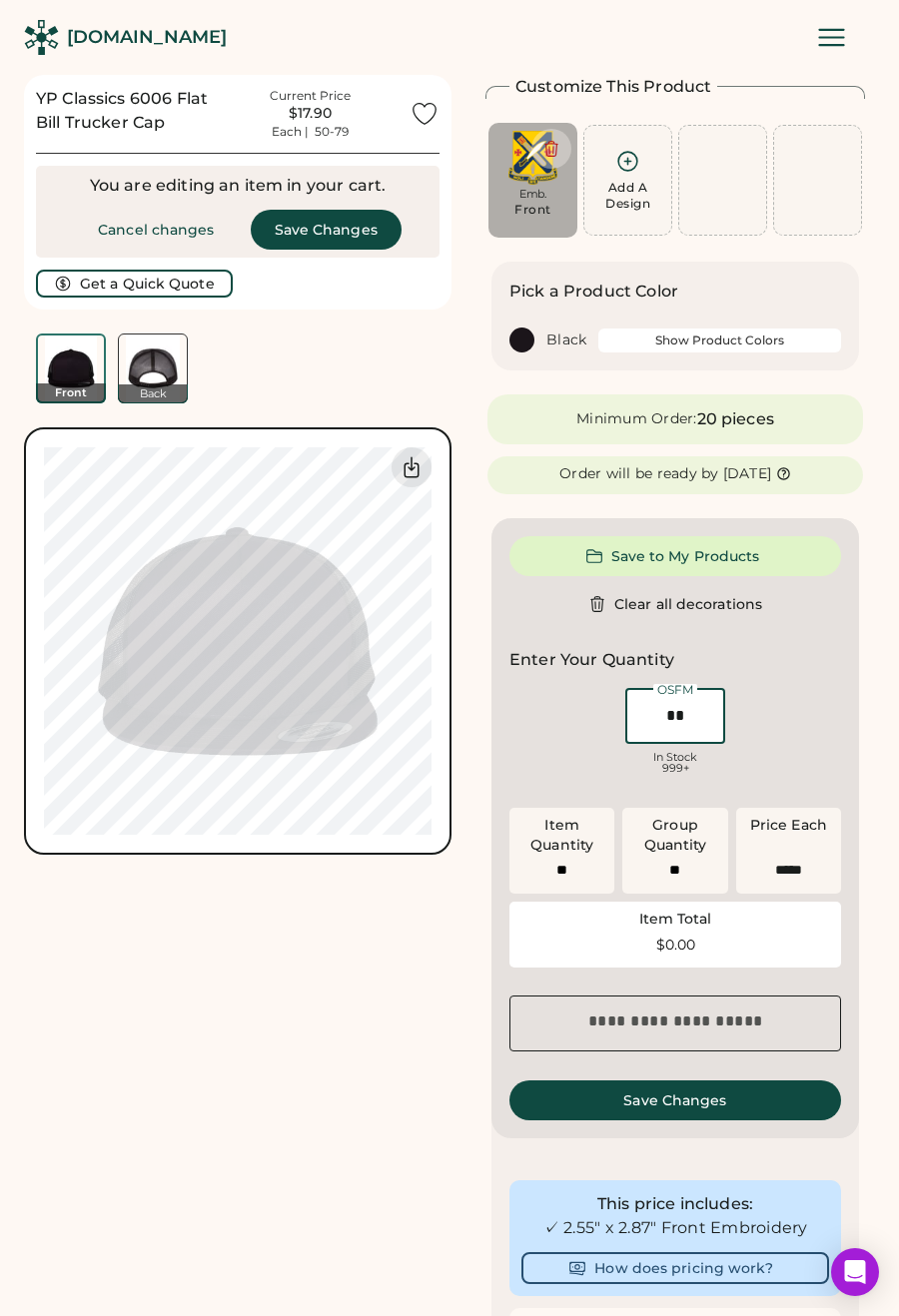 type on "******" 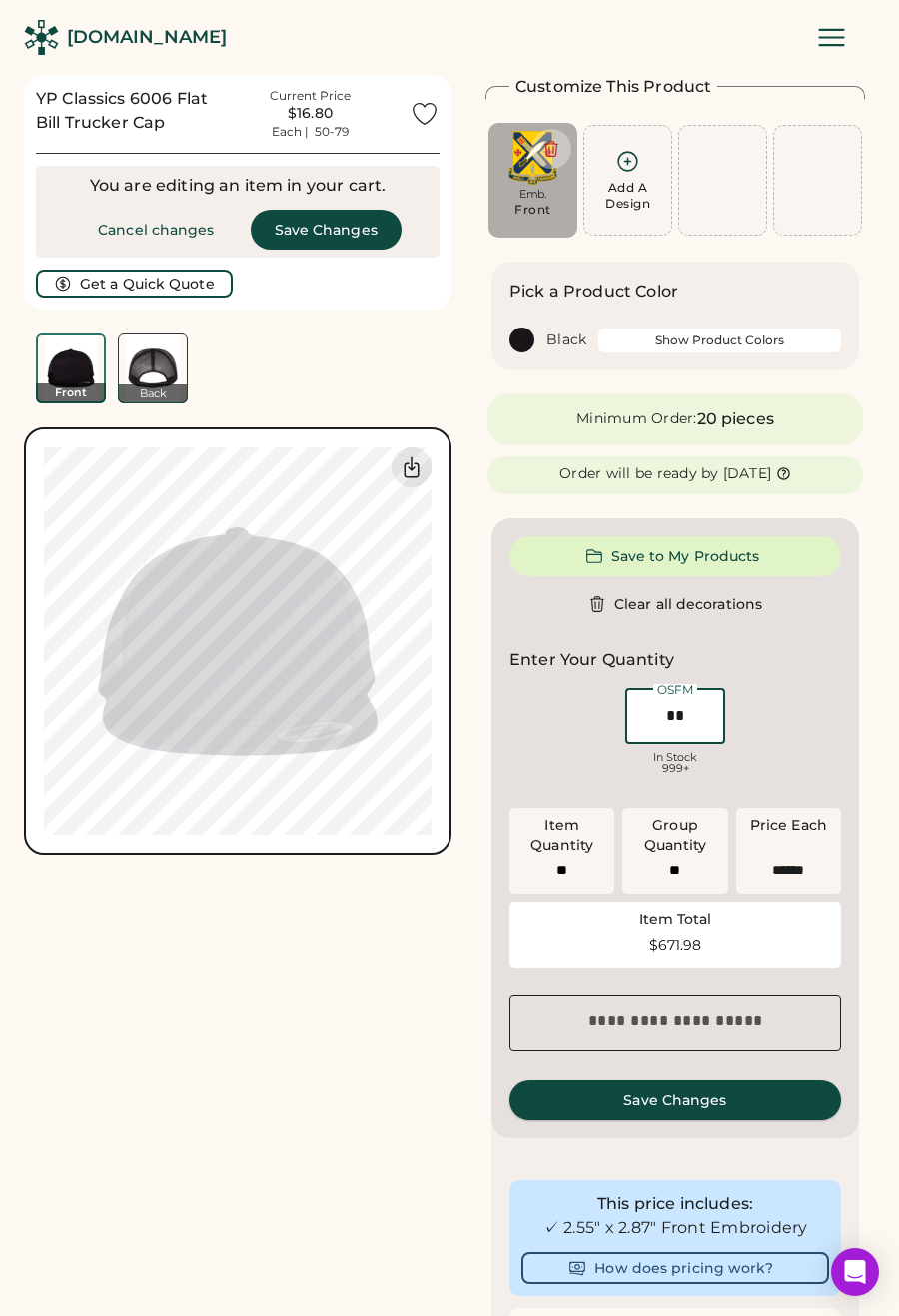 type on "**" 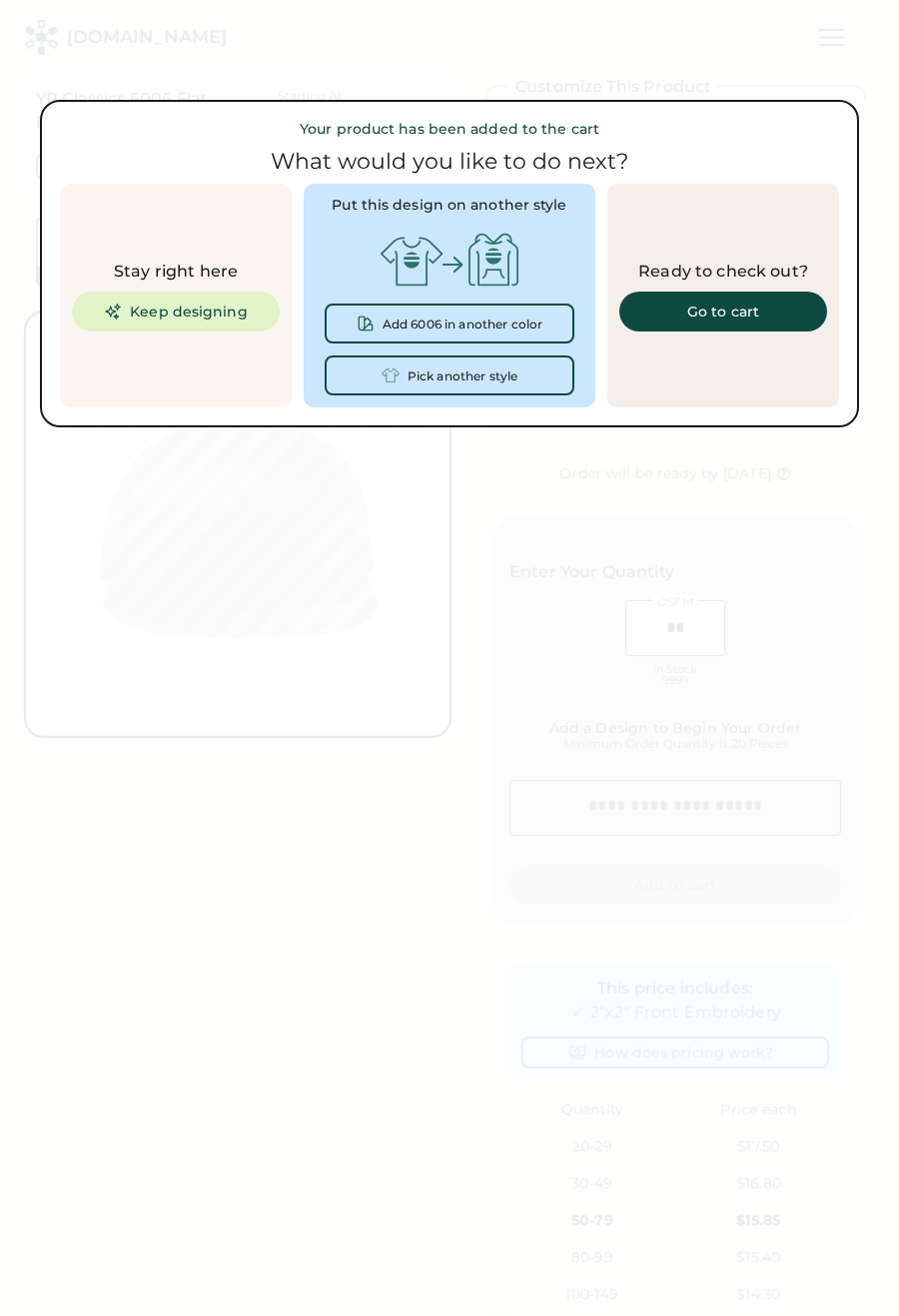 type 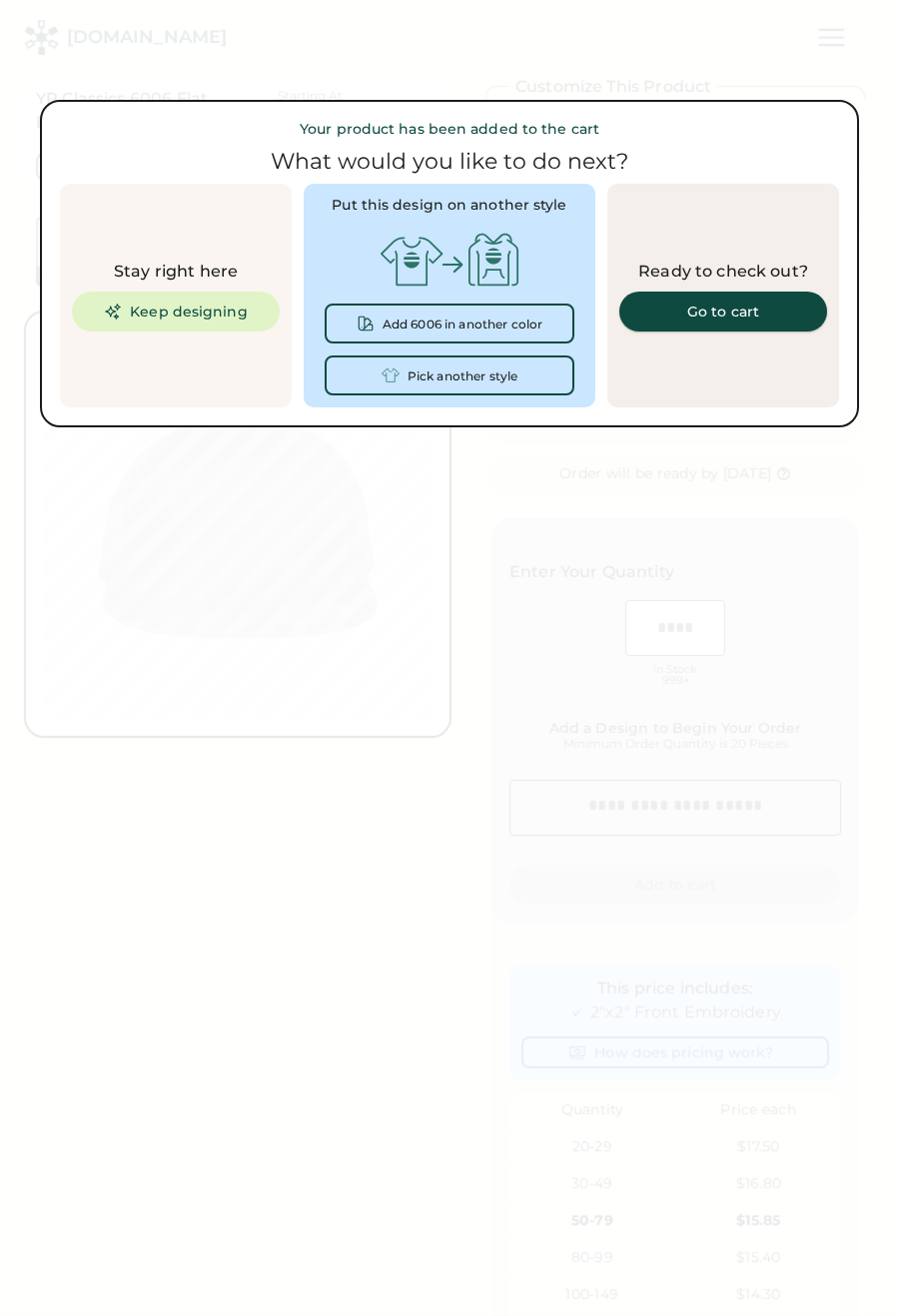 click on "Go to cart" at bounding box center [723, 312] 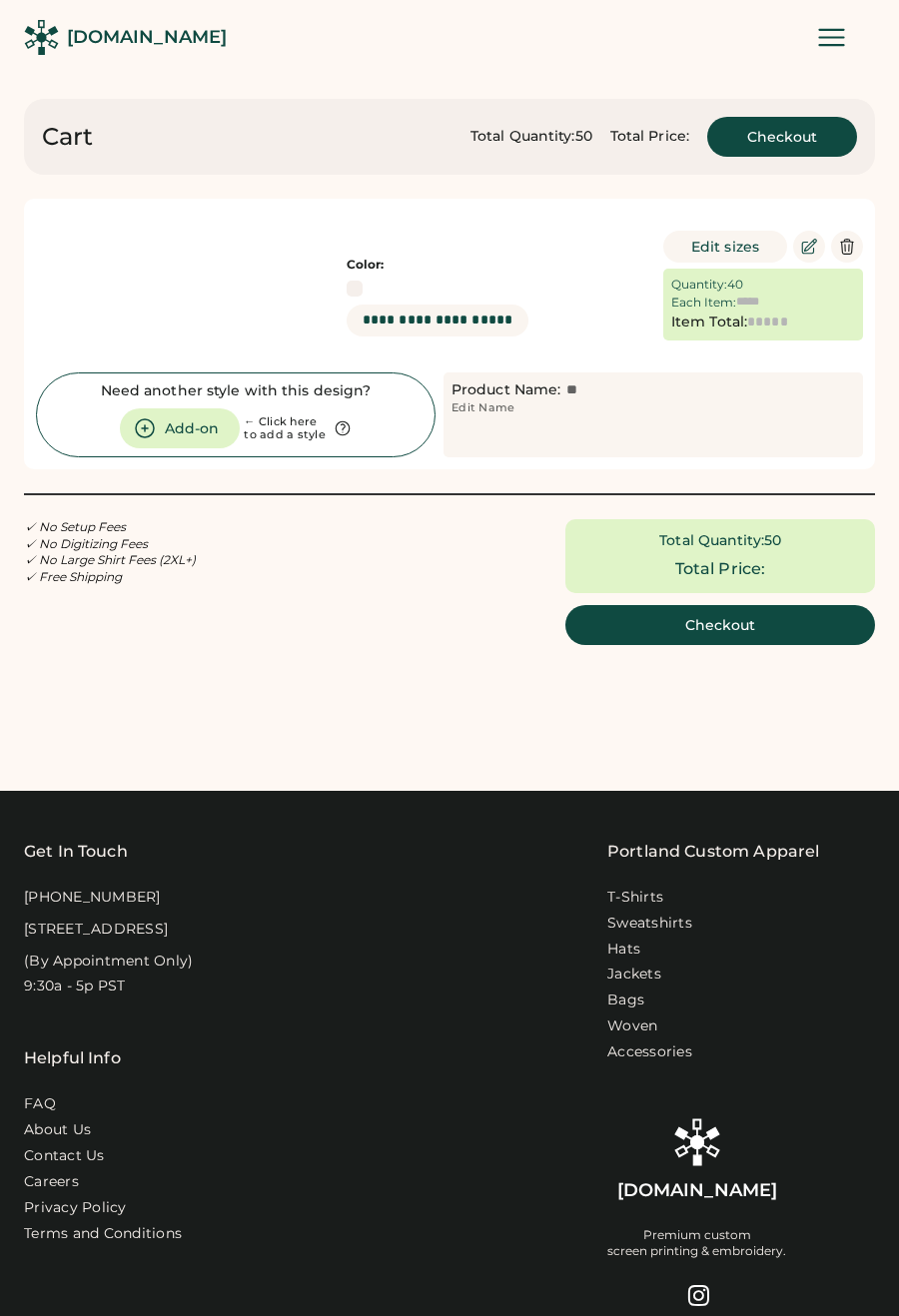 scroll, scrollTop: 0, scrollLeft: 0, axis: both 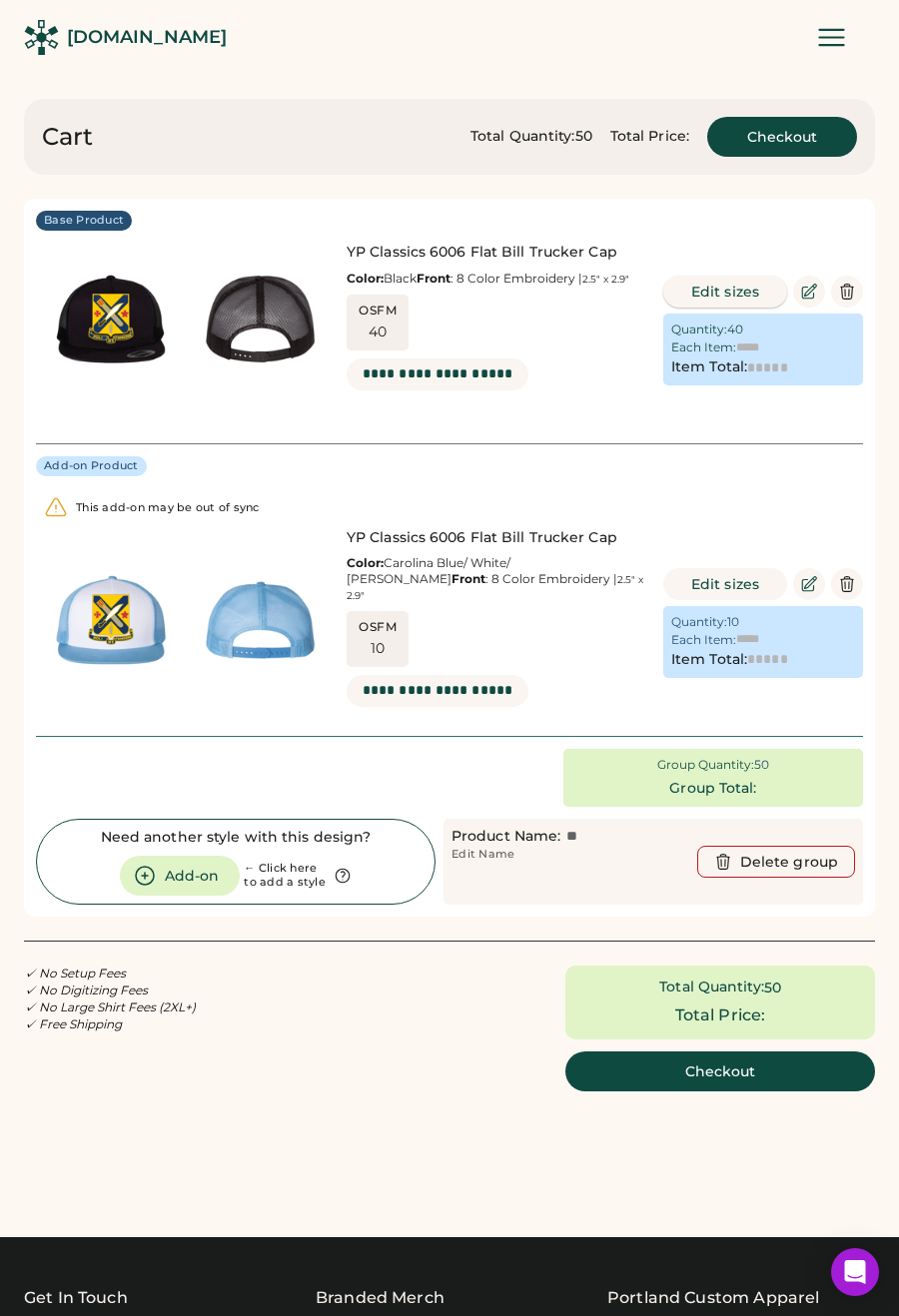 type on "******" 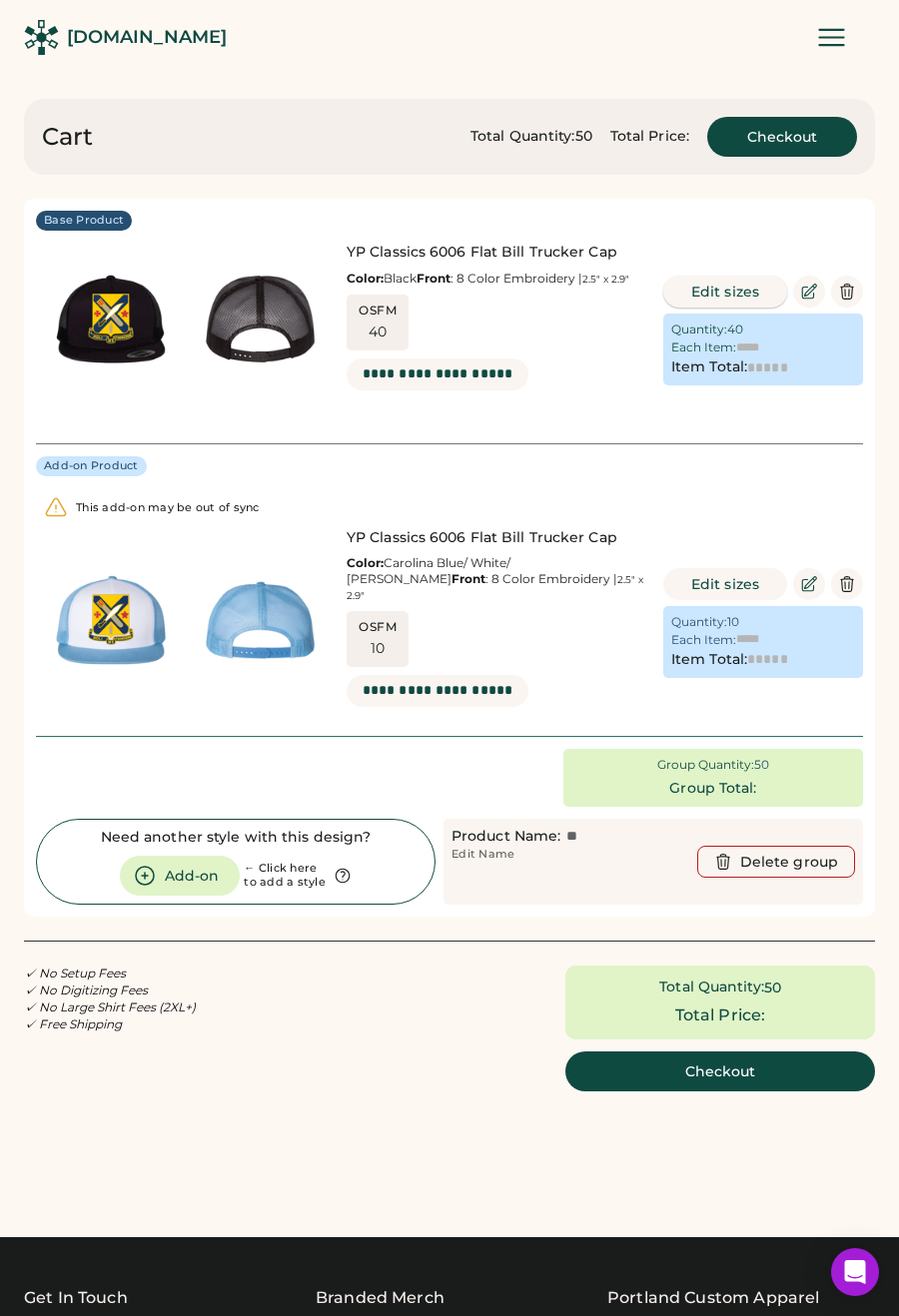 type on "*******" 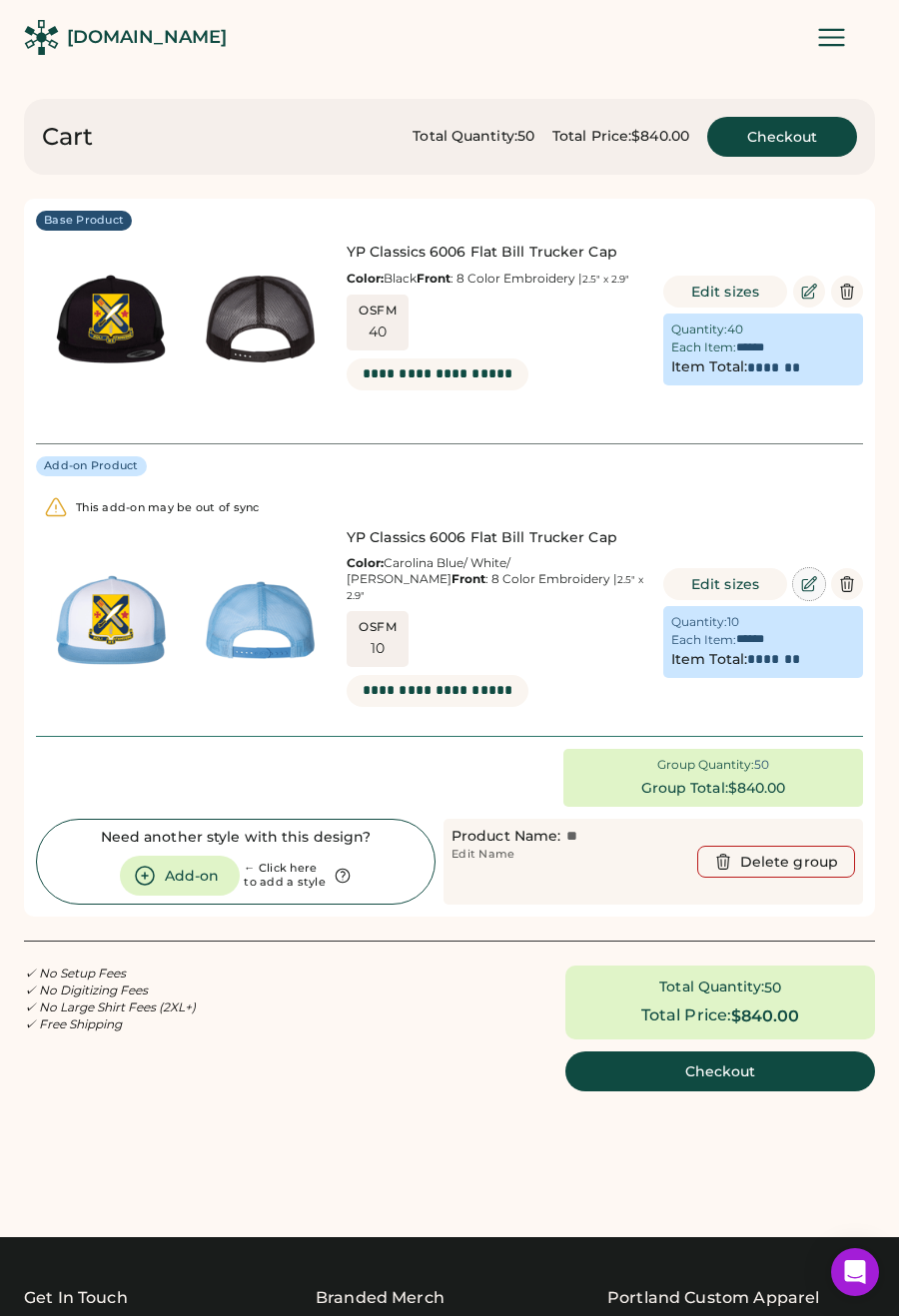 click 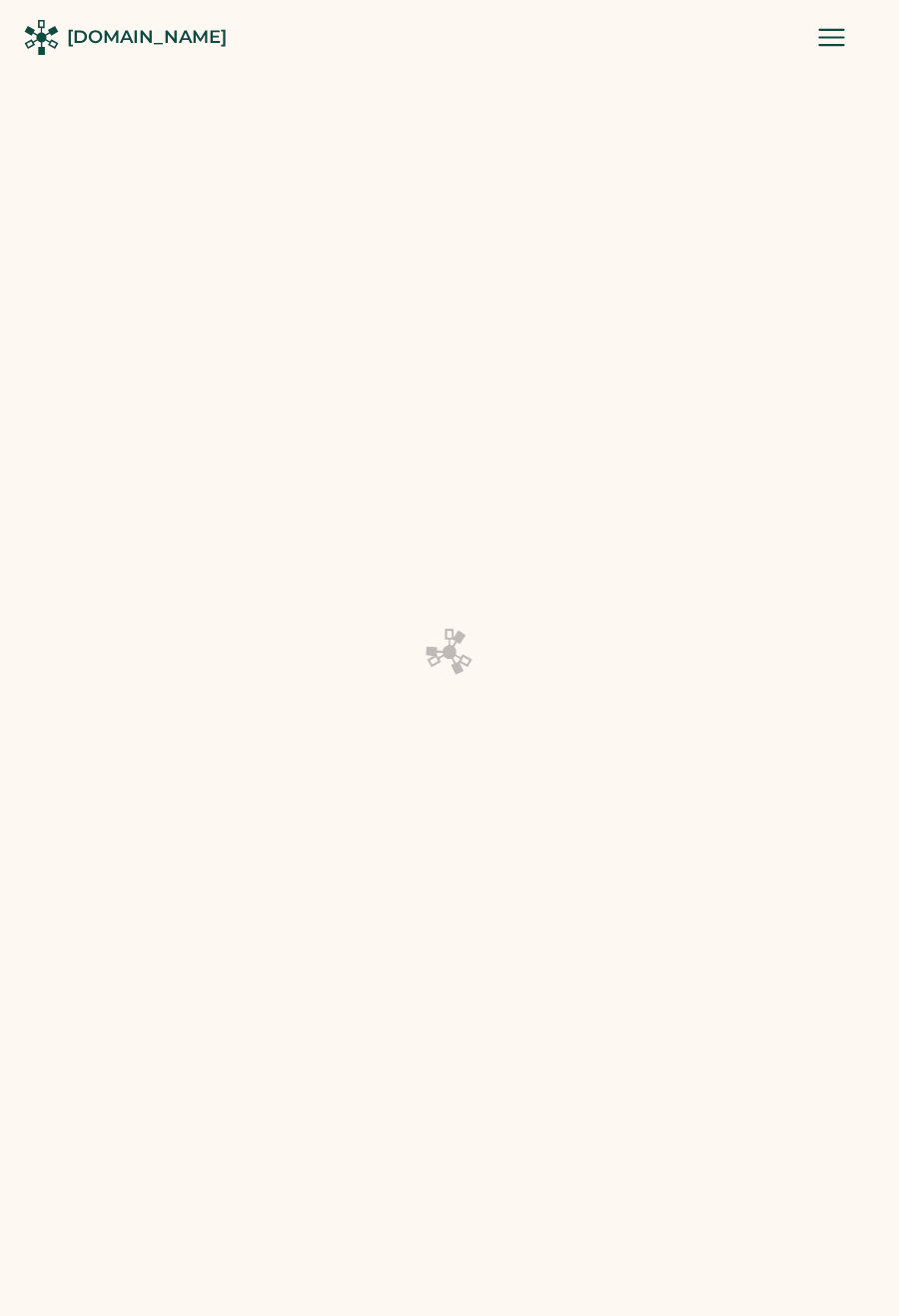 scroll, scrollTop: 0, scrollLeft: 0, axis: both 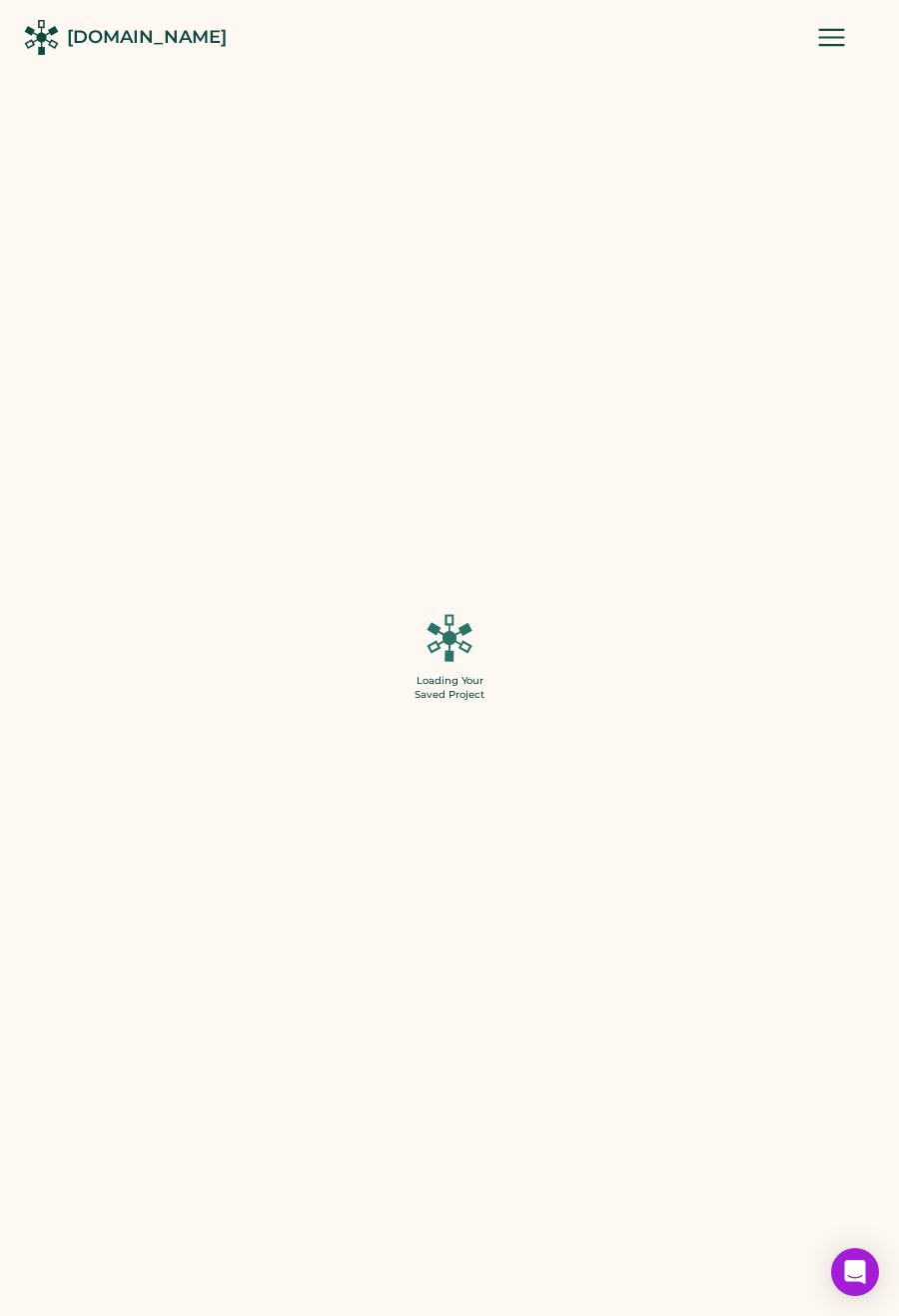 type on "**" 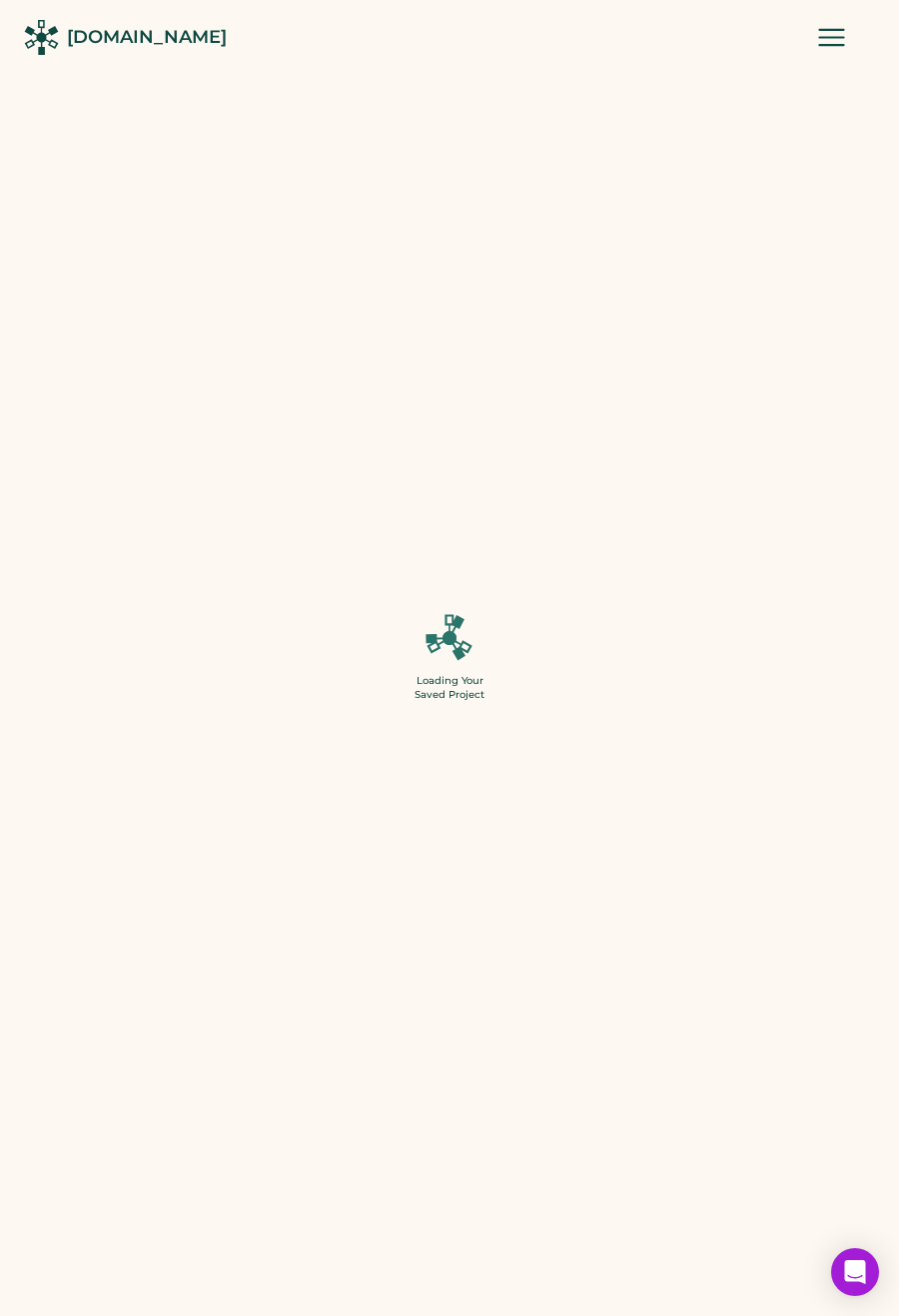 type on "******" 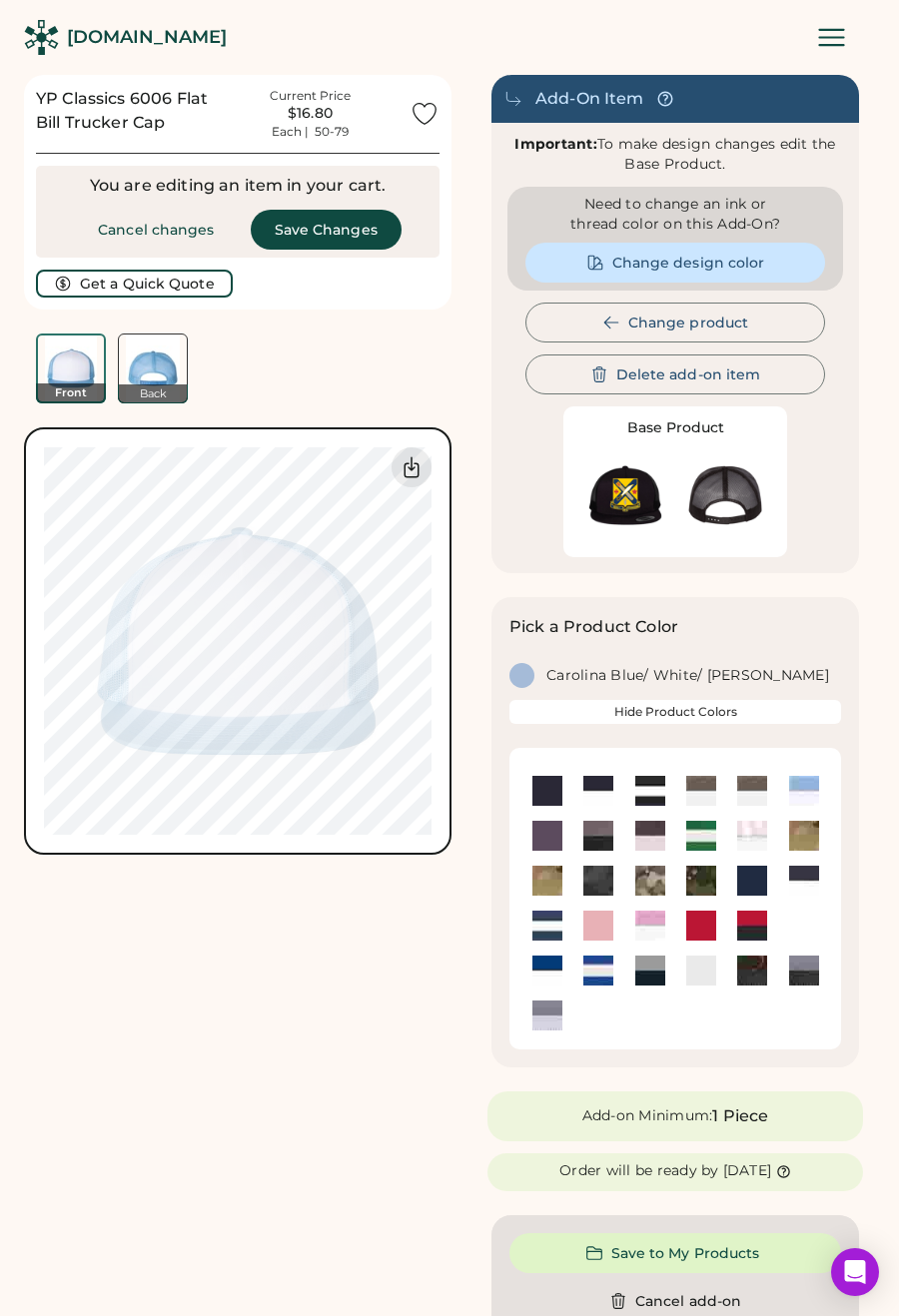 click on "Save Changes" at bounding box center (326, 230) 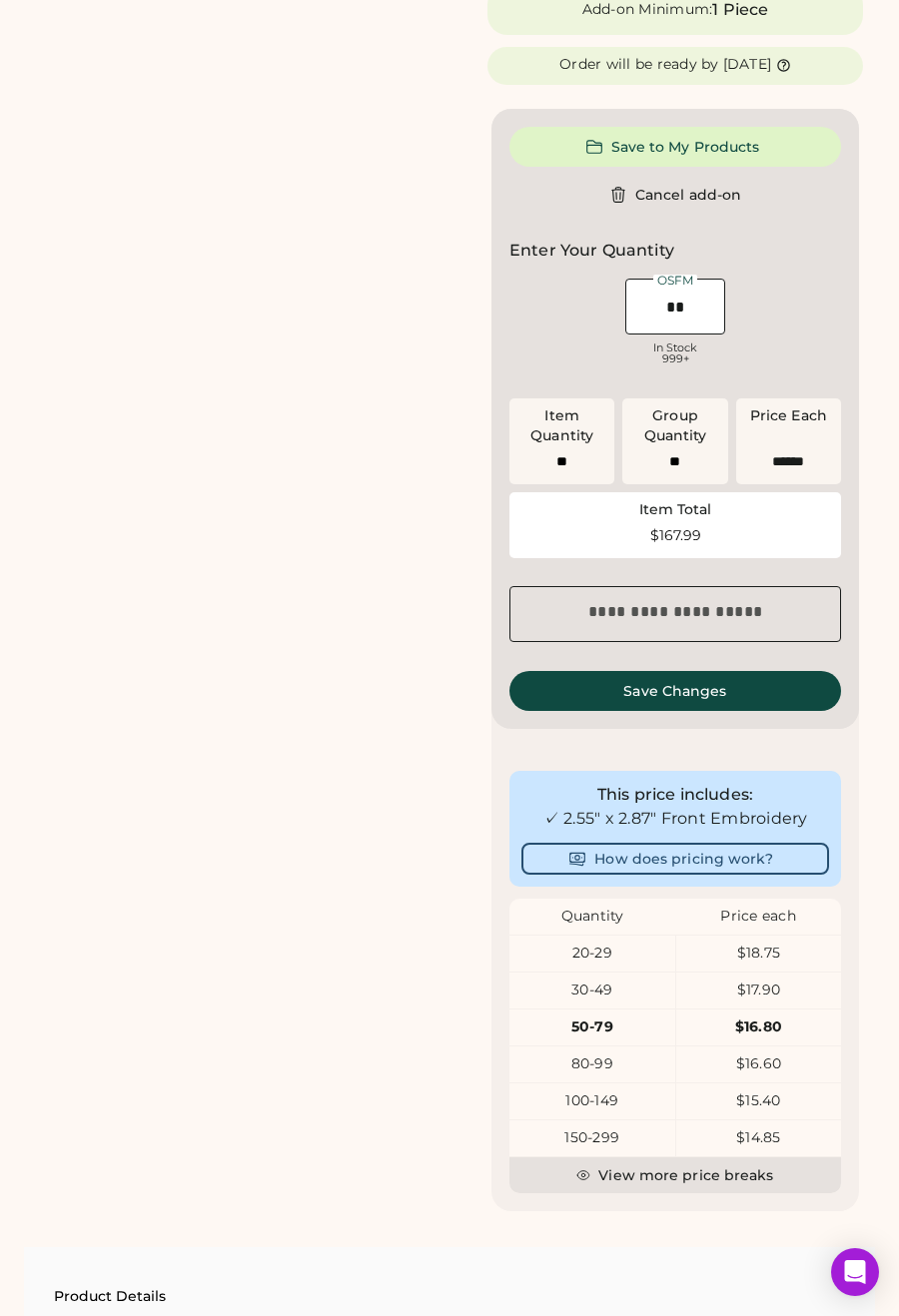 scroll, scrollTop: 1109, scrollLeft: 0, axis: vertical 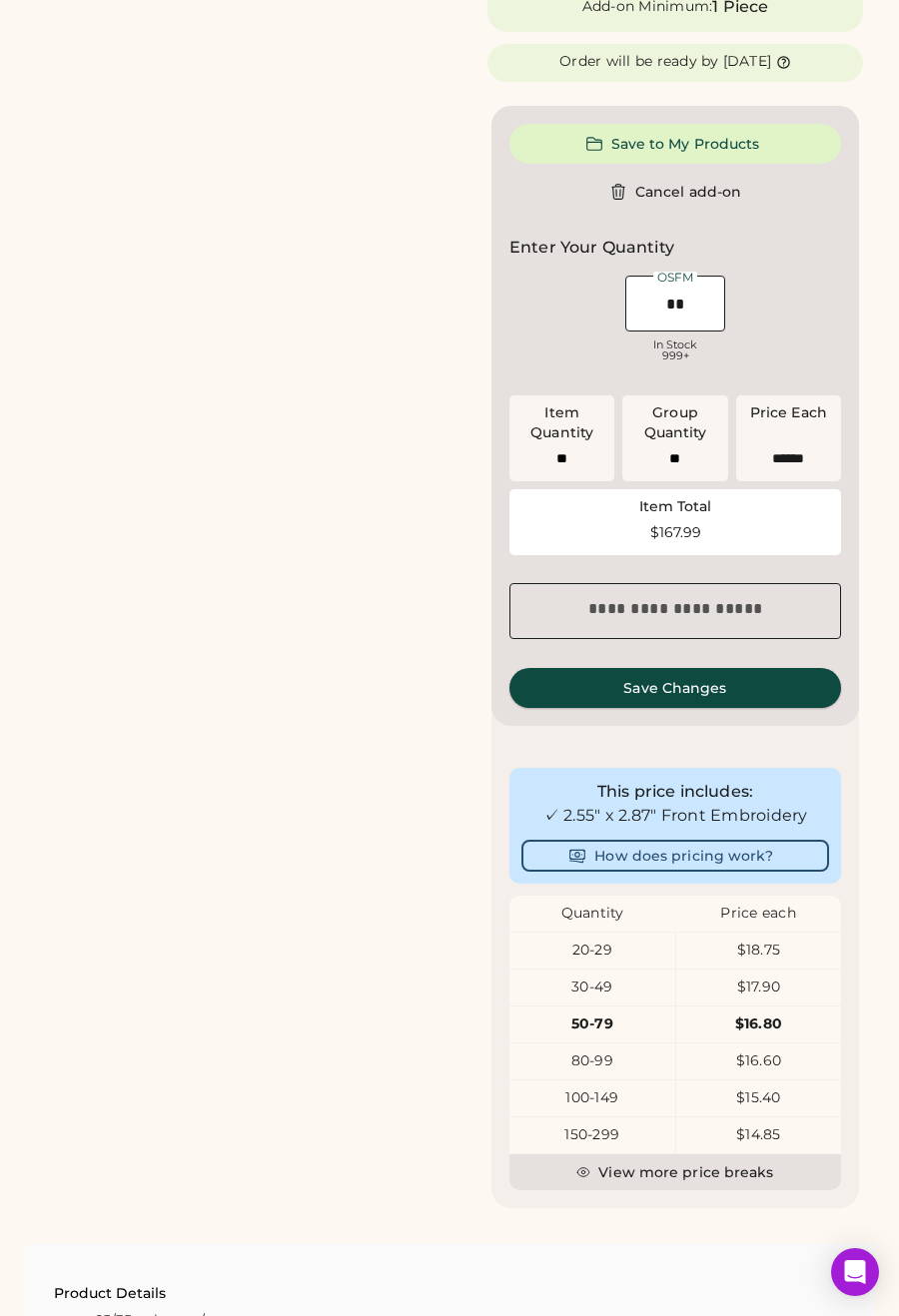 click on "Save Changes" at bounding box center [675, 688] 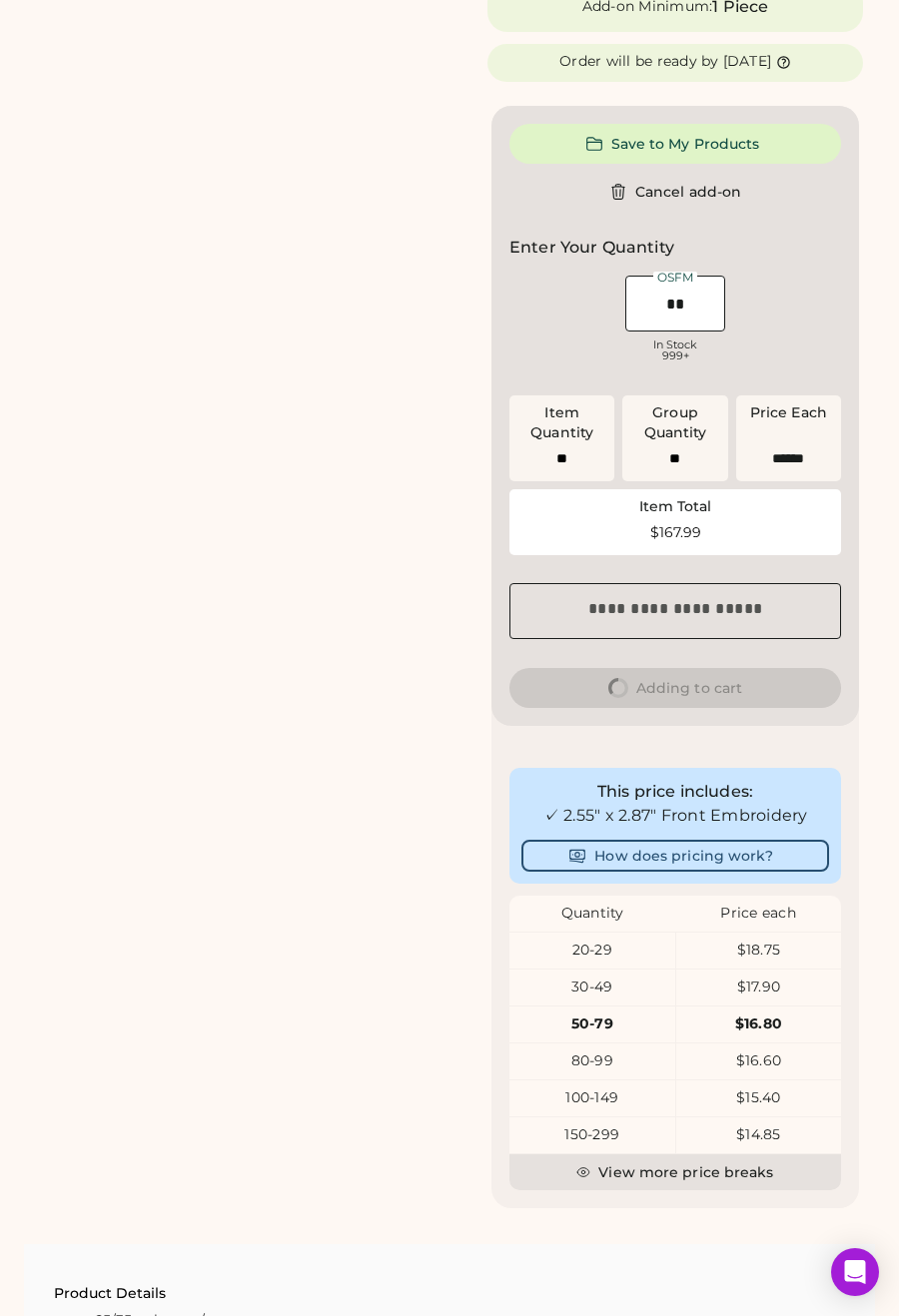 scroll, scrollTop: 0, scrollLeft: 0, axis: both 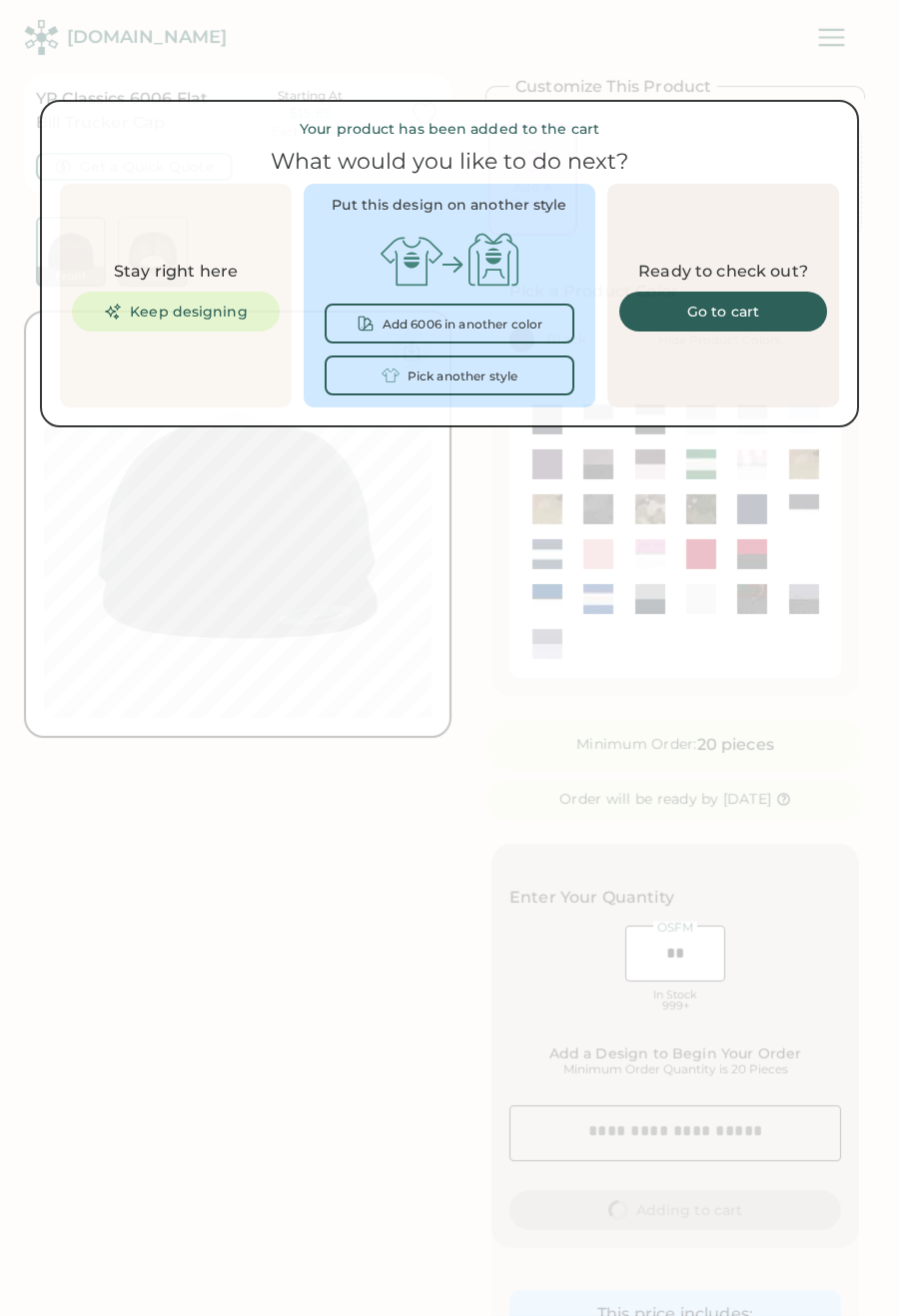 type 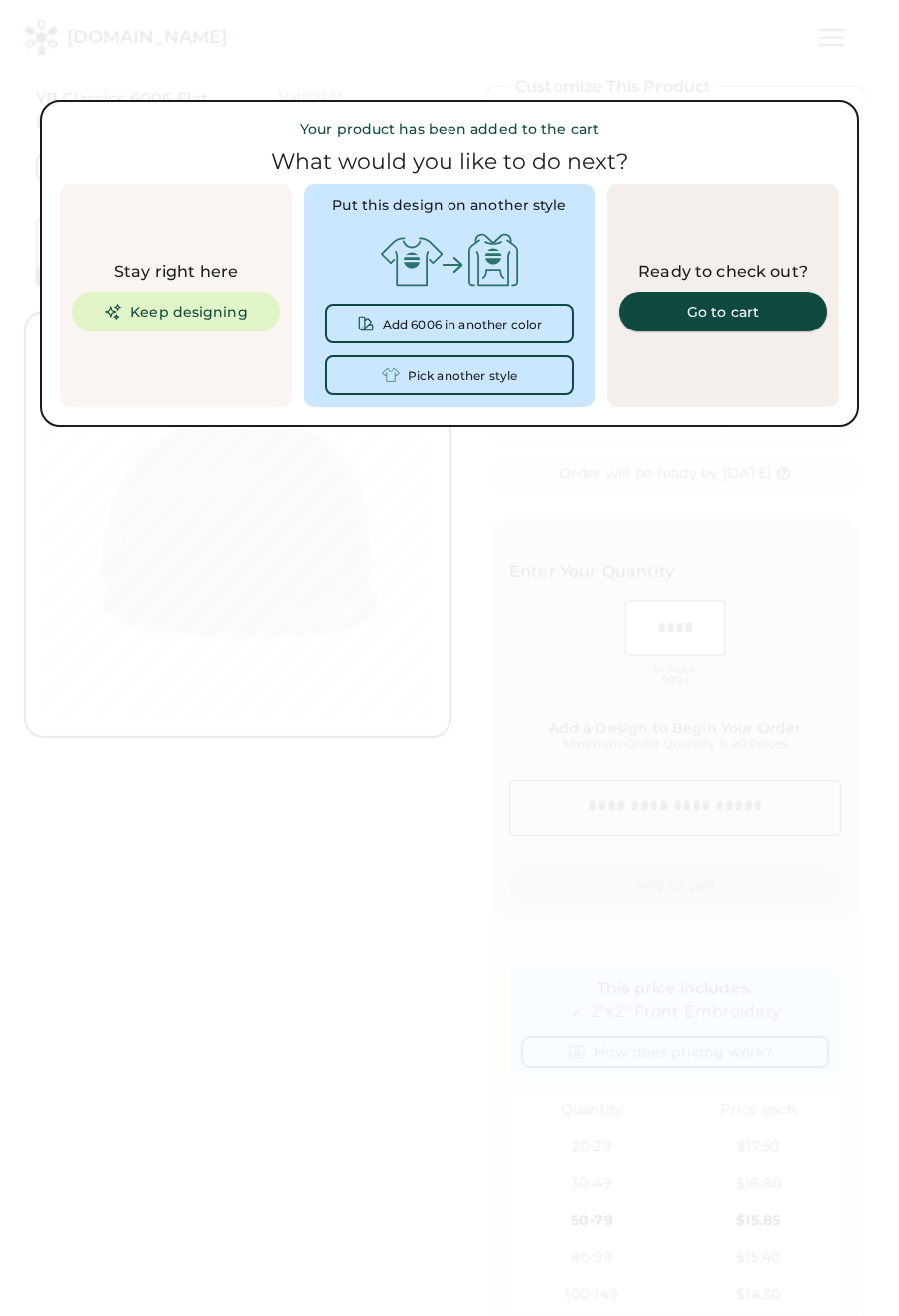 click on "Go to cart" at bounding box center [723, 312] 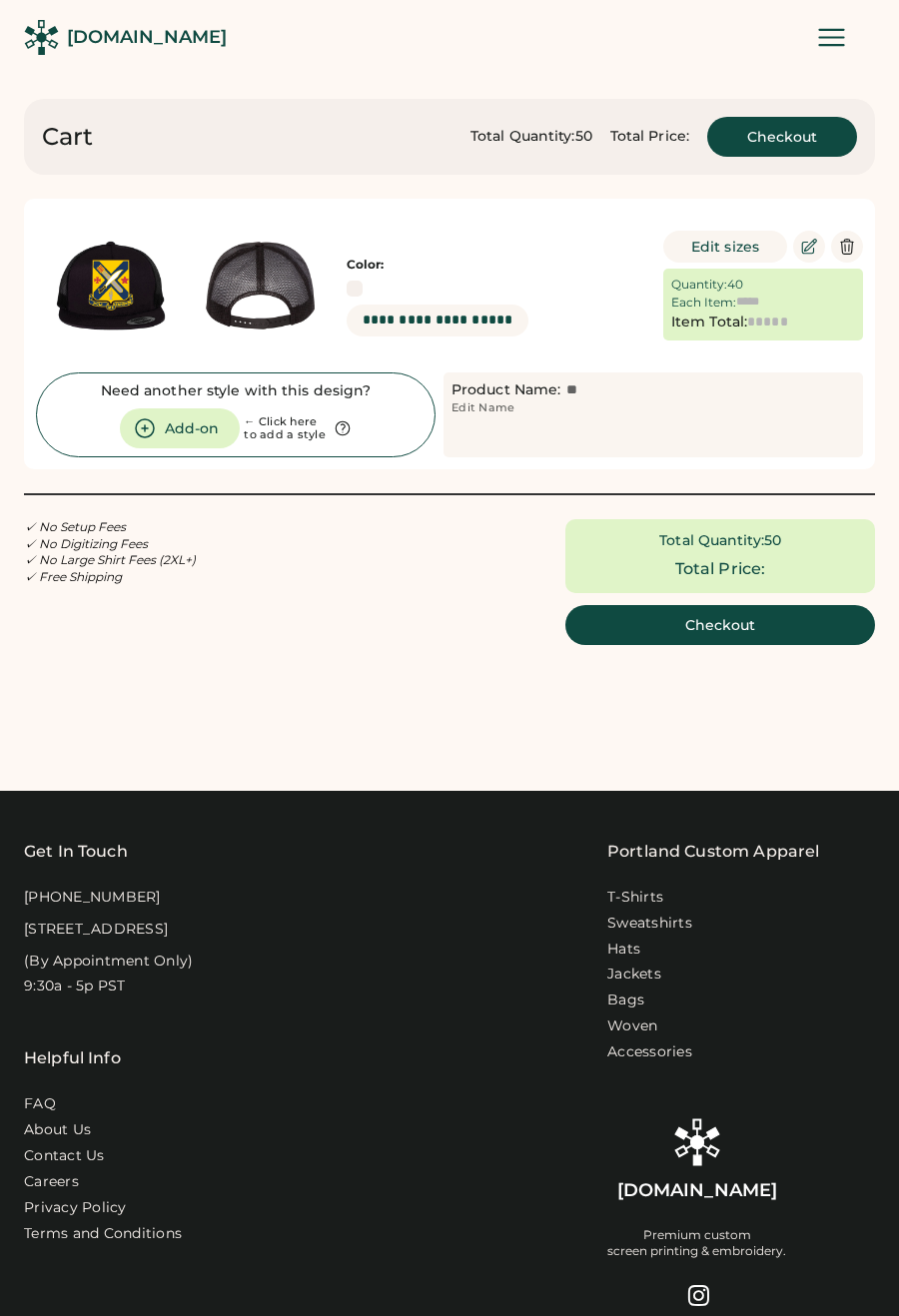 scroll, scrollTop: 0, scrollLeft: 0, axis: both 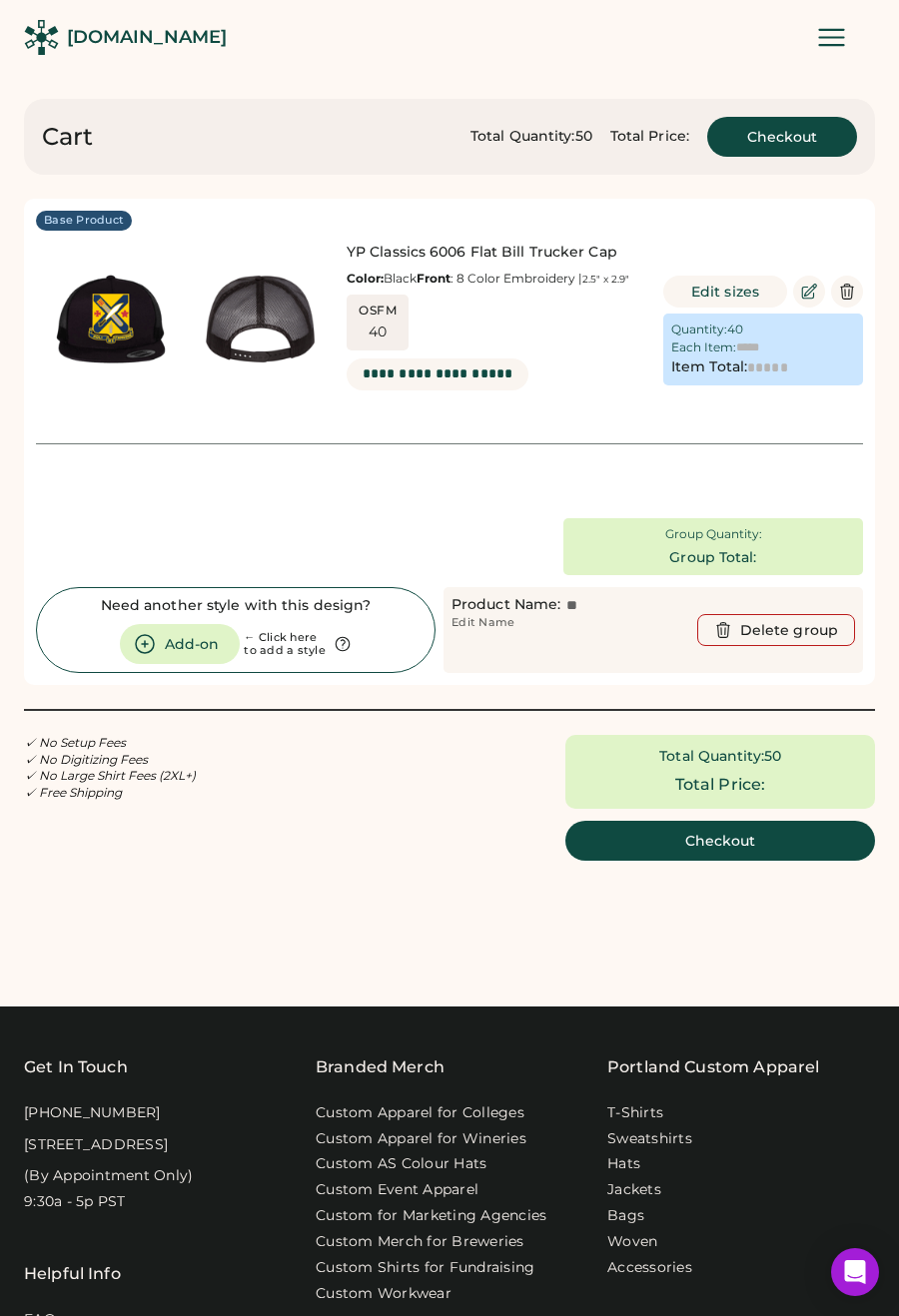 type on "******" 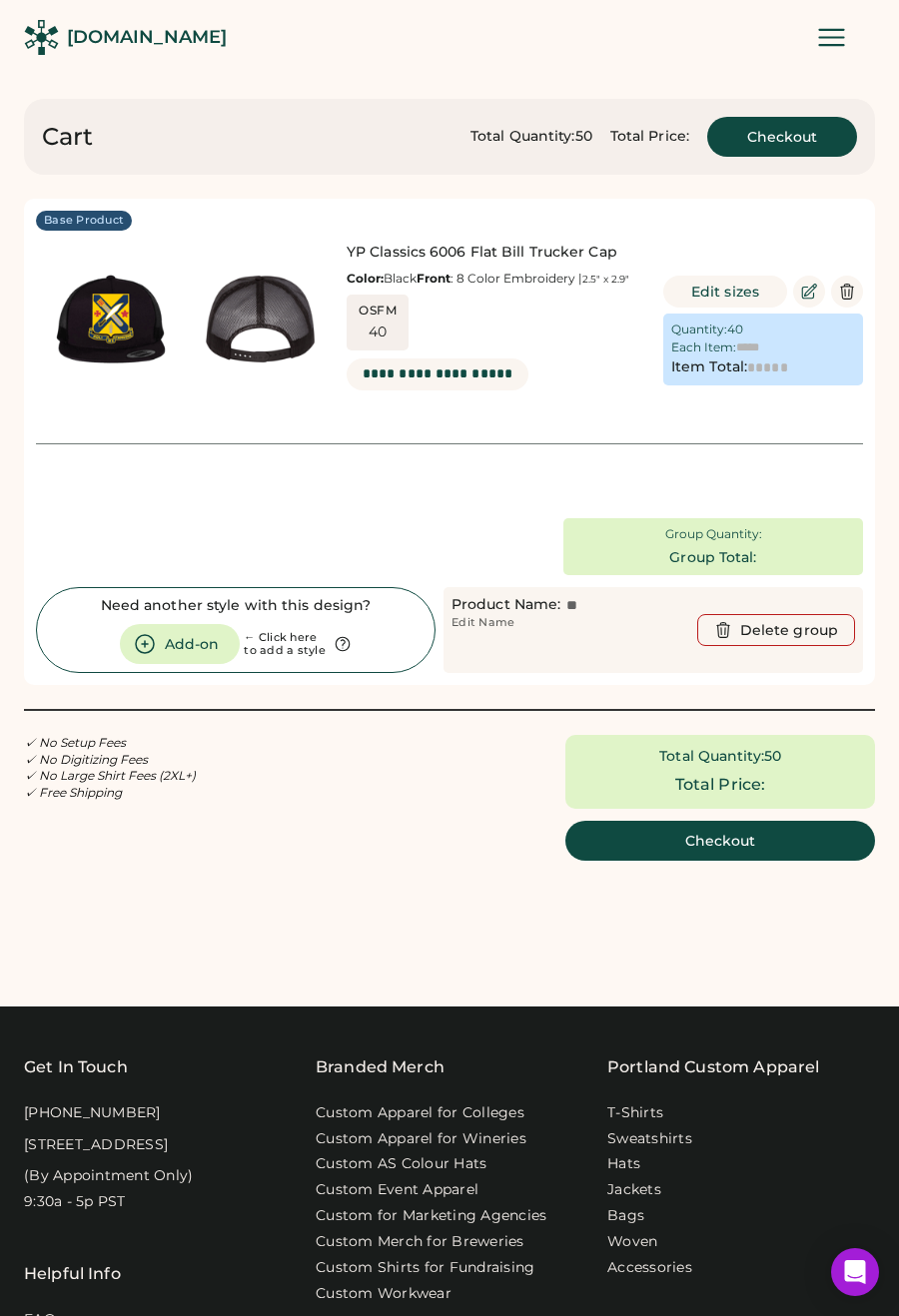 type on "*******" 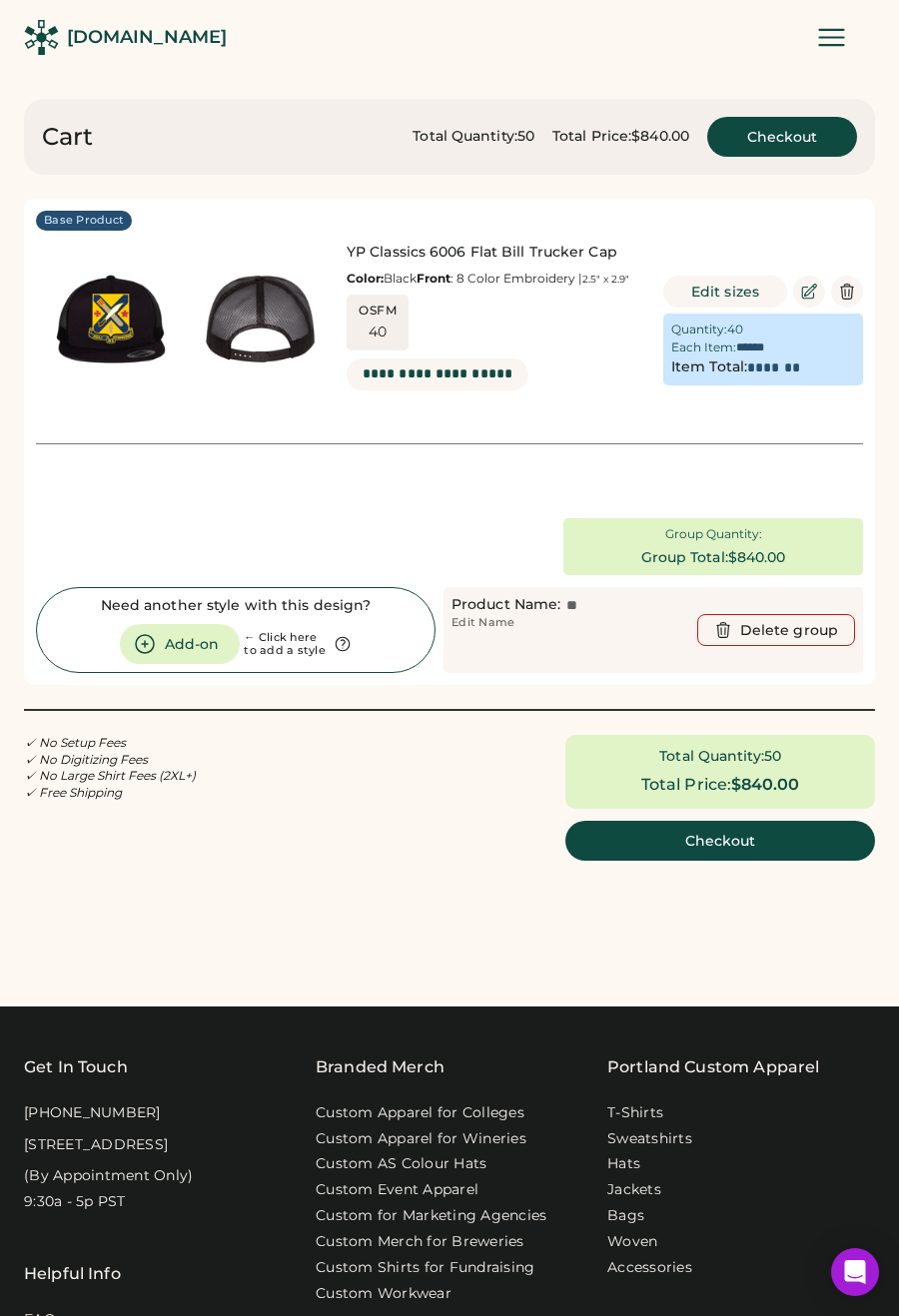 type on "******" 